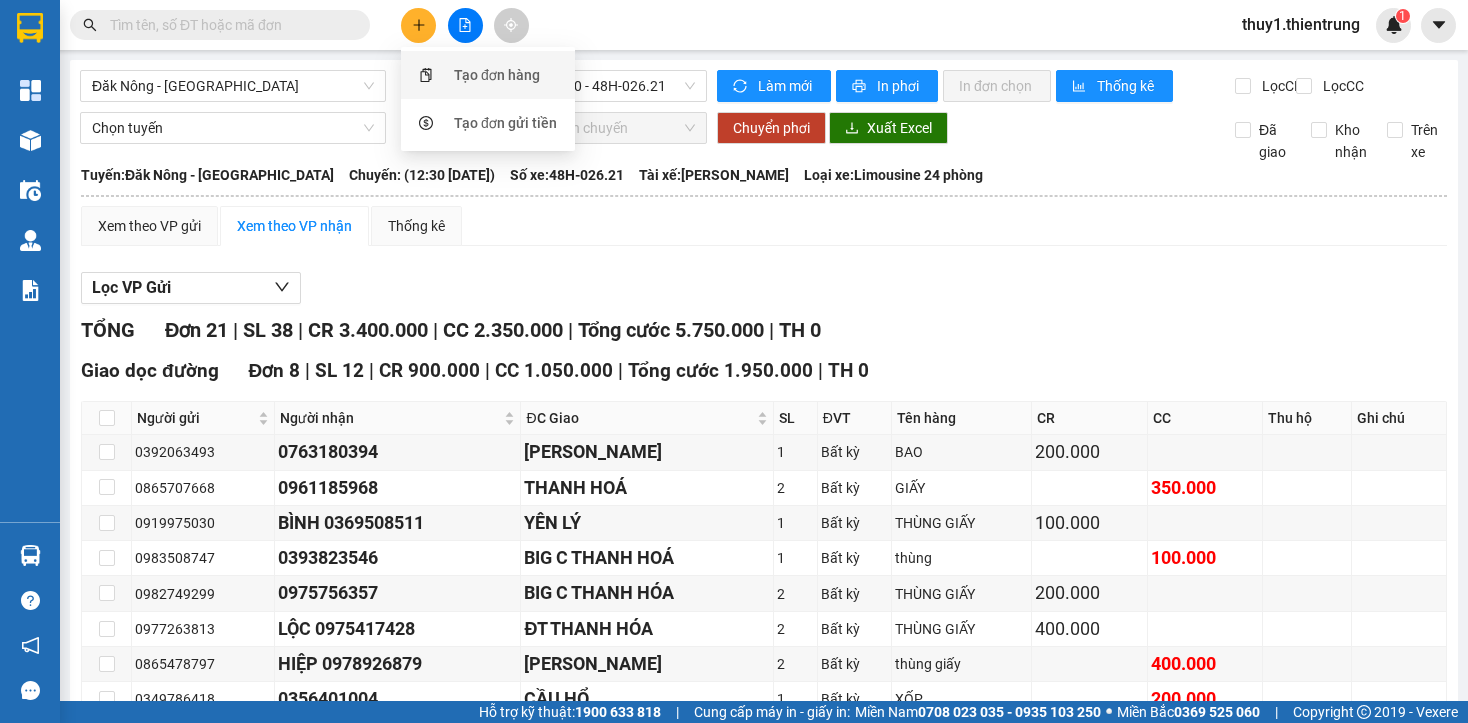 scroll, scrollTop: 0, scrollLeft: 0, axis: both 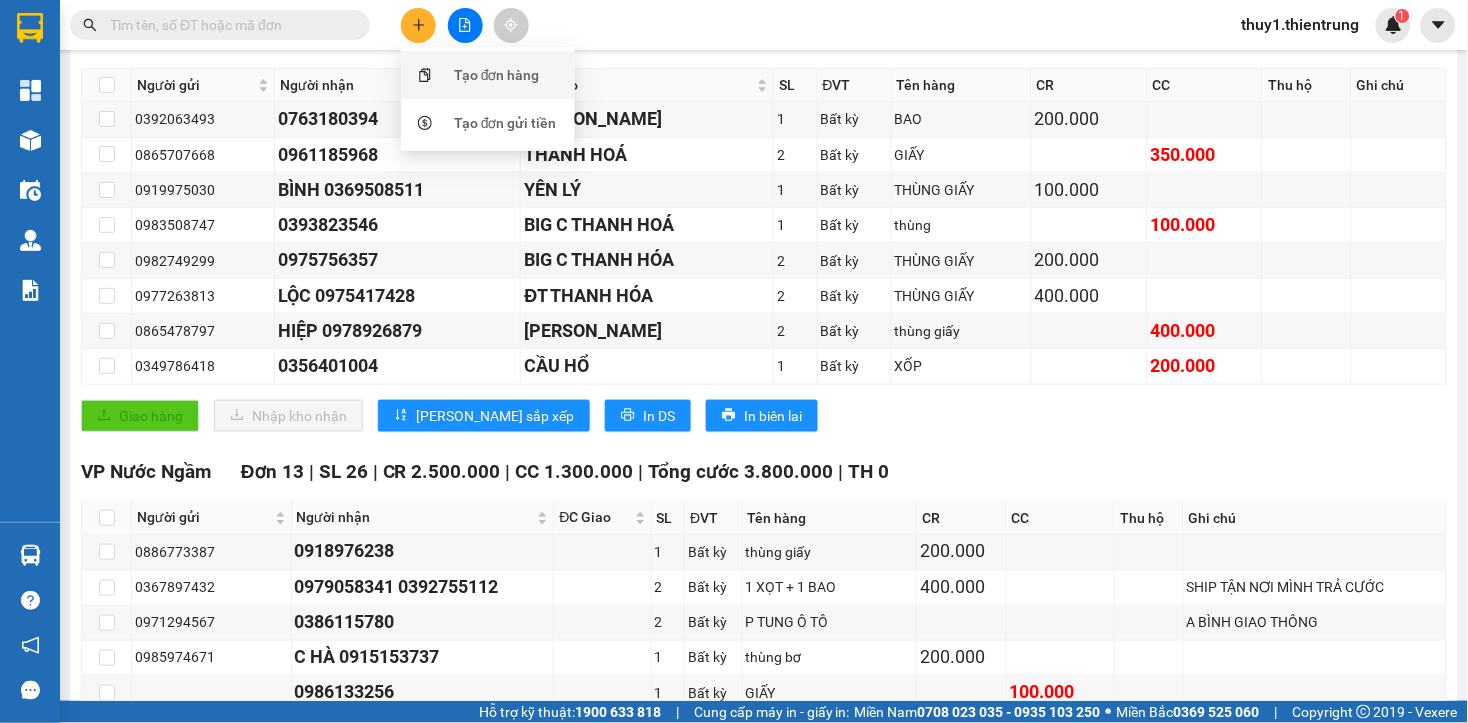 drag, startPoint x: 457, startPoint y: 78, endPoint x: 443, endPoint y: 87, distance: 16.643316 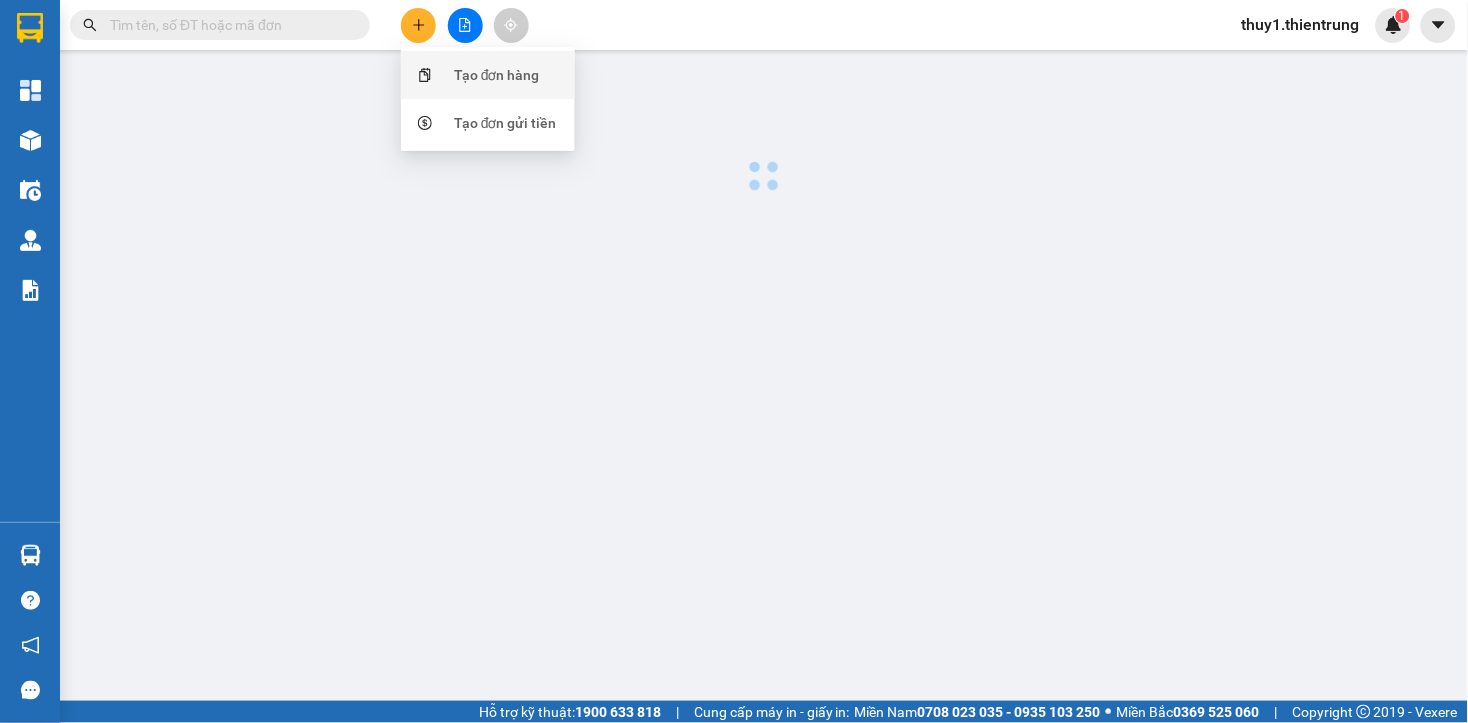 scroll, scrollTop: 0, scrollLeft: 0, axis: both 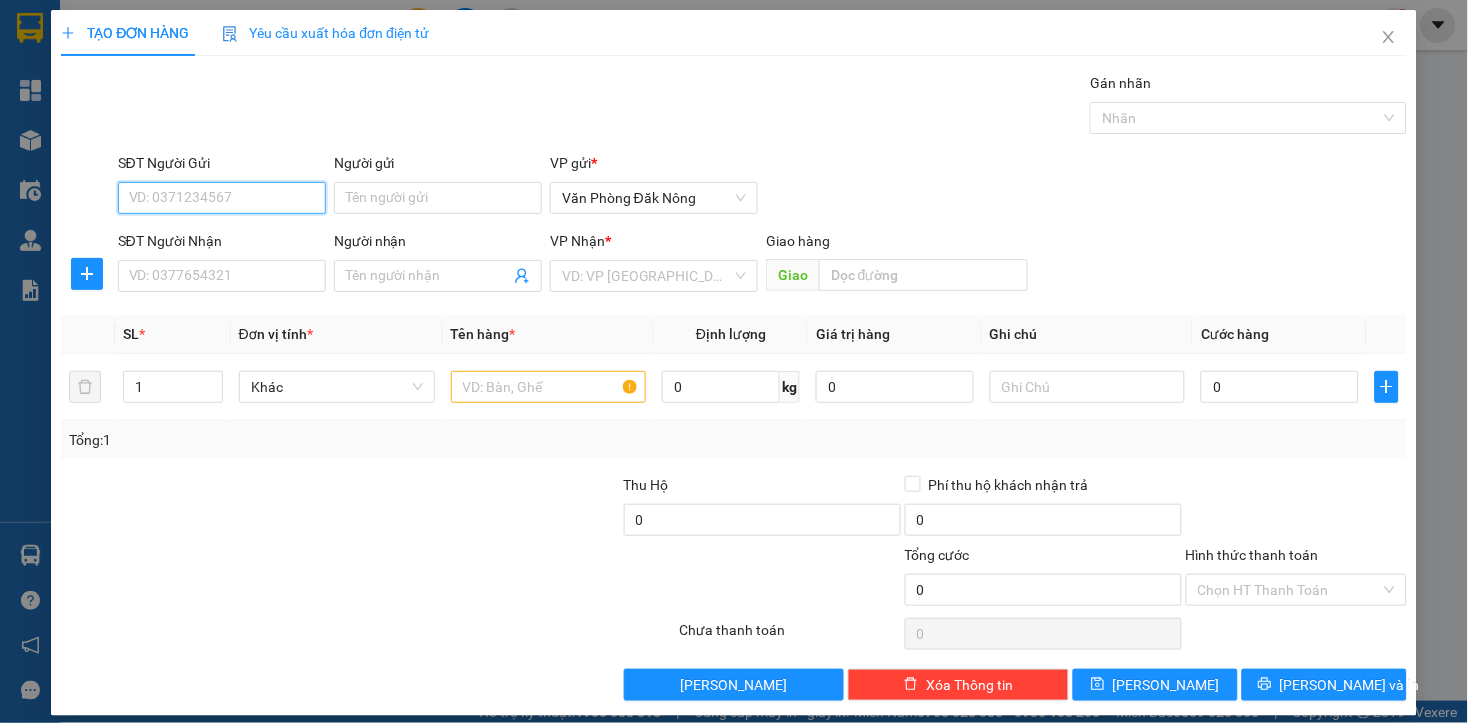 drag, startPoint x: 307, startPoint y: 193, endPoint x: 301, endPoint y: 173, distance: 20.880613 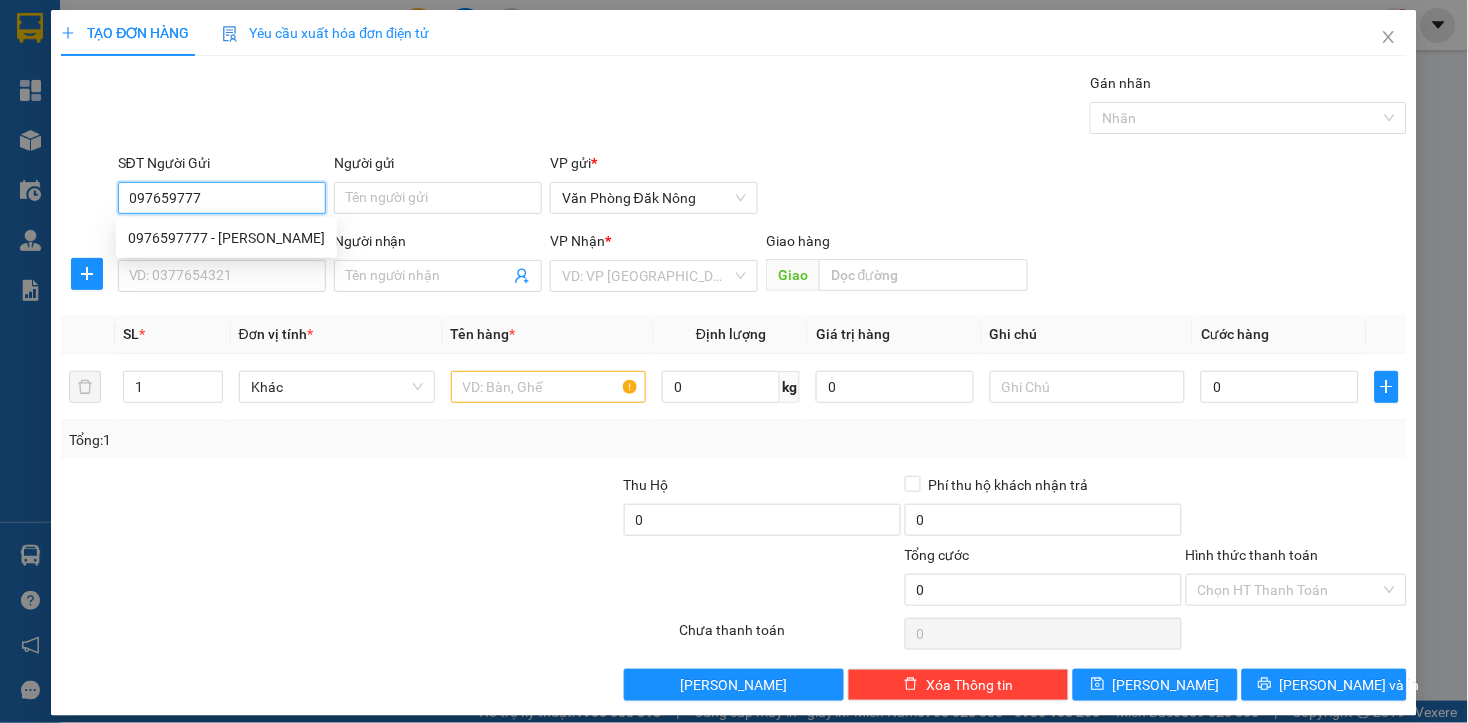 type on "0976597777" 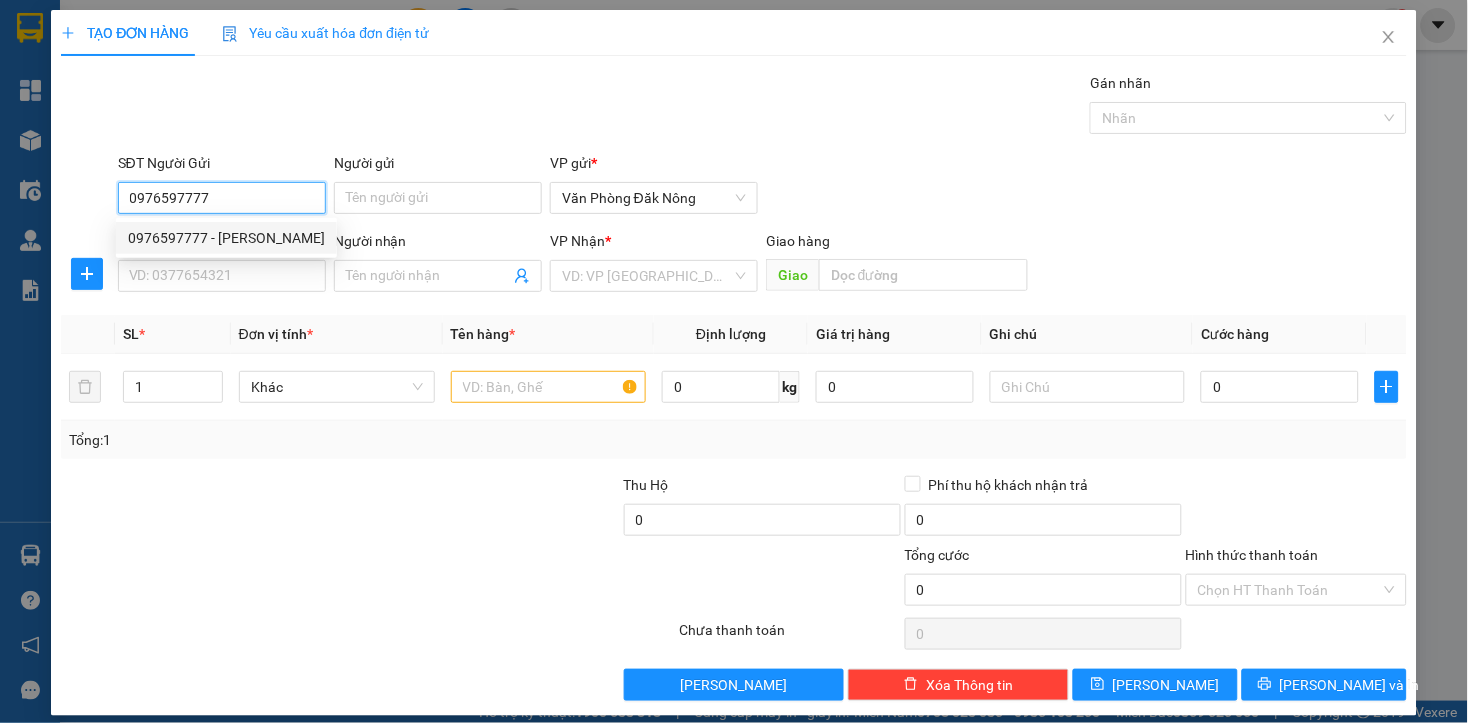 click on "0976597777 - [PERSON_NAME]" at bounding box center [226, 238] 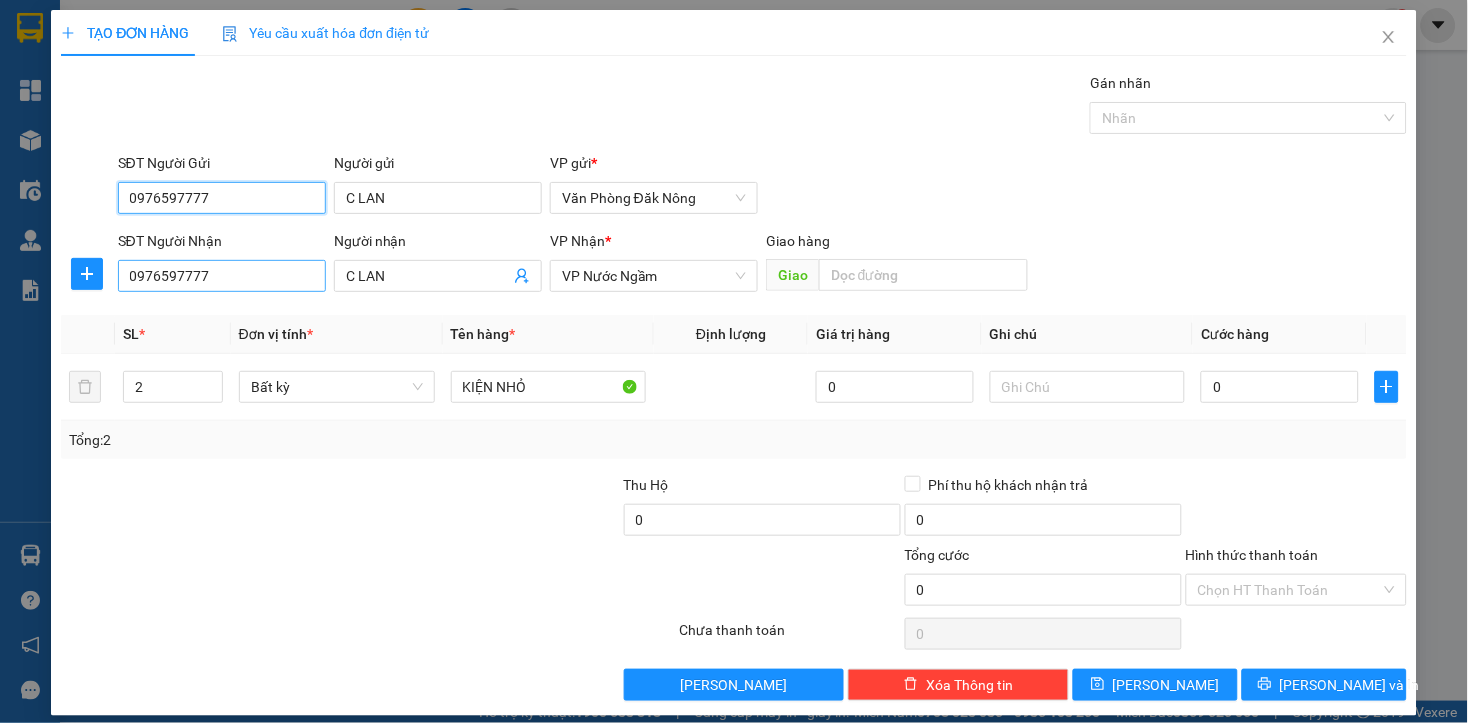 type on "0976597777" 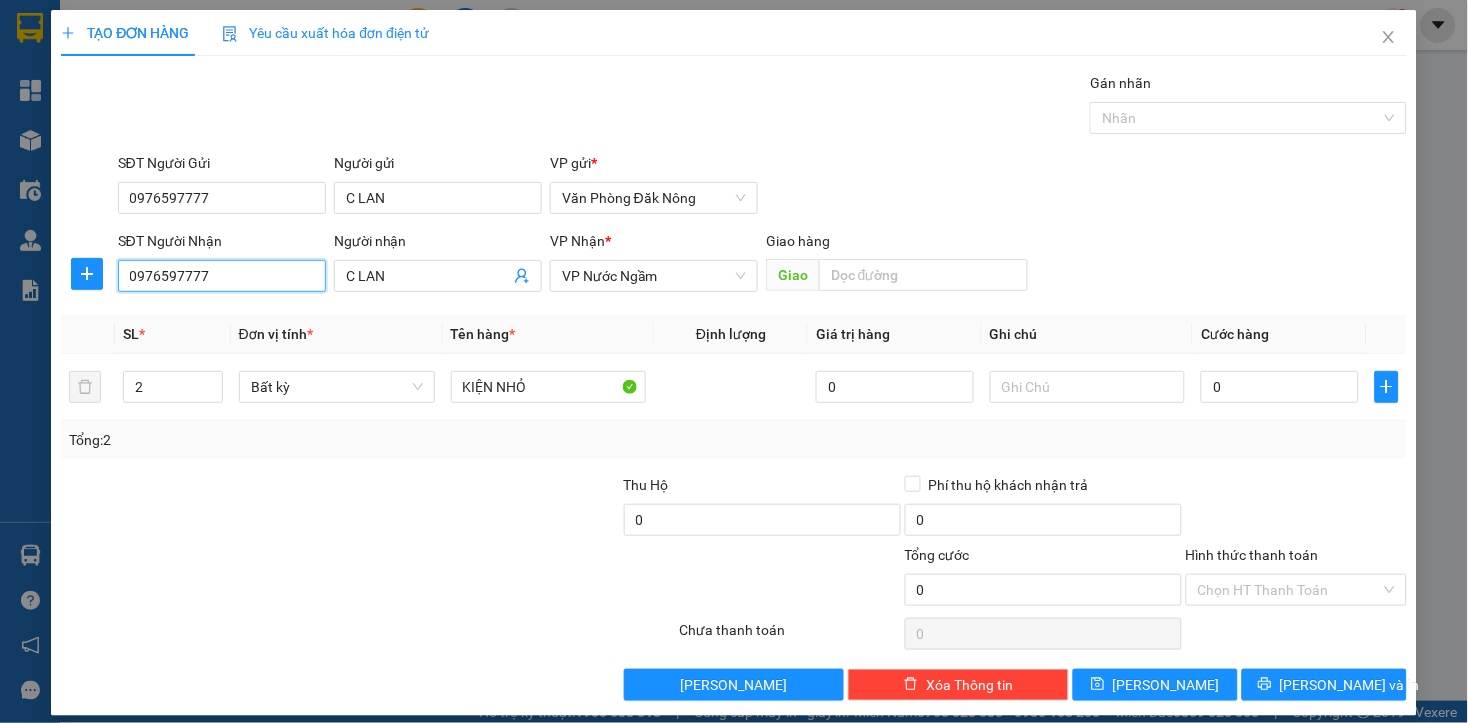 click on "0976597777" at bounding box center (222, 276) 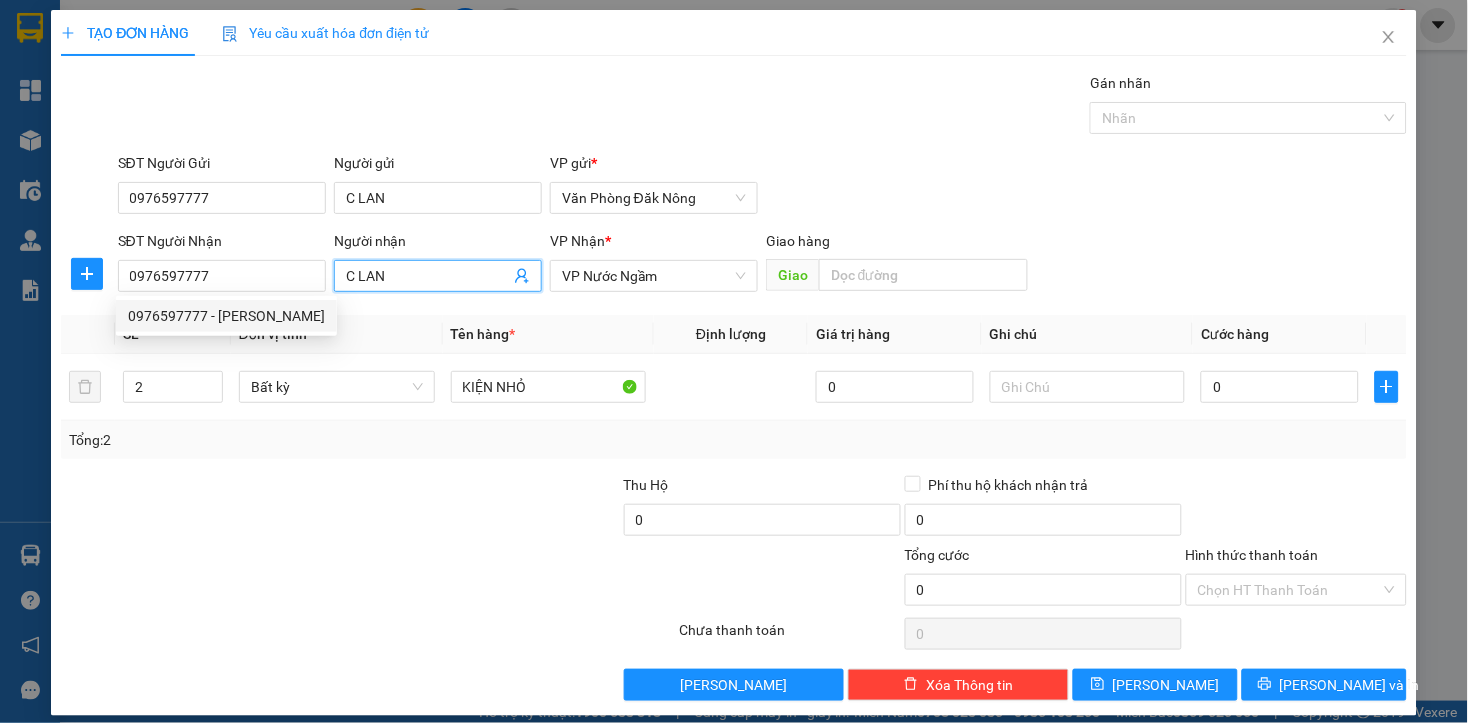 click on "C LAN" at bounding box center [428, 276] 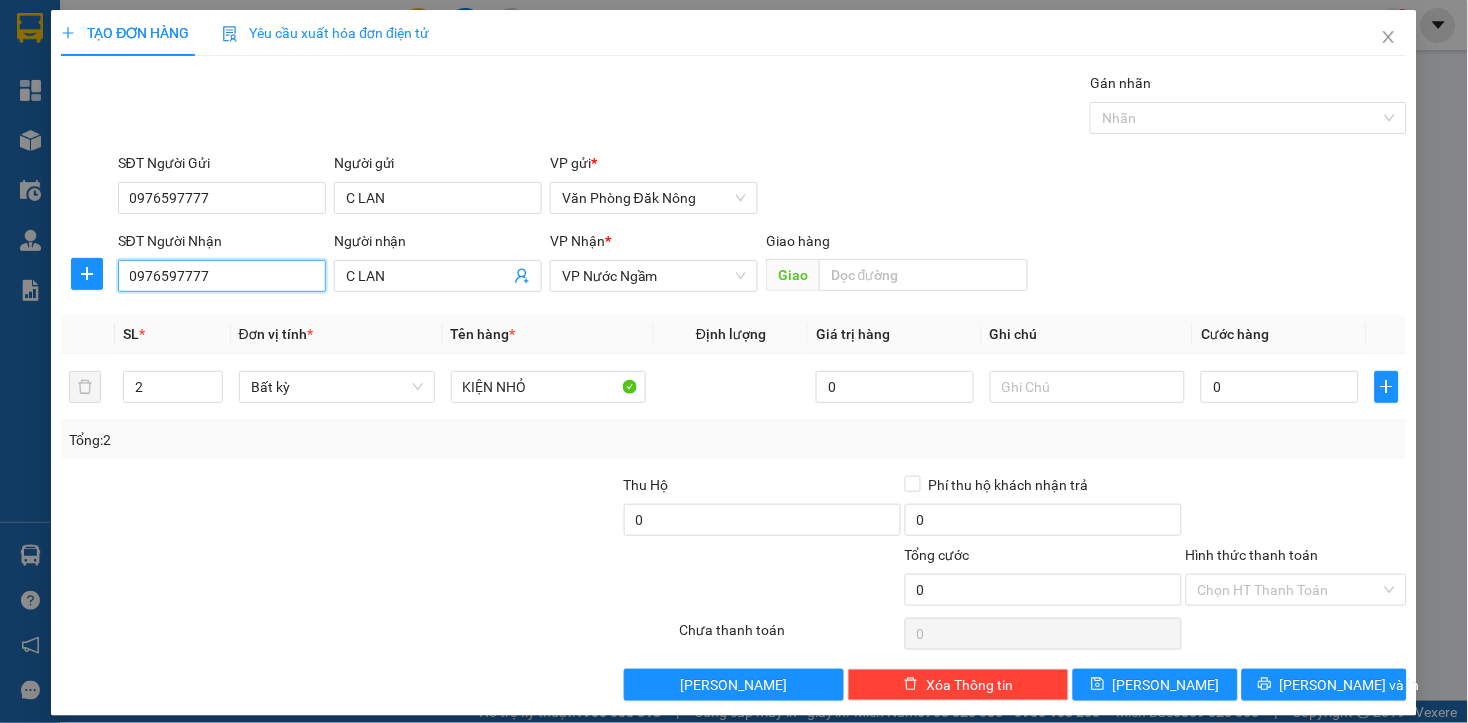 click on "0976597777" at bounding box center (222, 276) 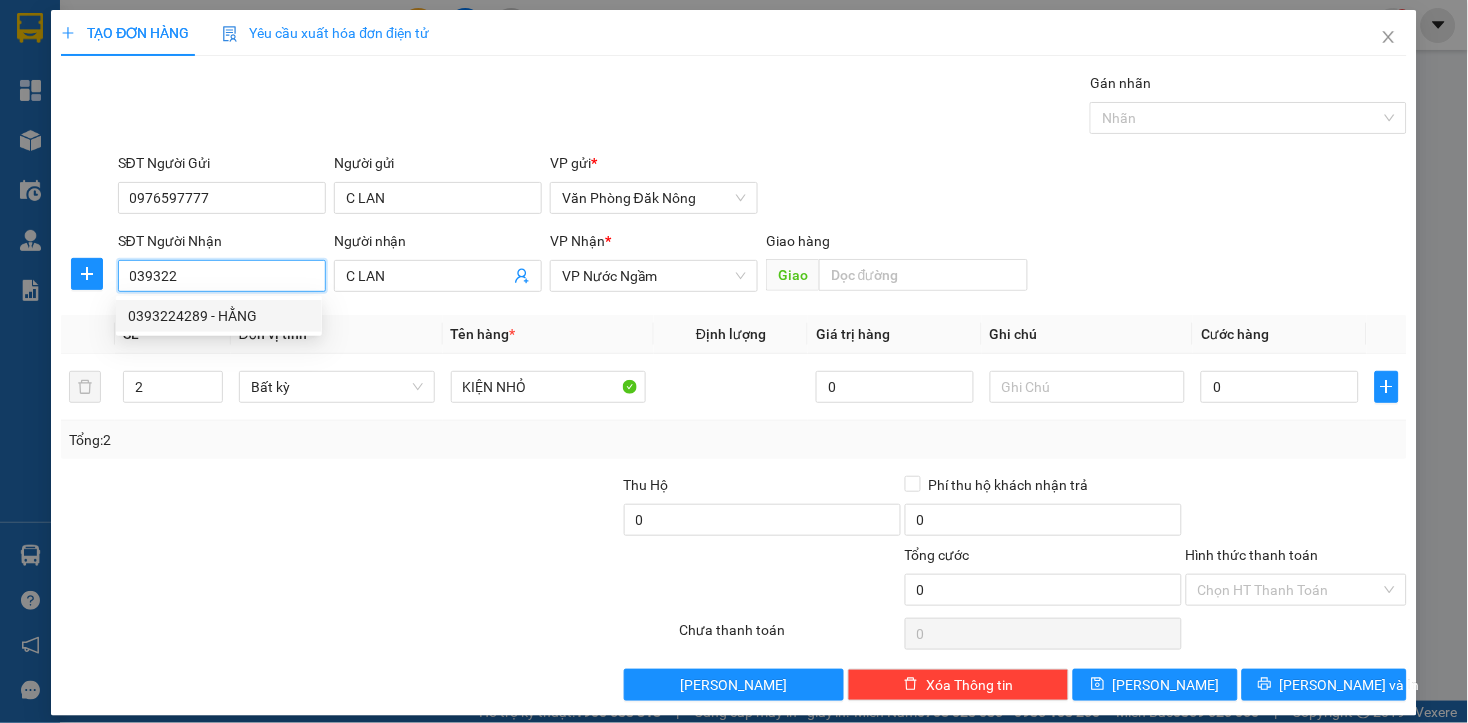 click on "0393224289 - HẰNG" at bounding box center (219, 316) 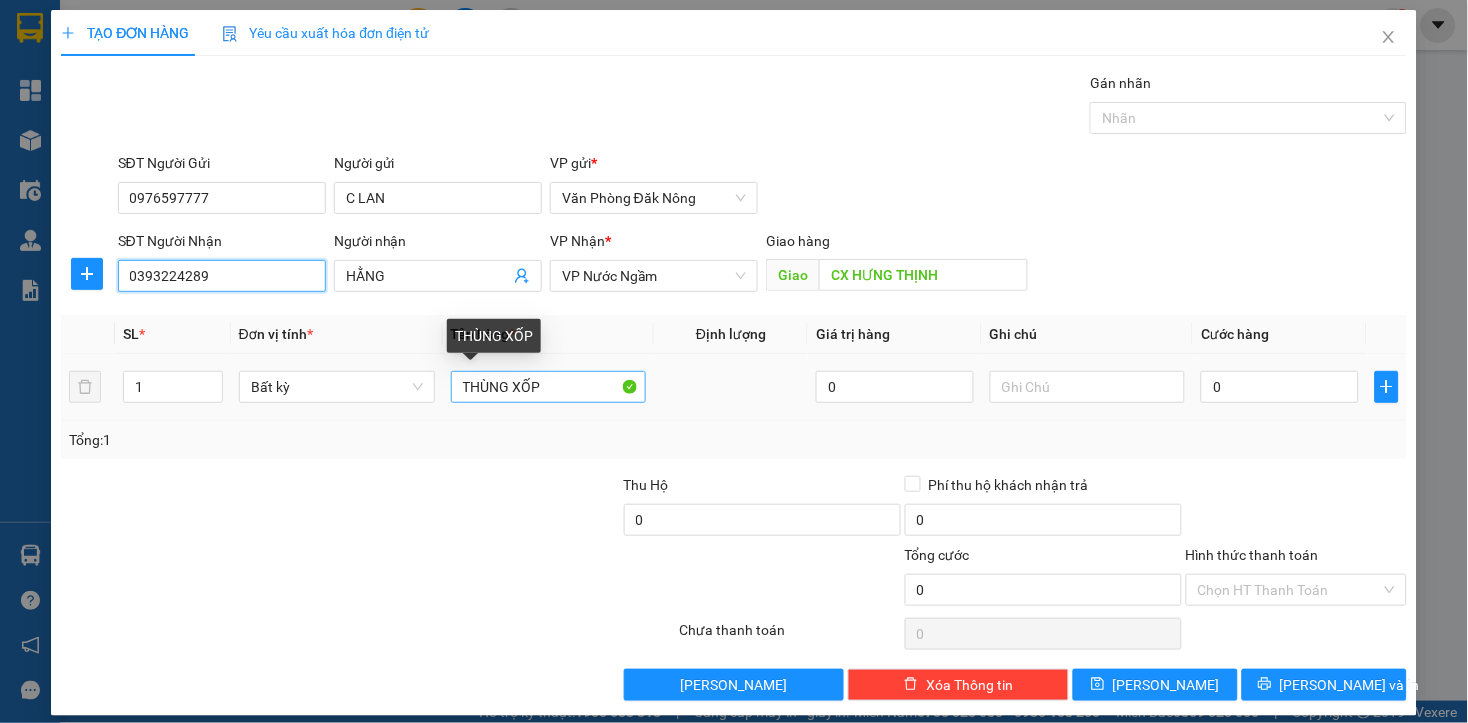 type on "0393224289" 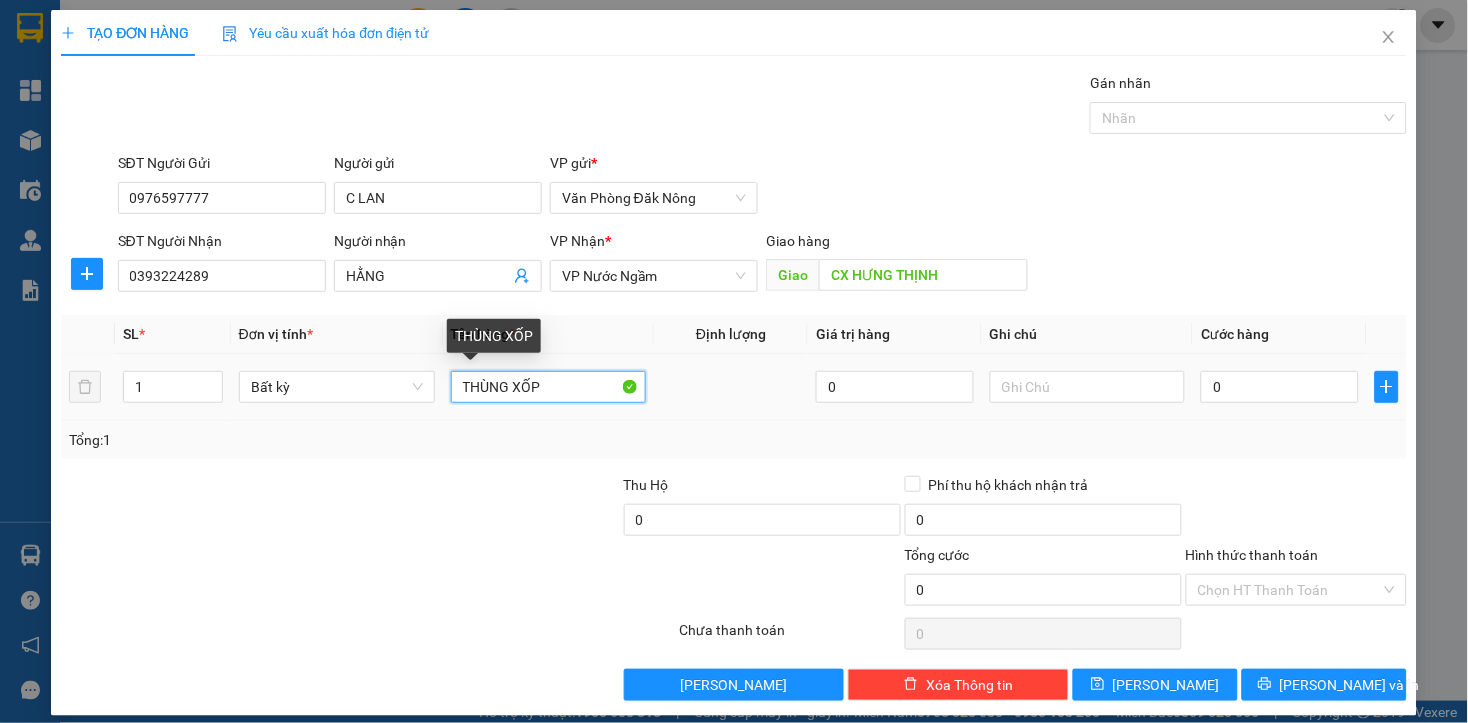 drag, startPoint x: 534, startPoint y: 387, endPoint x: 520, endPoint y: 385, distance: 14.142136 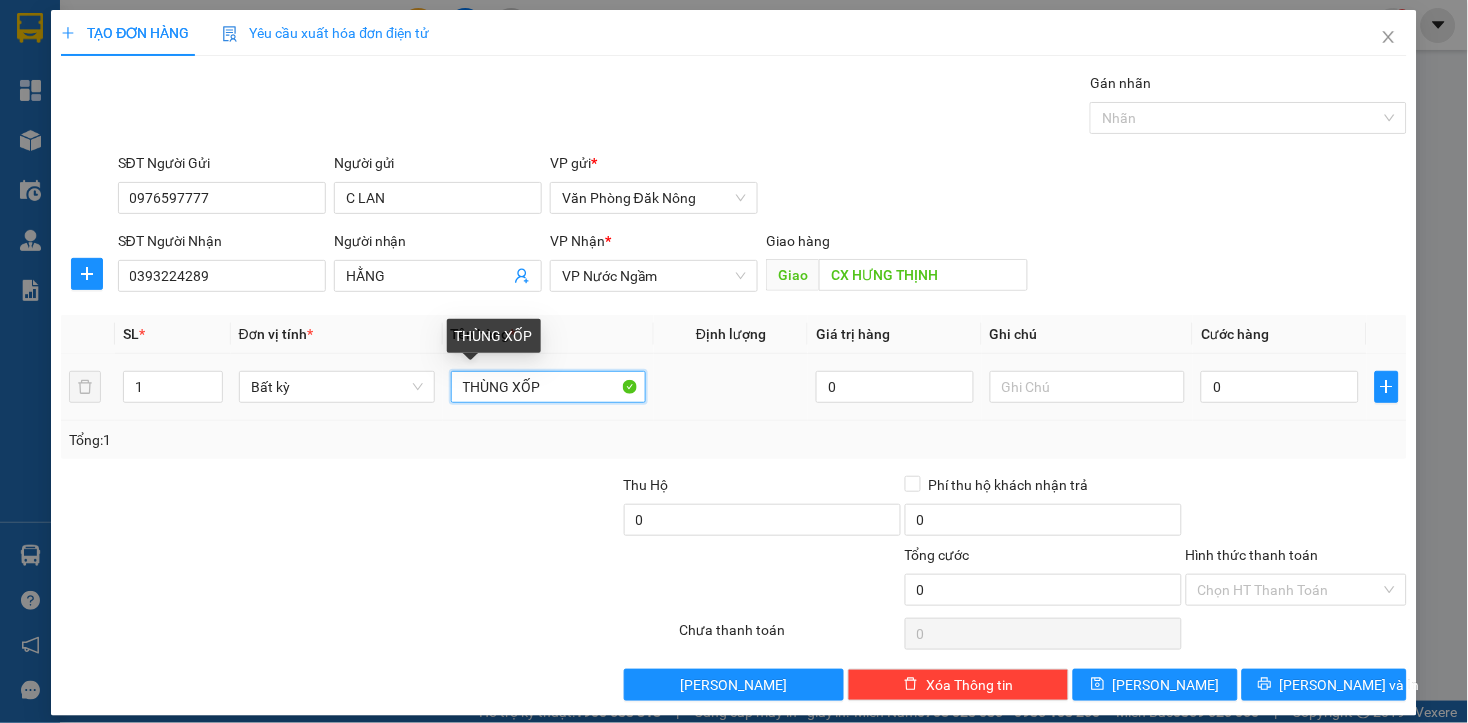 click on "THÙNG XỐP" at bounding box center [549, 387] 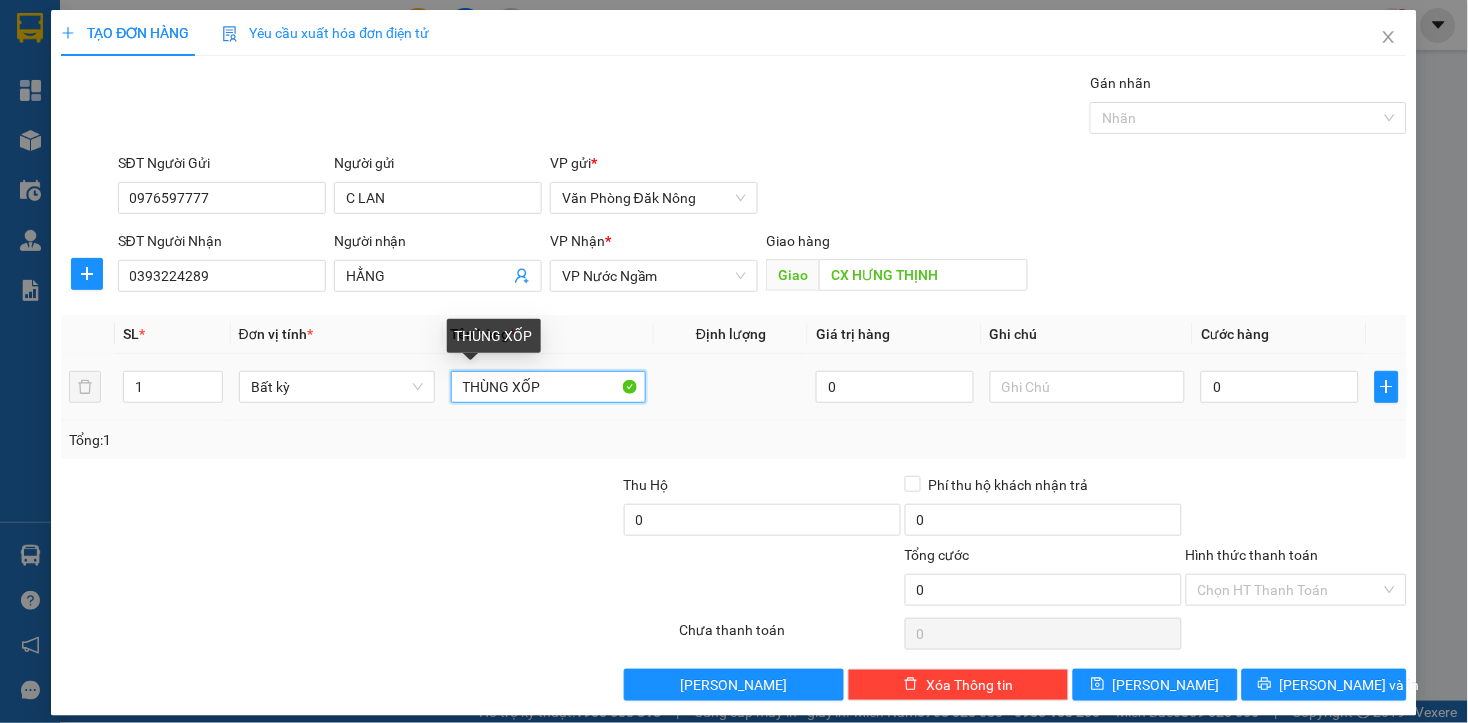 drag, startPoint x: 553, startPoint y: 384, endPoint x: 430, endPoint y: 415, distance: 126.84637 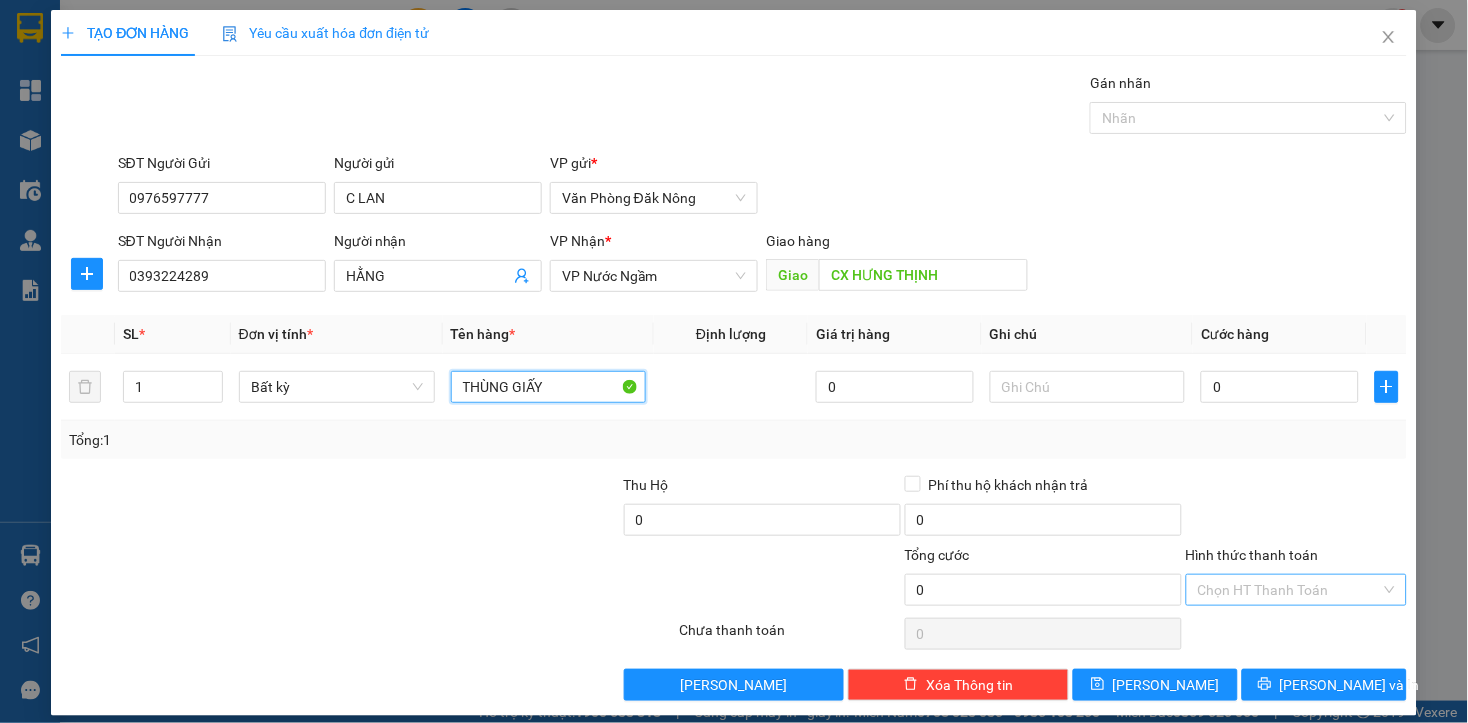 type on "THÙNG GIẤY" 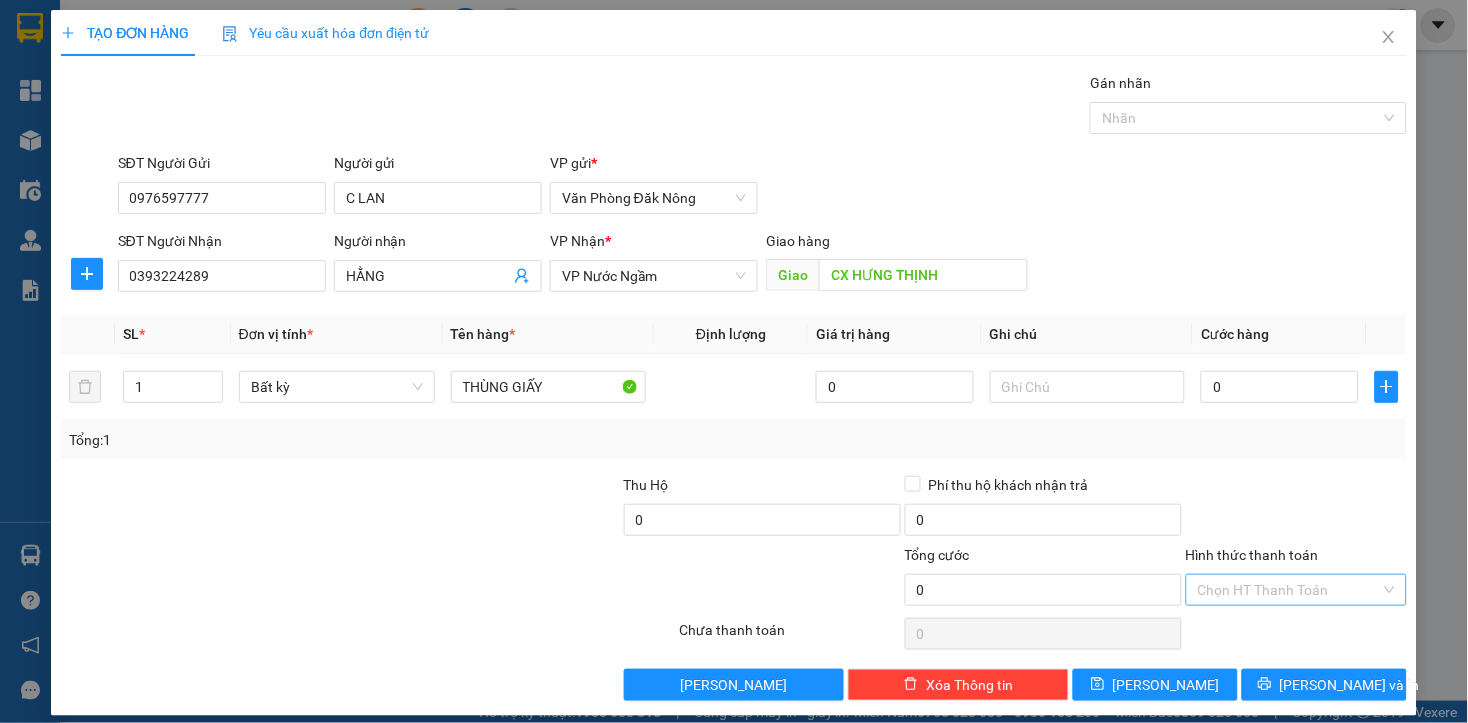 click on "Hình thức thanh toán" at bounding box center [1289, 590] 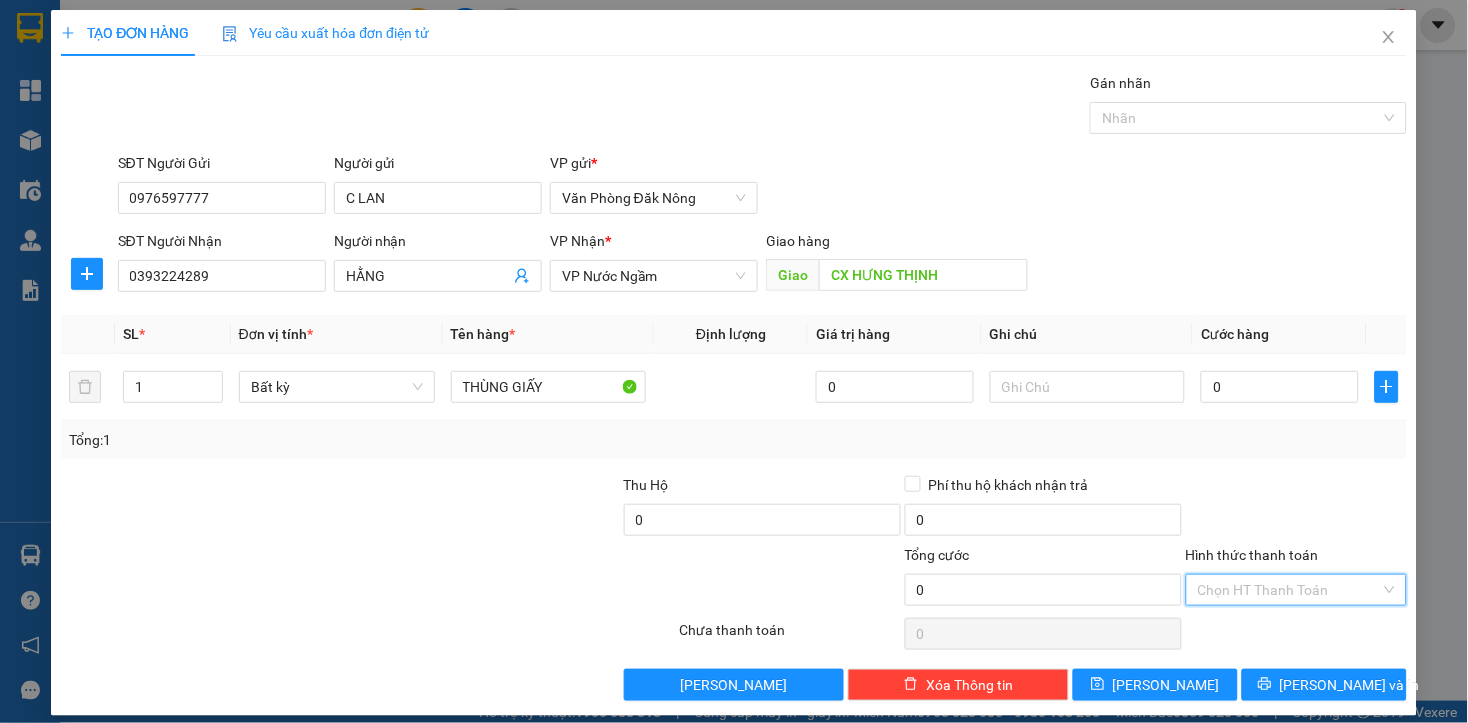 click at bounding box center [1296, 509] 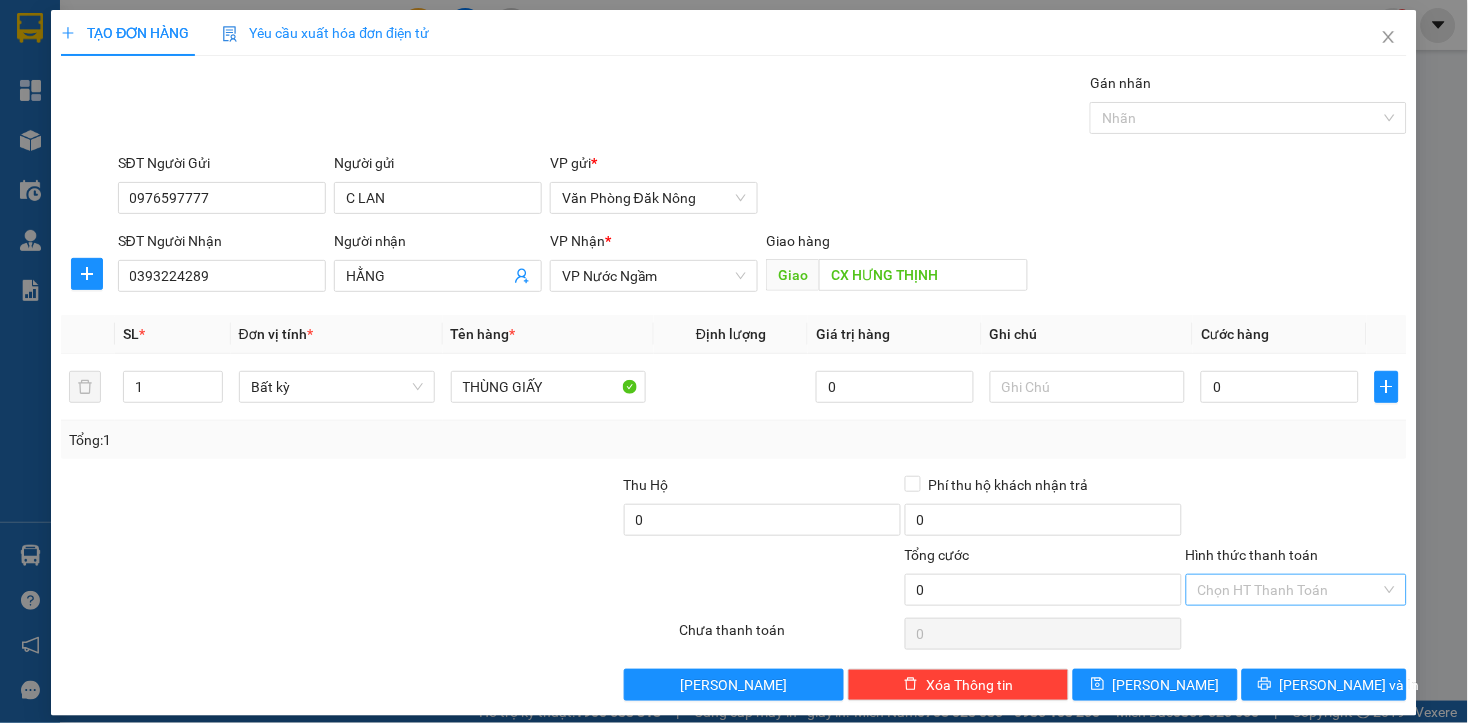 click on "Hình thức thanh toán" at bounding box center [1289, 590] 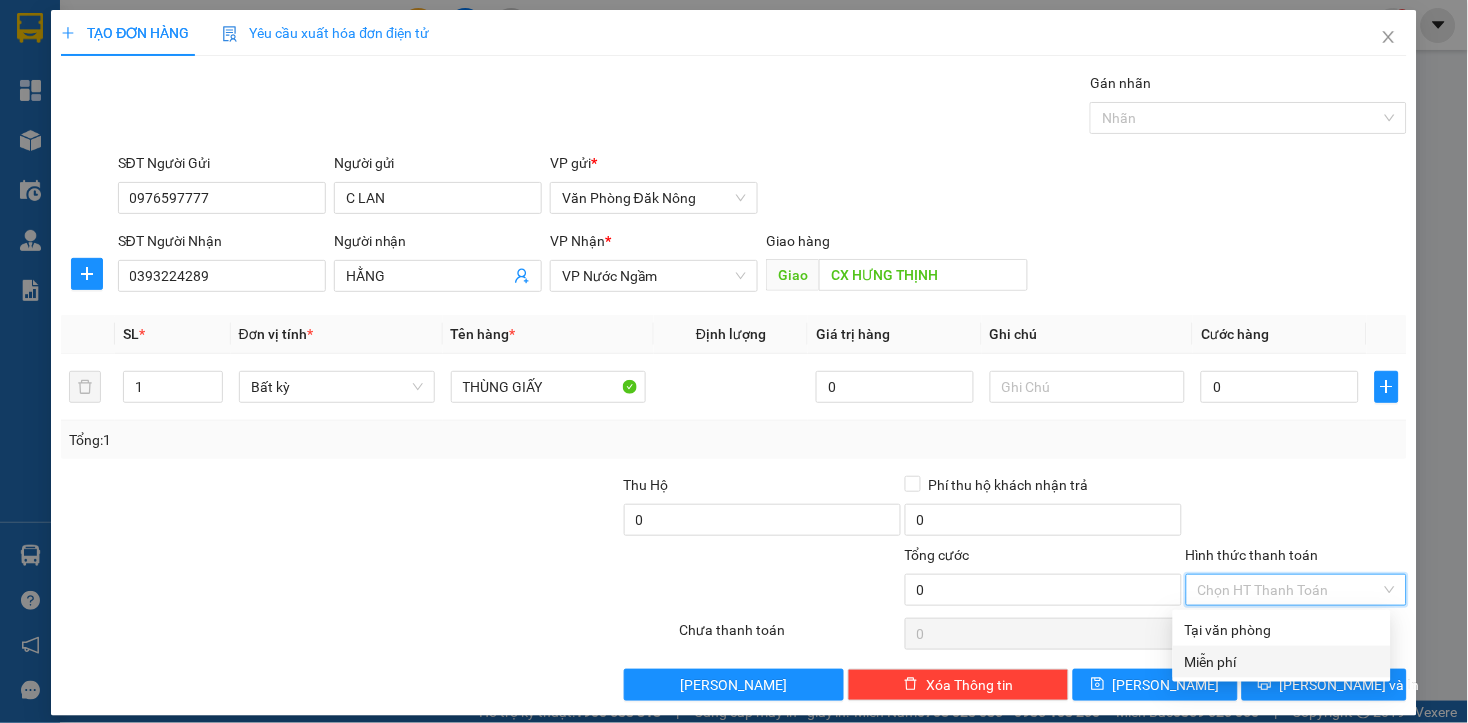 click on "Miễn phí" at bounding box center (1282, 662) 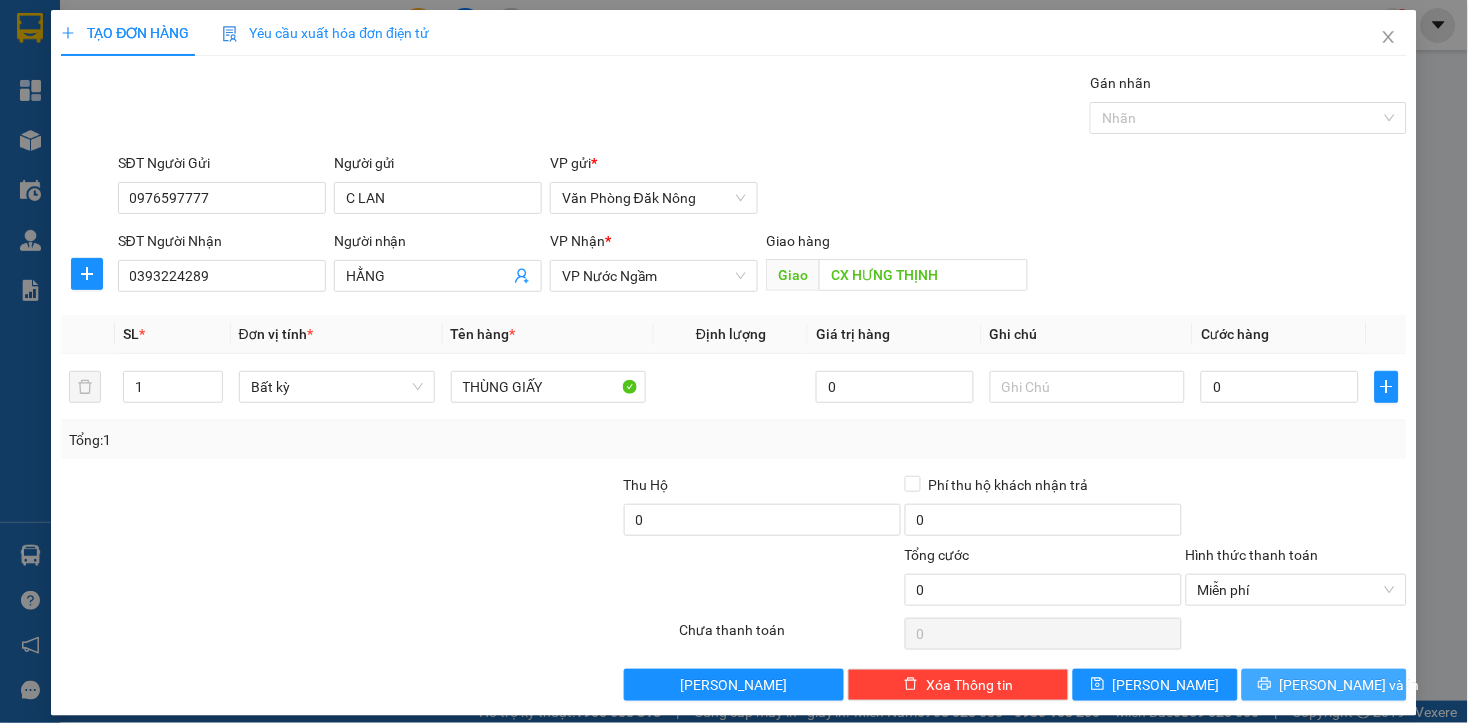 drag, startPoint x: 1300, startPoint y: 681, endPoint x: 1293, endPoint y: 672, distance: 11.401754 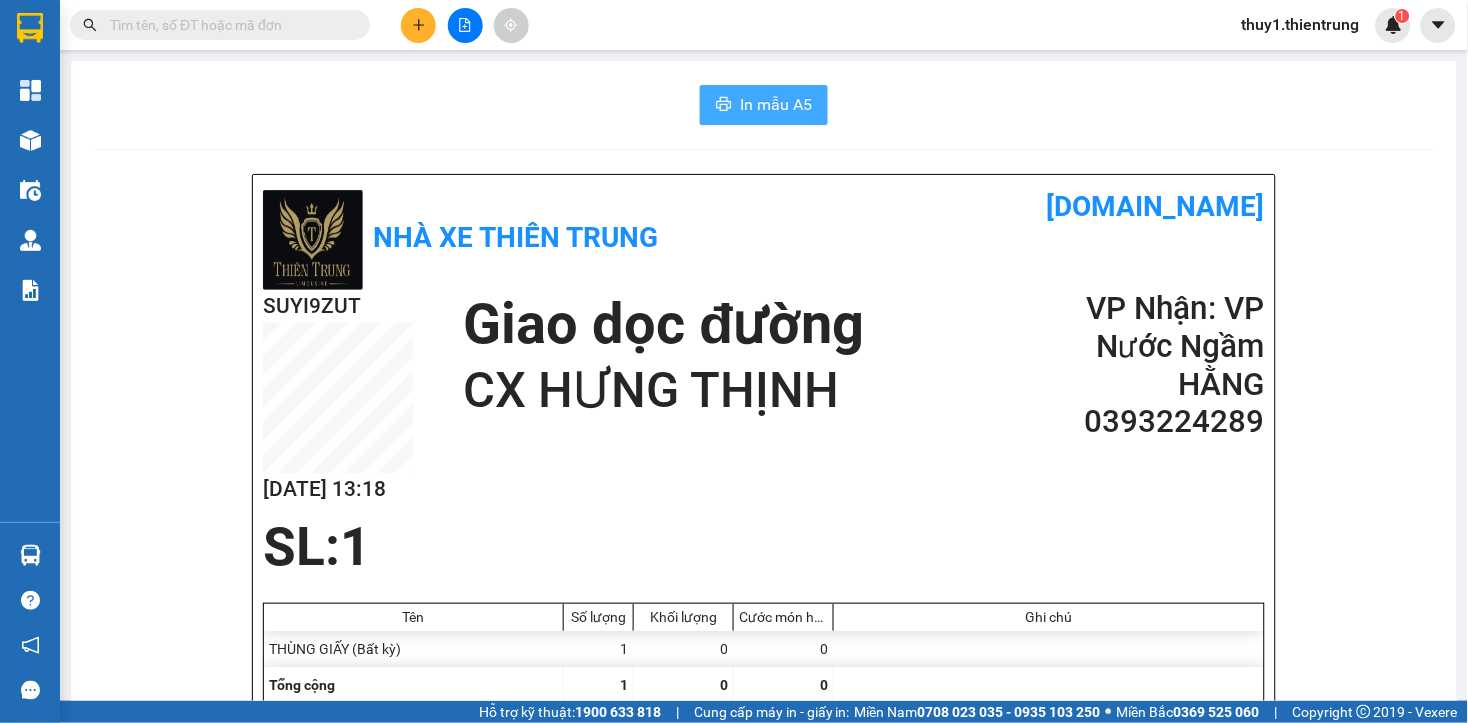 click on "In mẫu A5" at bounding box center (776, 104) 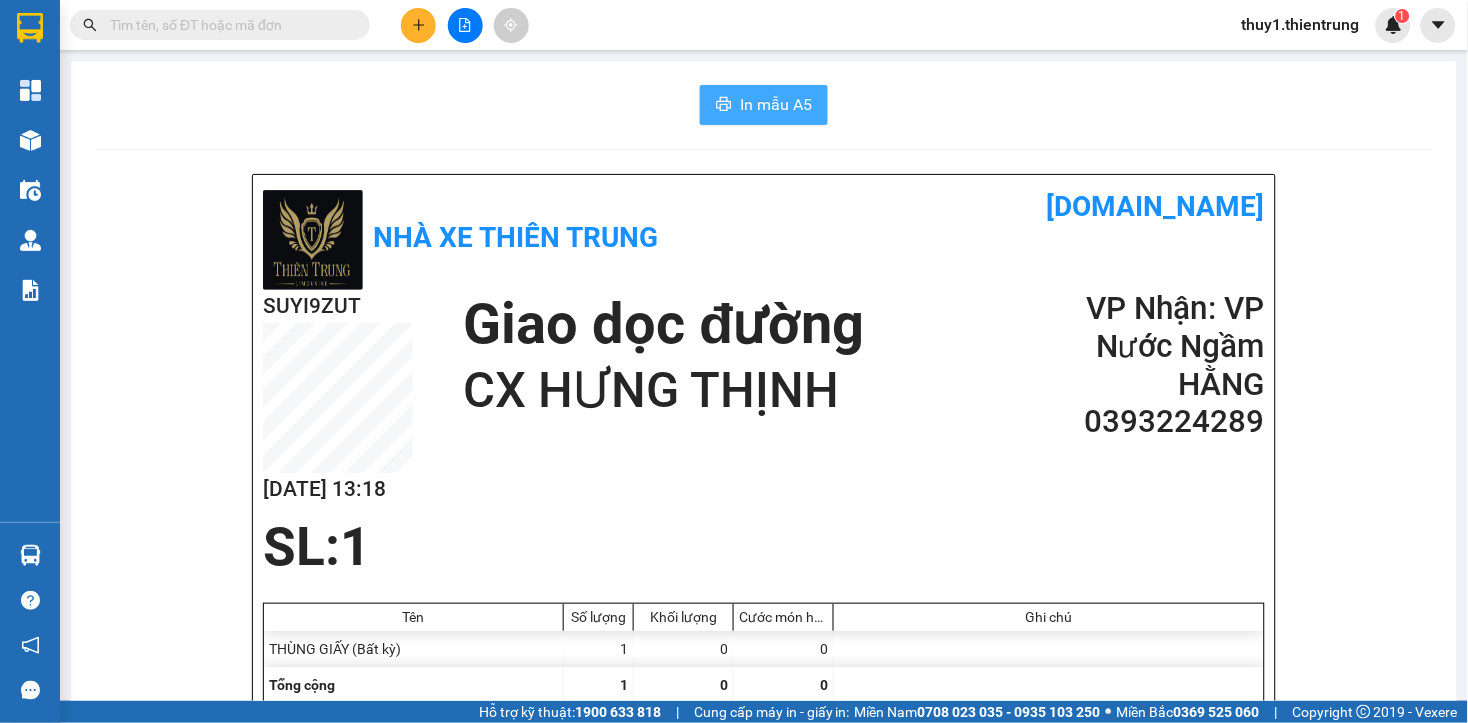 scroll, scrollTop: 0, scrollLeft: 0, axis: both 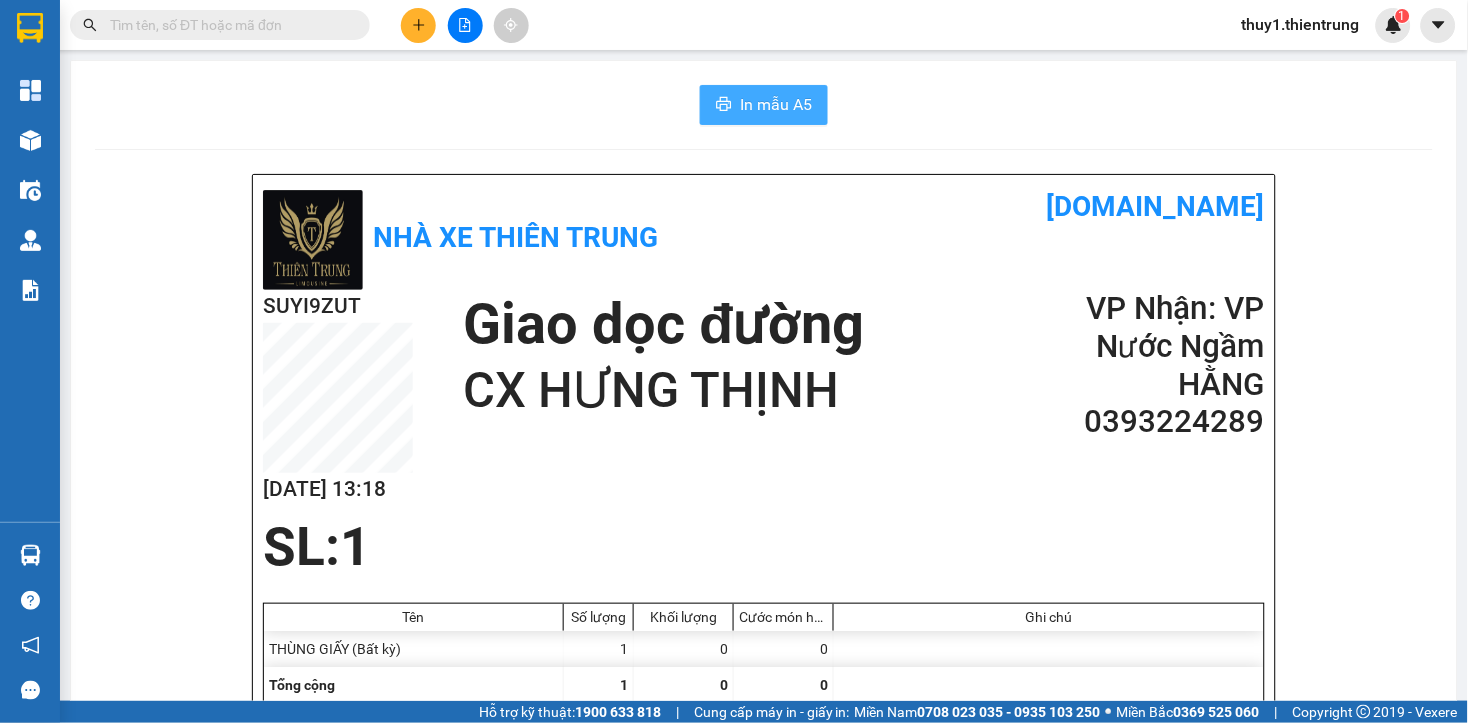 click on "In mẫu A5" at bounding box center [776, 104] 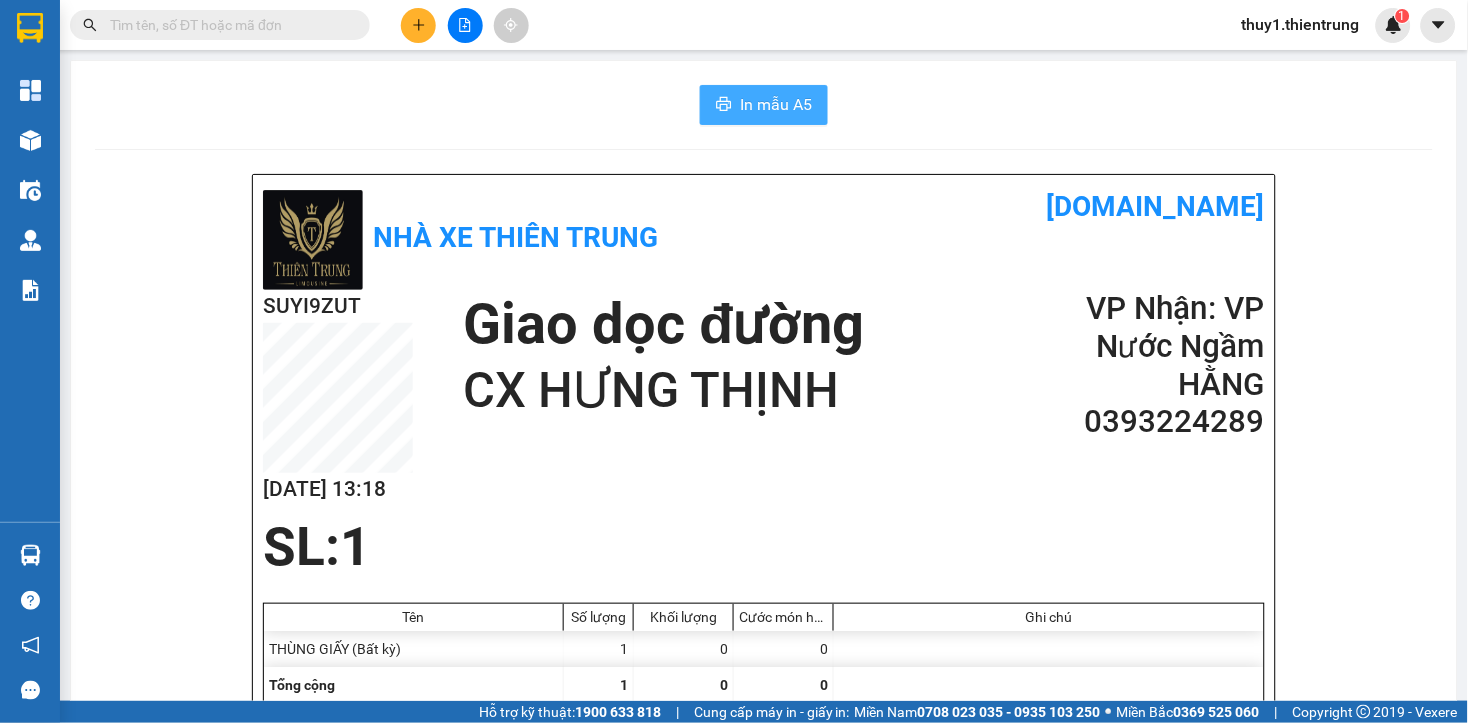 scroll, scrollTop: 0, scrollLeft: 0, axis: both 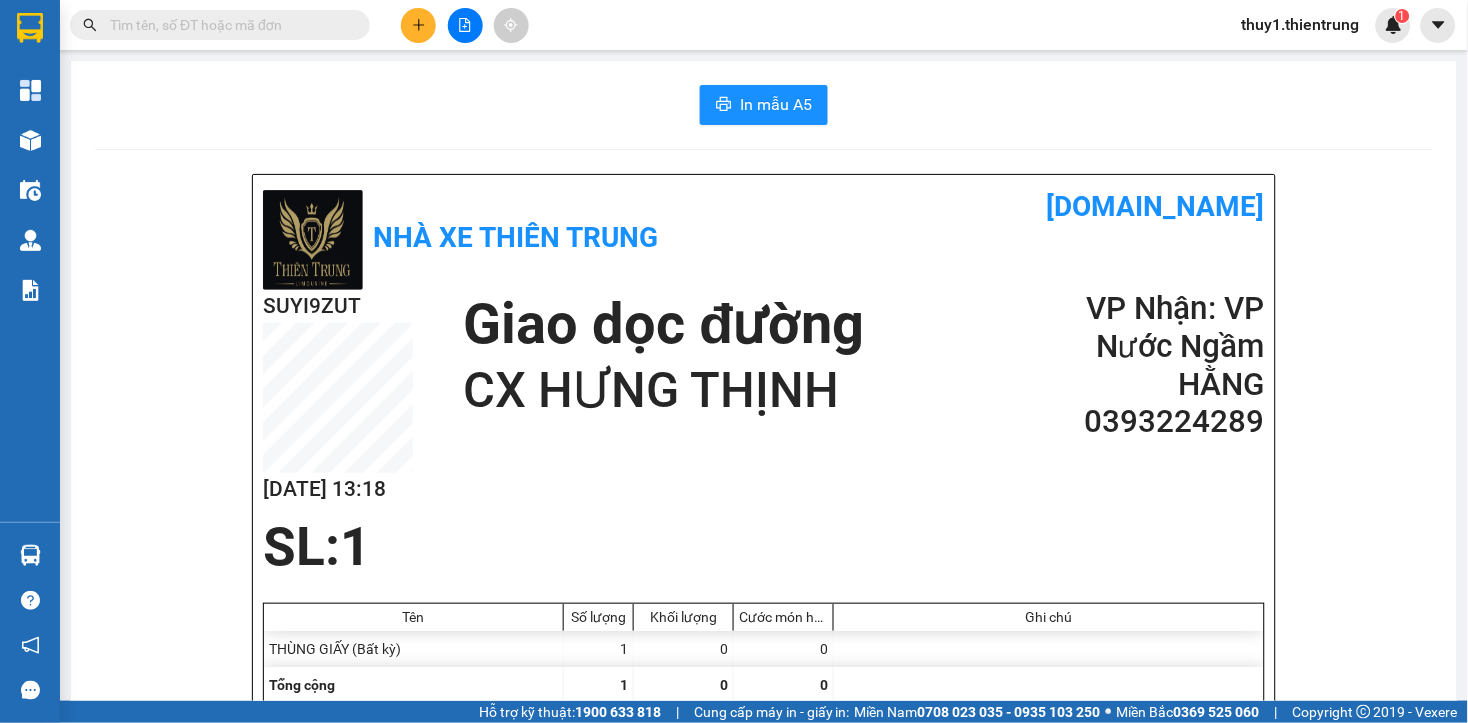 click on "SUYI9ZUT [DATE] 13:18 Giao dọc đường   CX HƯNG THỊNH VP Nhận:   VP Nước Ngầm HẰNG  0393224289" at bounding box center (764, 403) 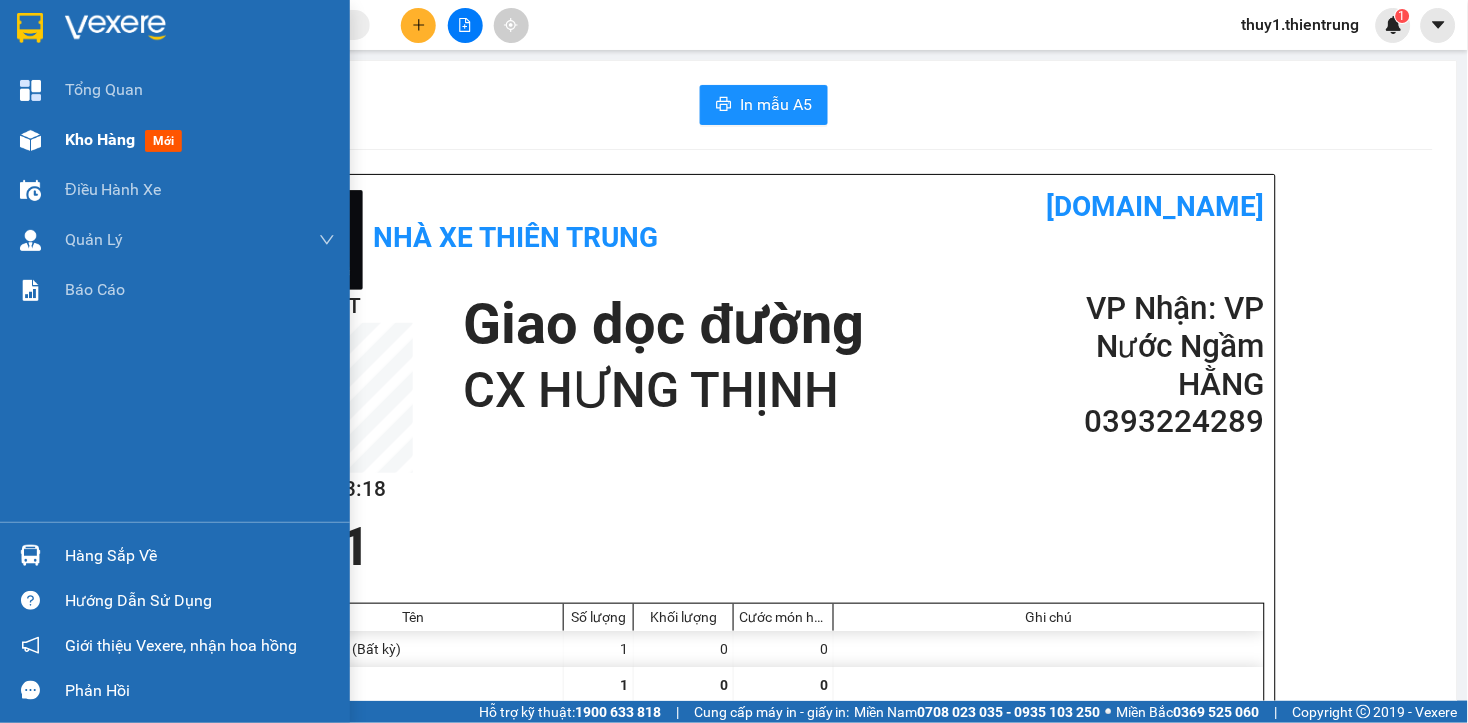 click on "Kho hàng mới" at bounding box center [175, 140] 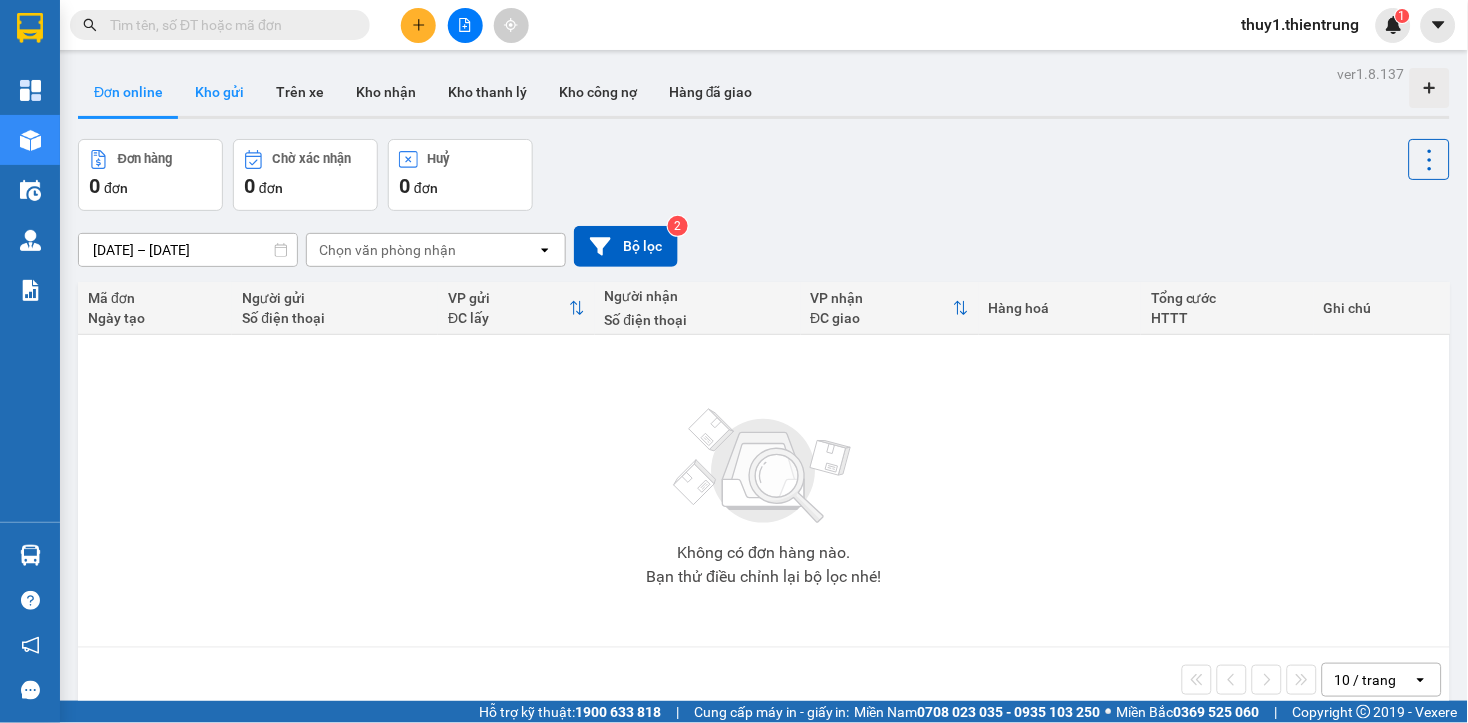click on "Kho gửi" at bounding box center [219, 92] 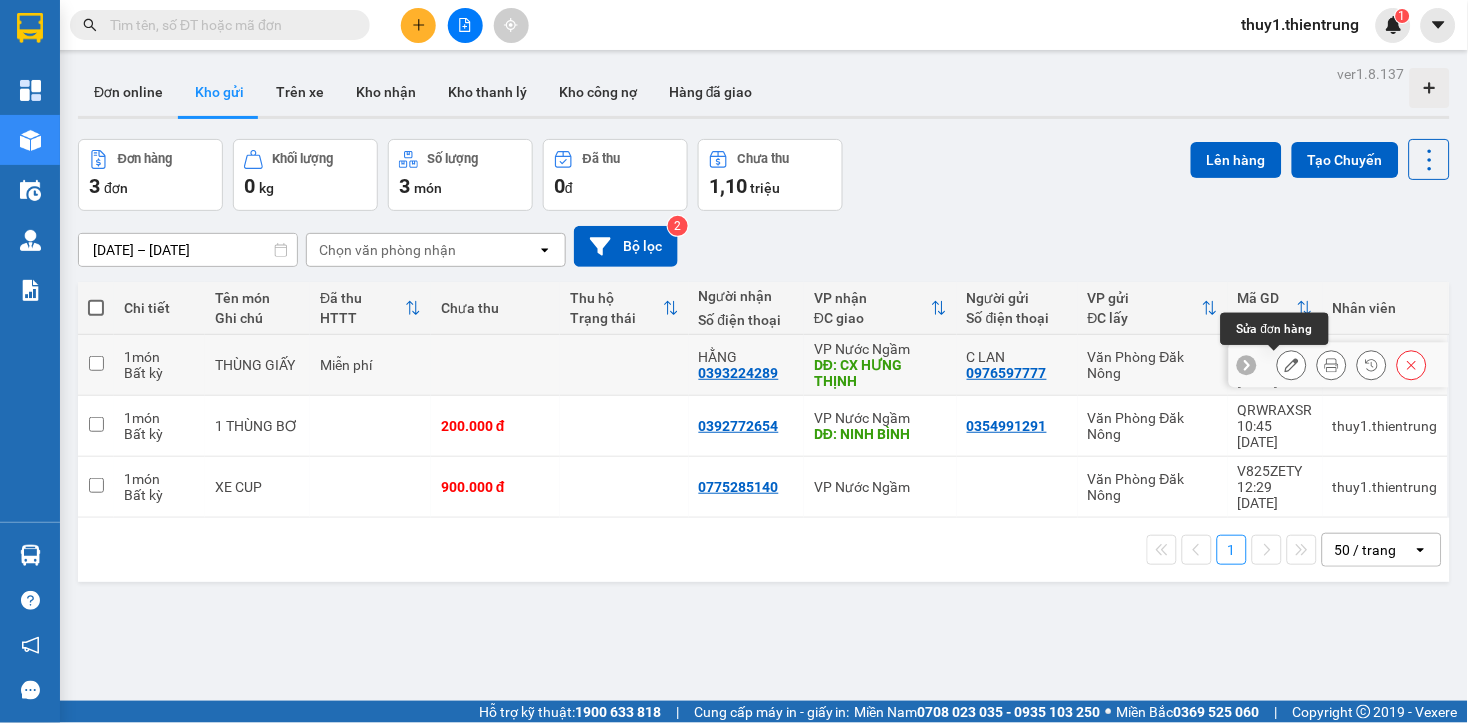 click 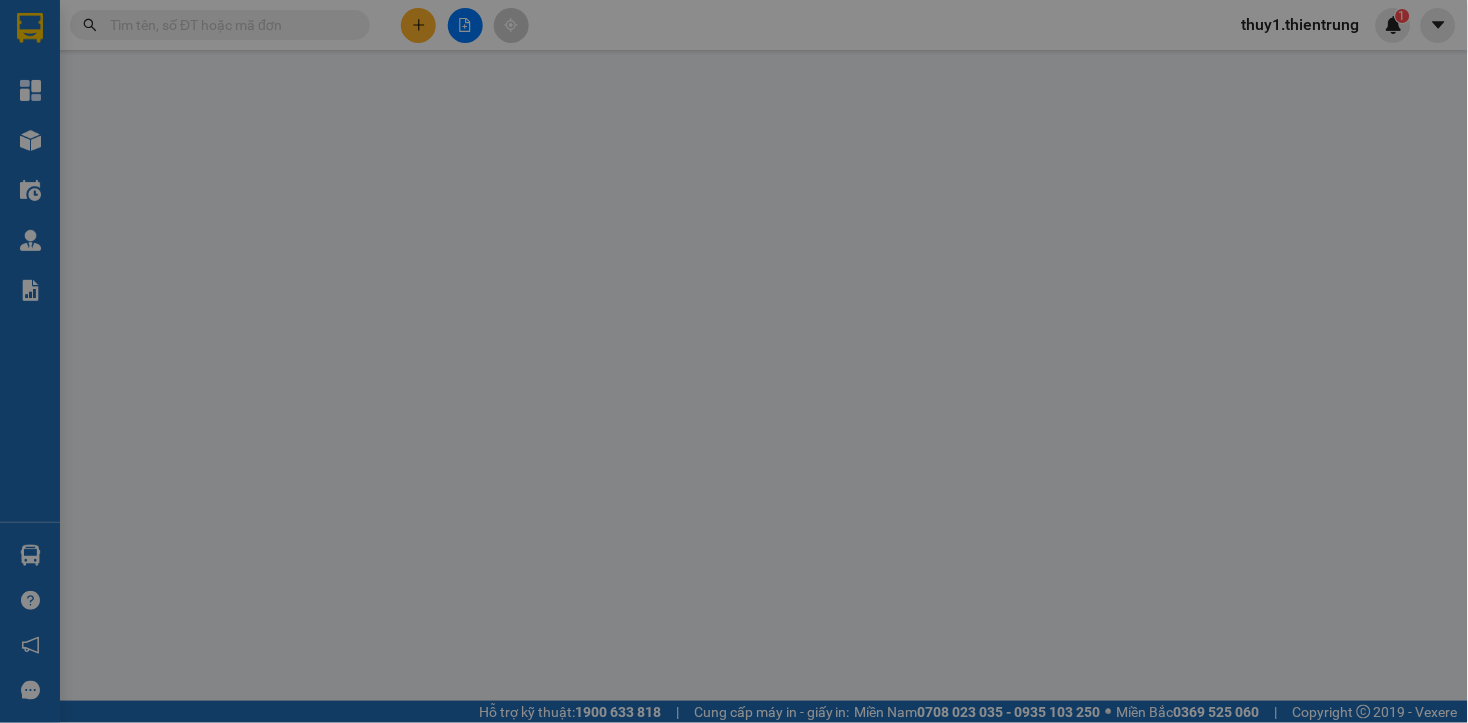 type on "0976597777" 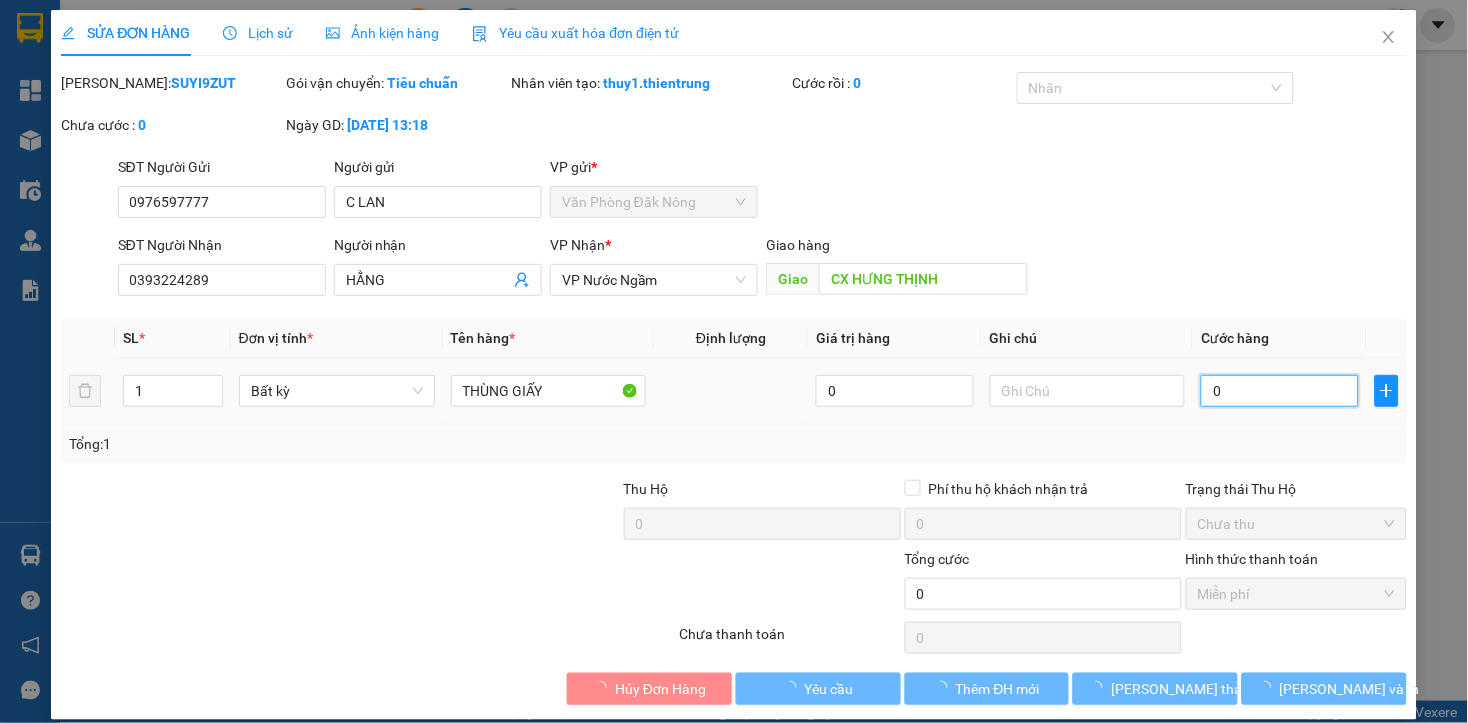 click on "0" at bounding box center [1279, 391] 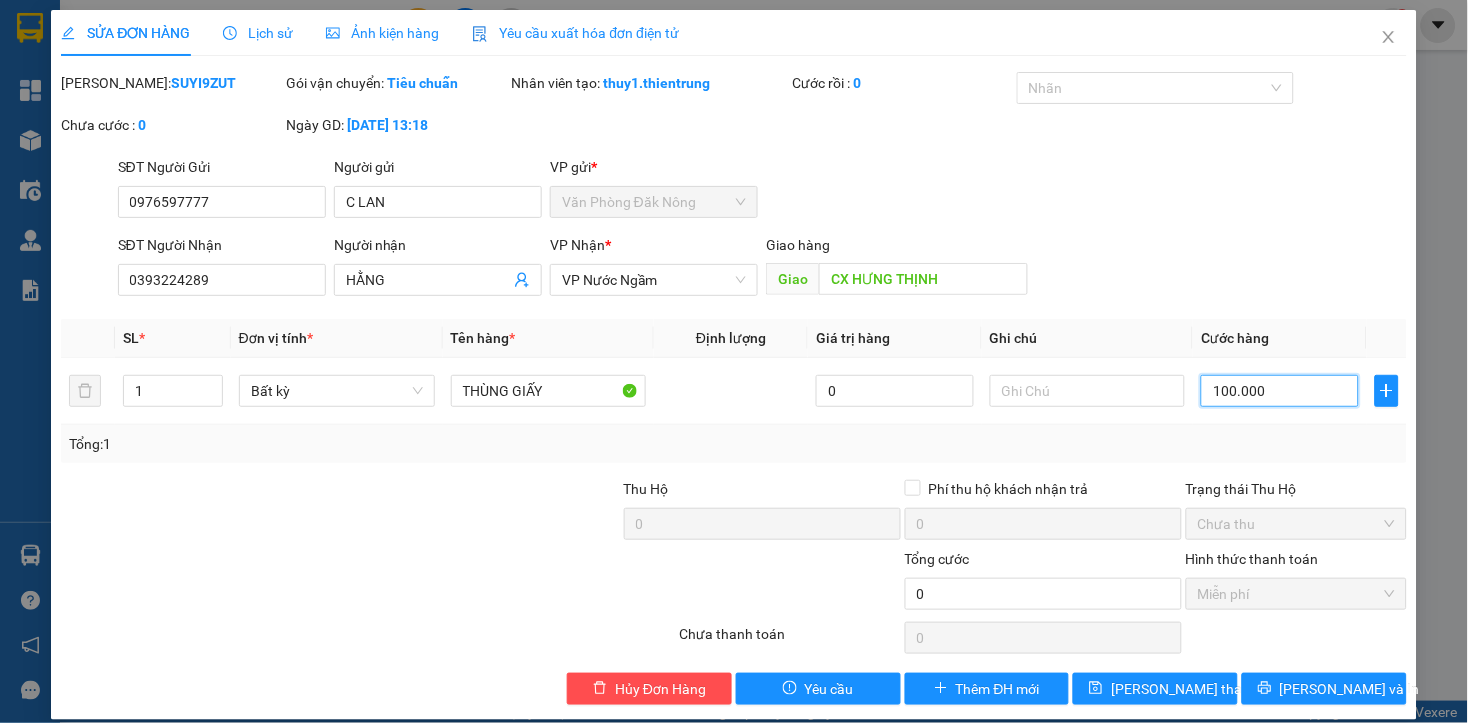 scroll, scrollTop: 21, scrollLeft: 0, axis: vertical 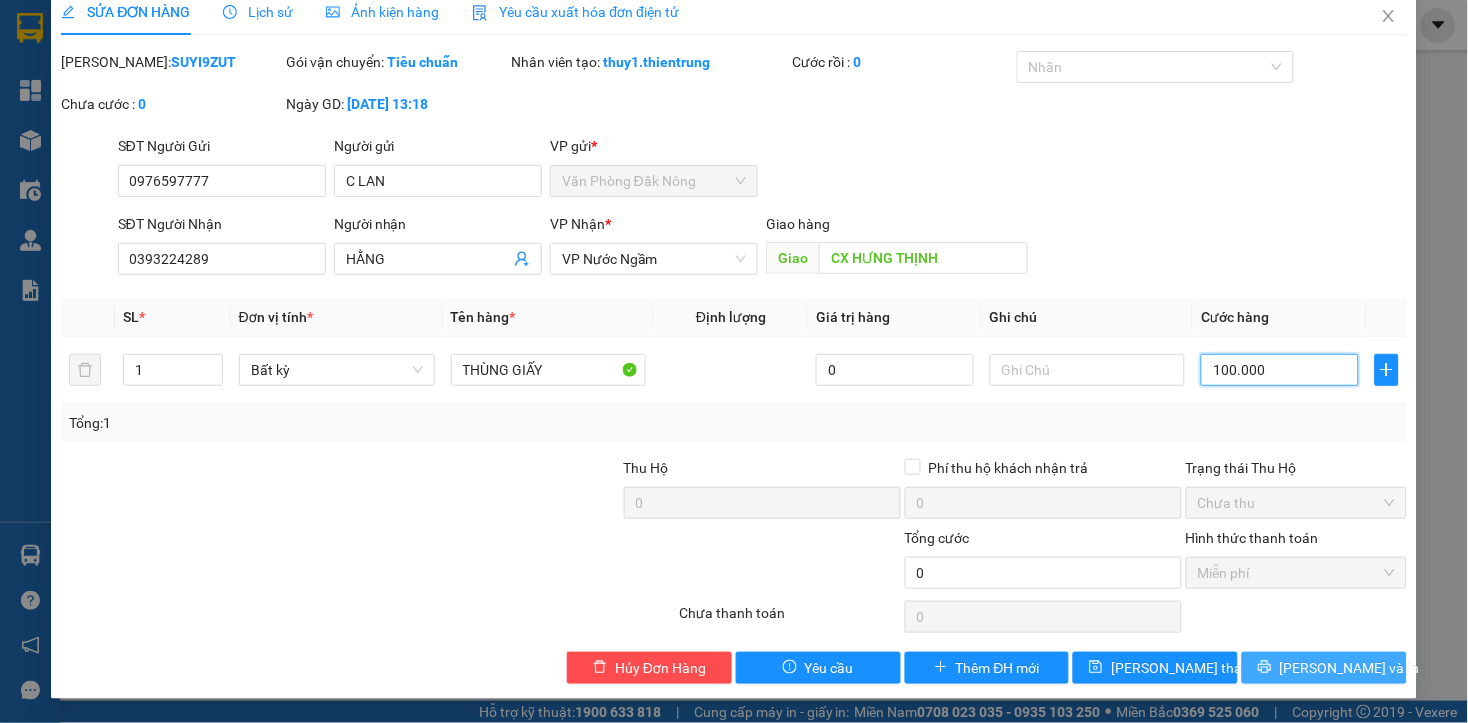 type on "100.000" 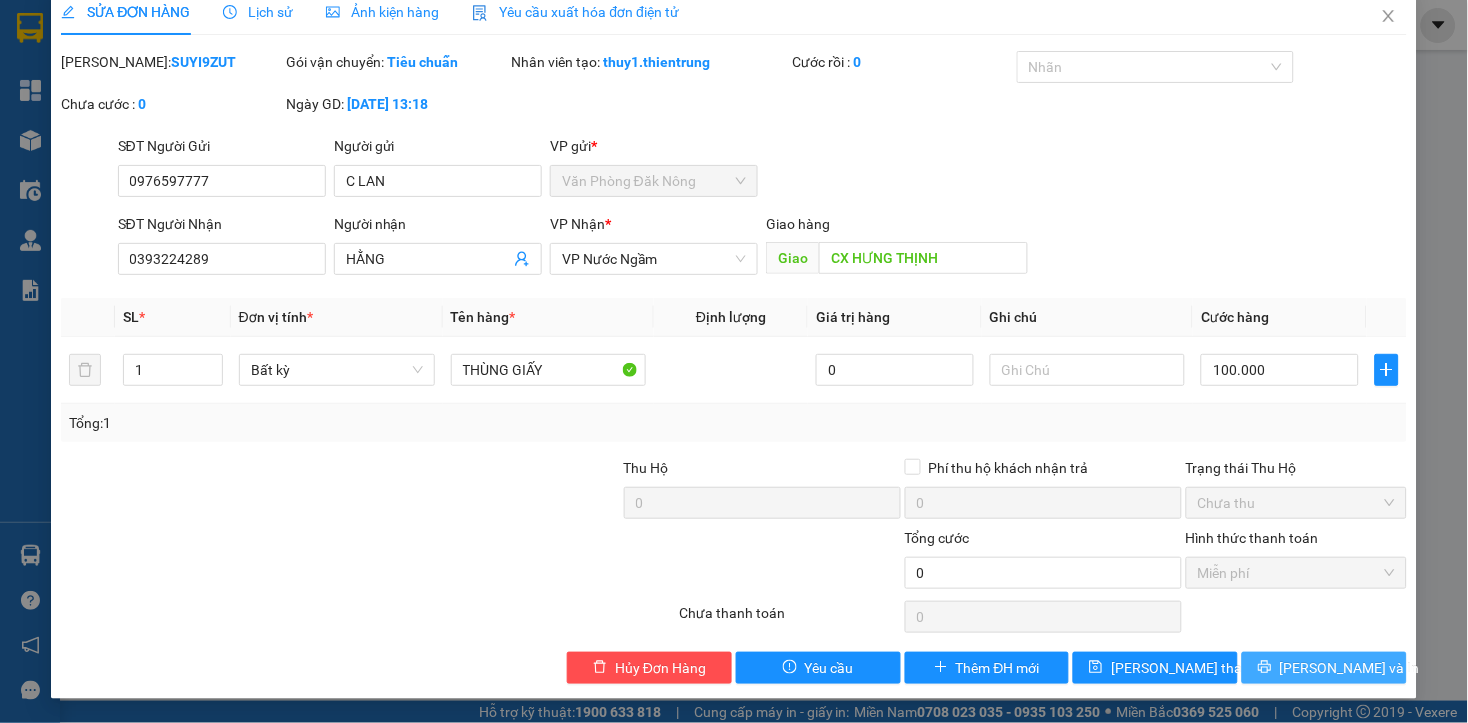 drag, startPoint x: 1287, startPoint y: 665, endPoint x: 1254, endPoint y: 650, distance: 36.249138 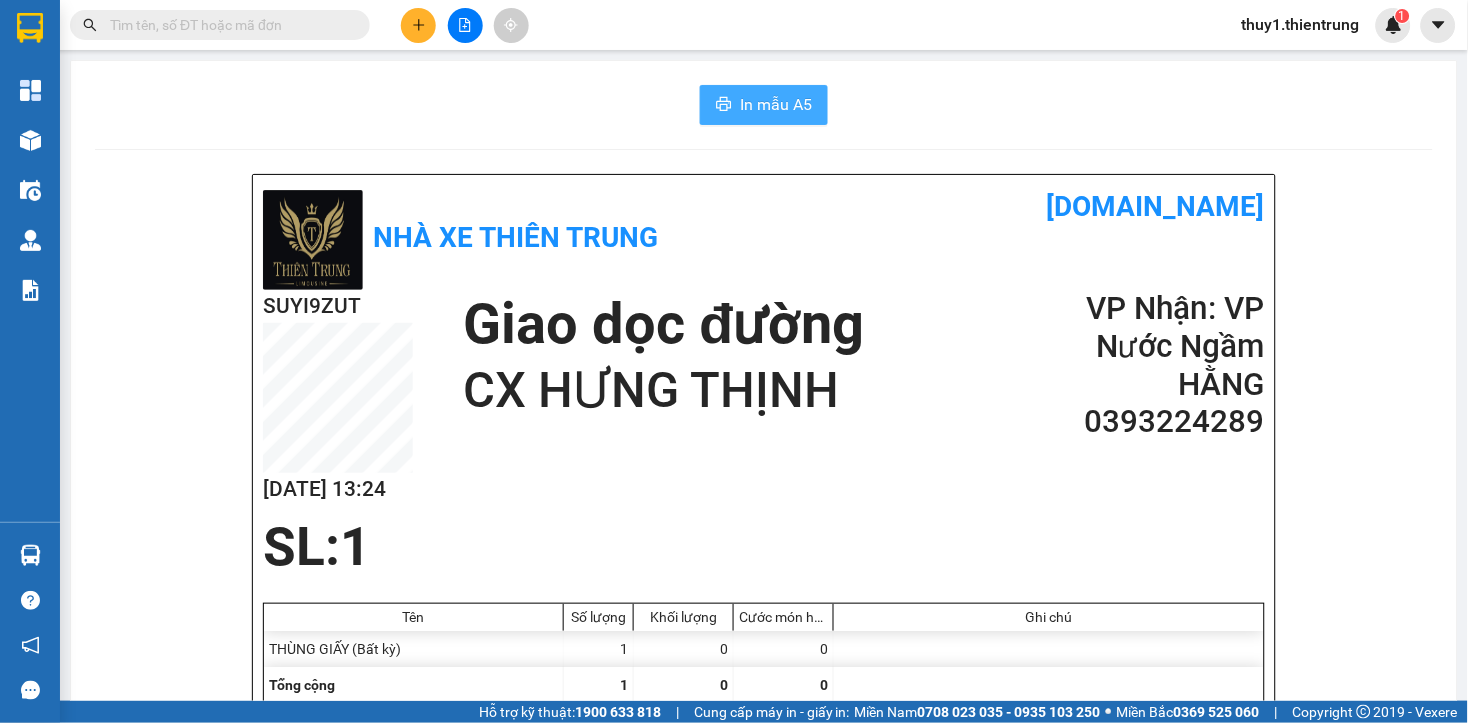 click on "In mẫu A5" at bounding box center [776, 104] 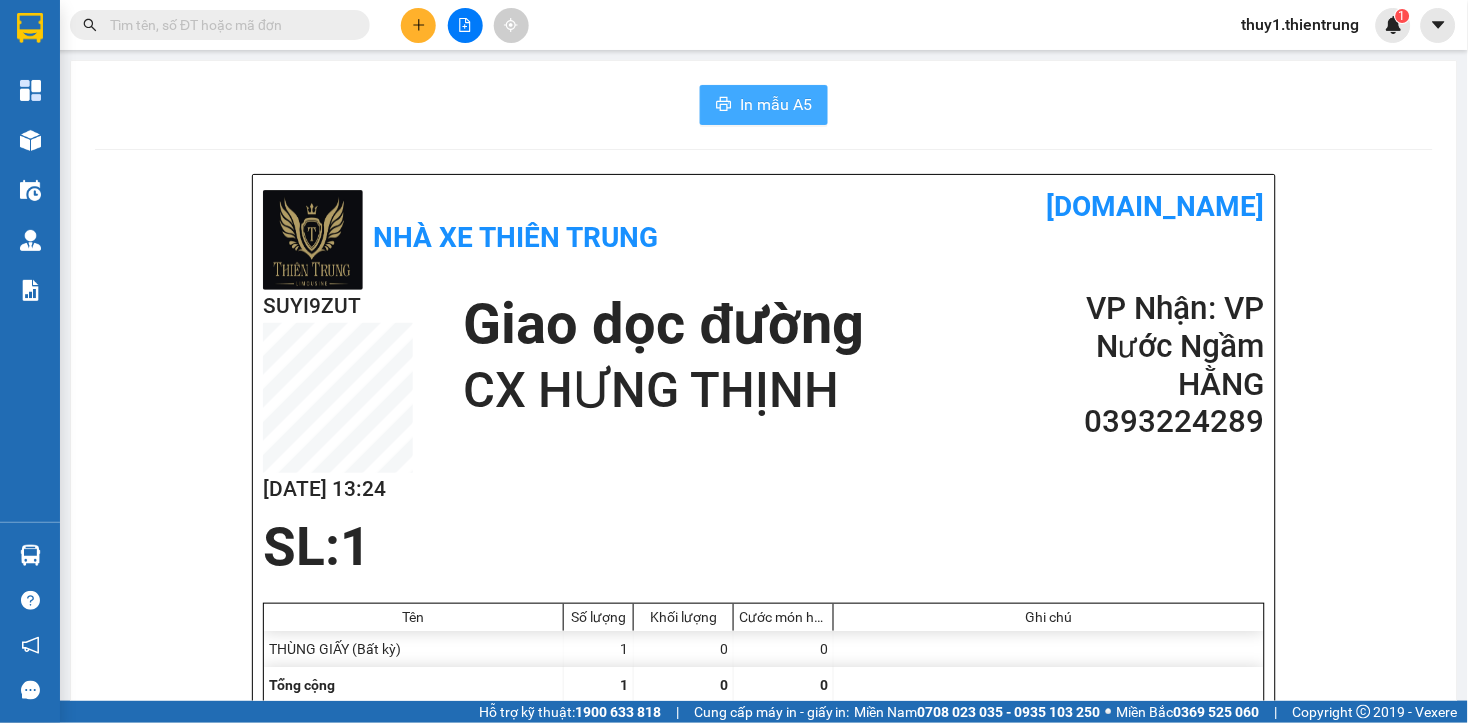scroll, scrollTop: 0, scrollLeft: 0, axis: both 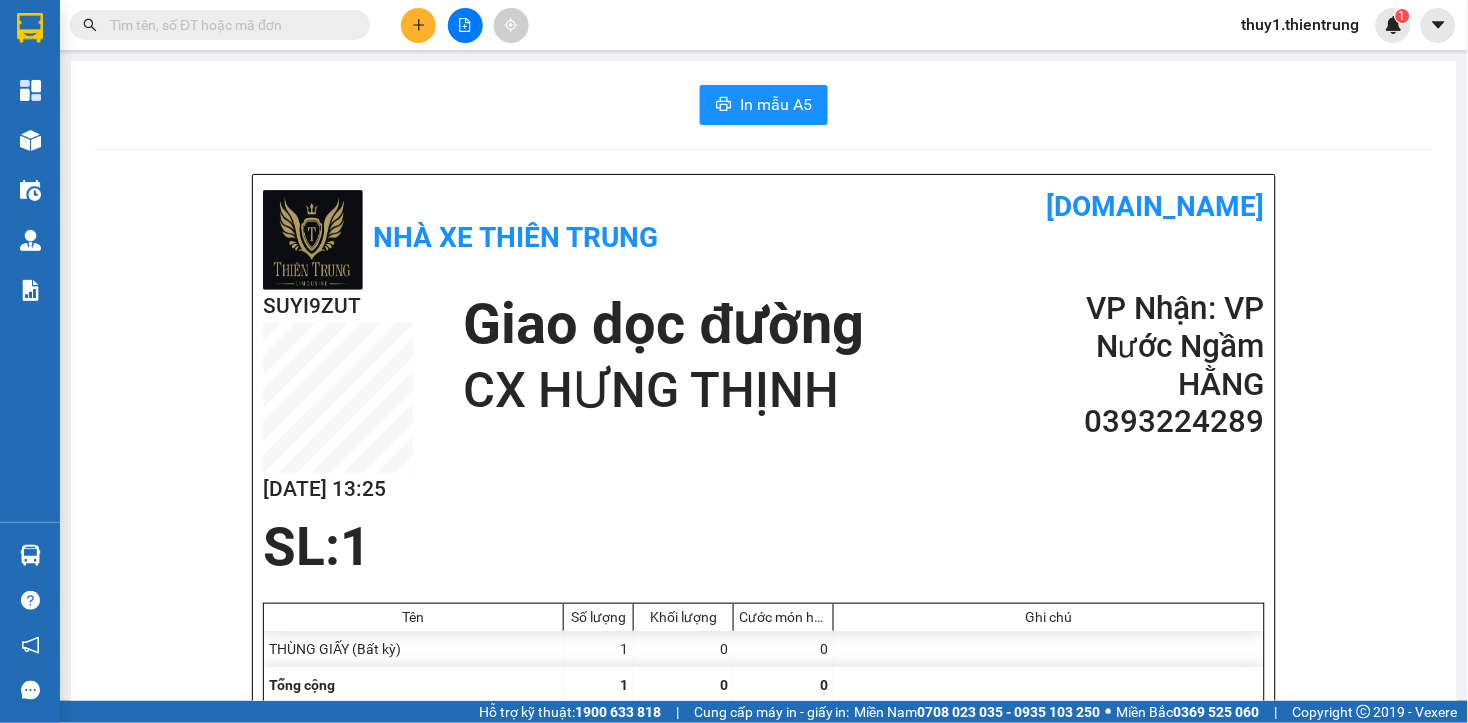 click on "Giao dọc đường" at bounding box center [663, 324] 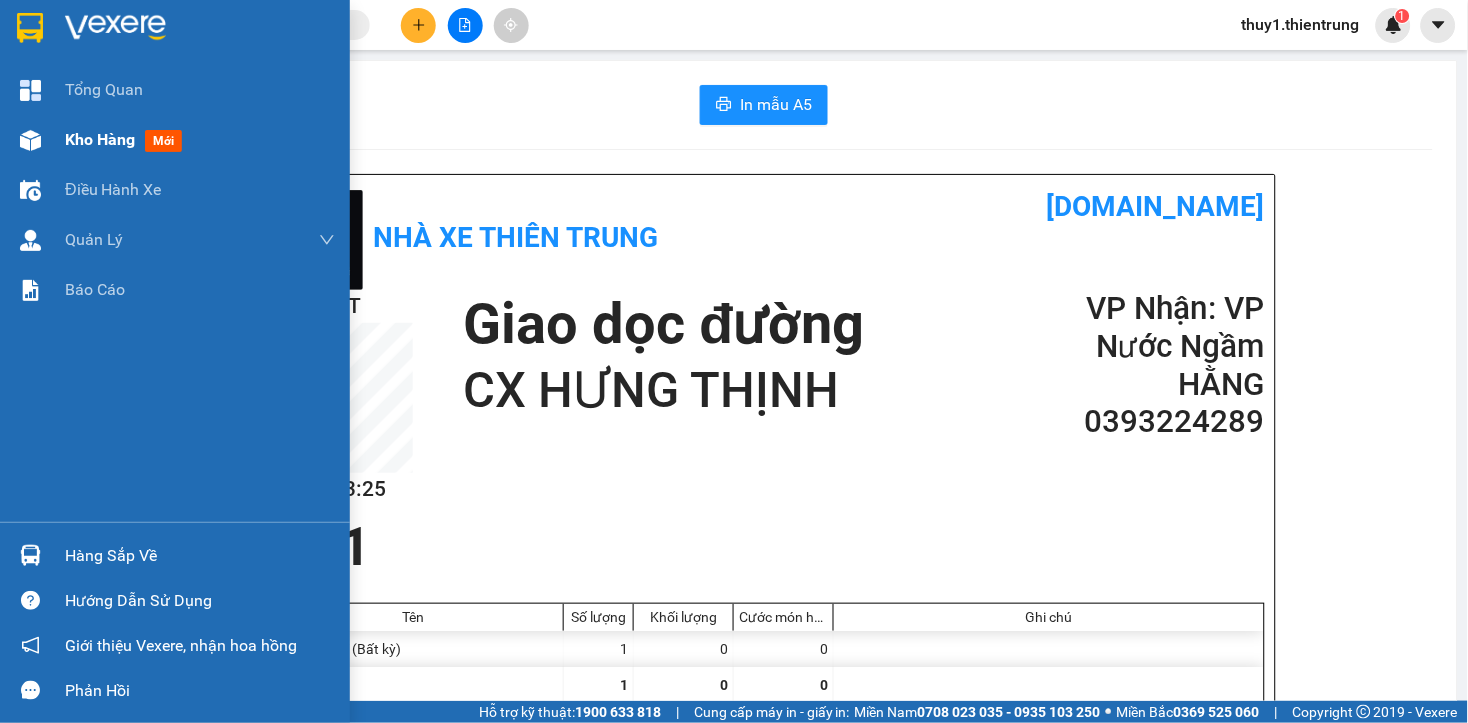 drag, startPoint x: 25, startPoint y: 141, endPoint x: 106, endPoint y: 124, distance: 82.764725 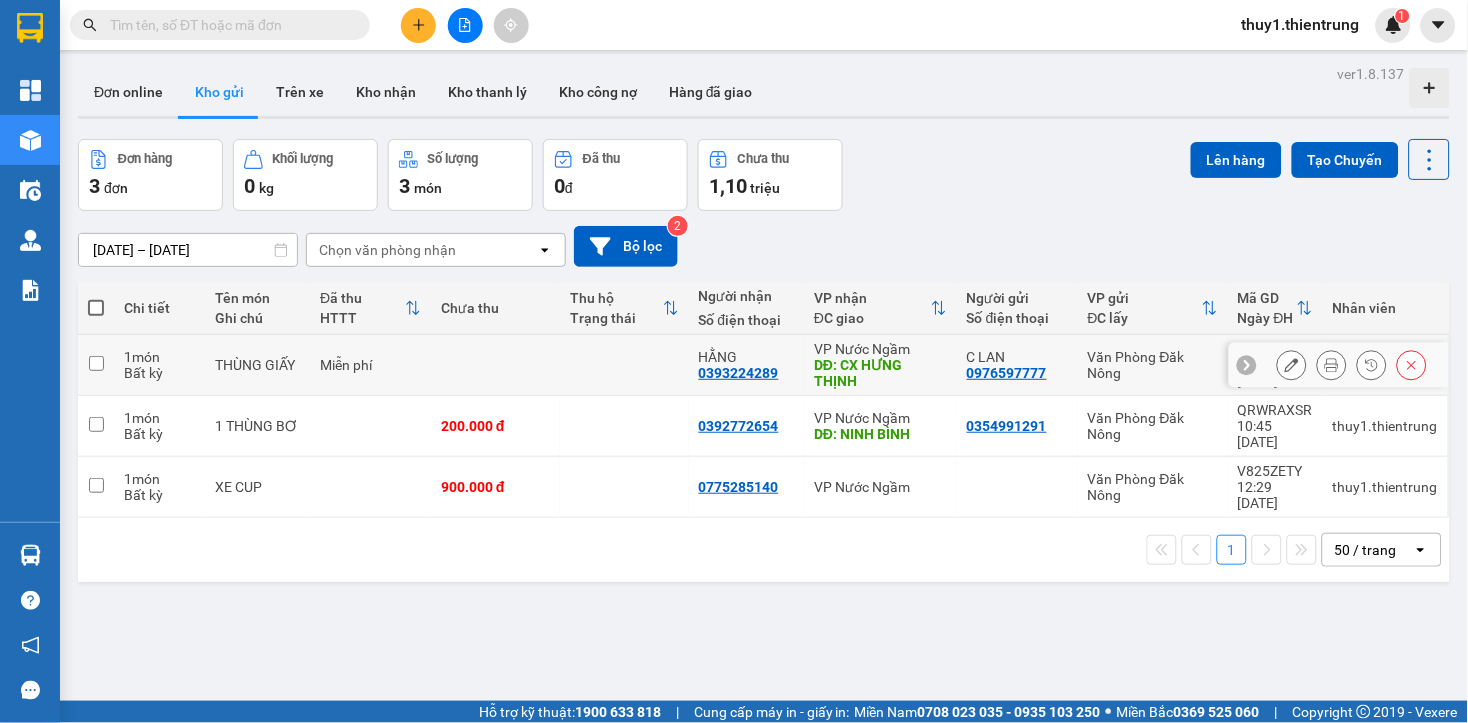 click 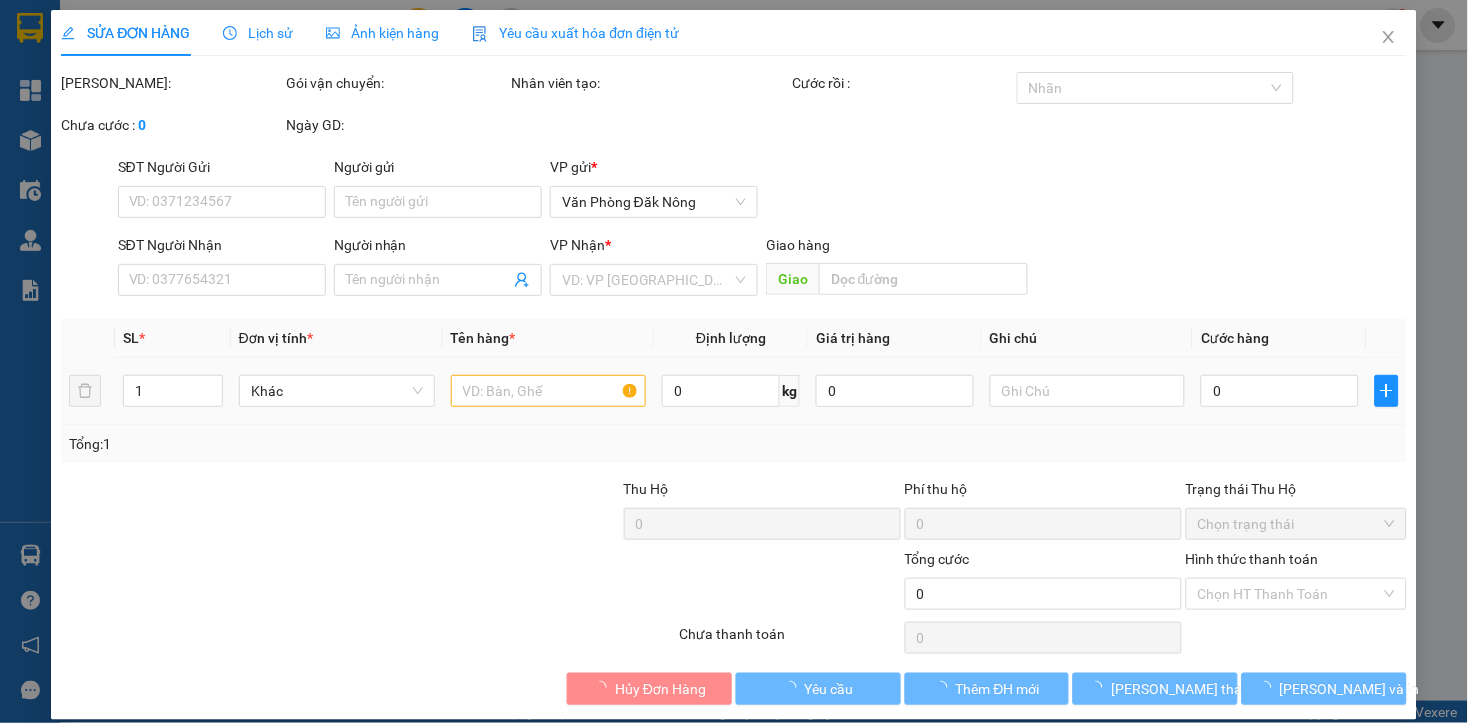 type on "0976597777" 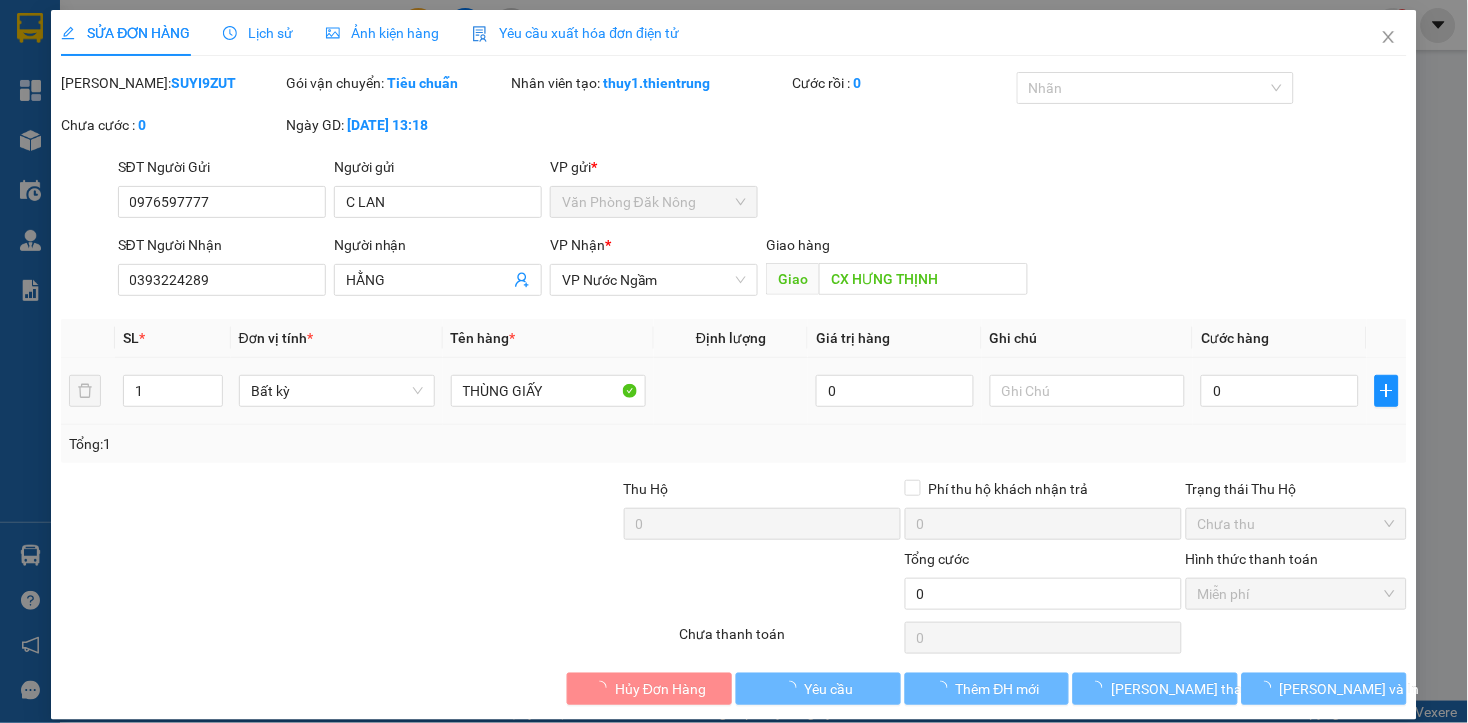 click on "0" at bounding box center [1279, 391] 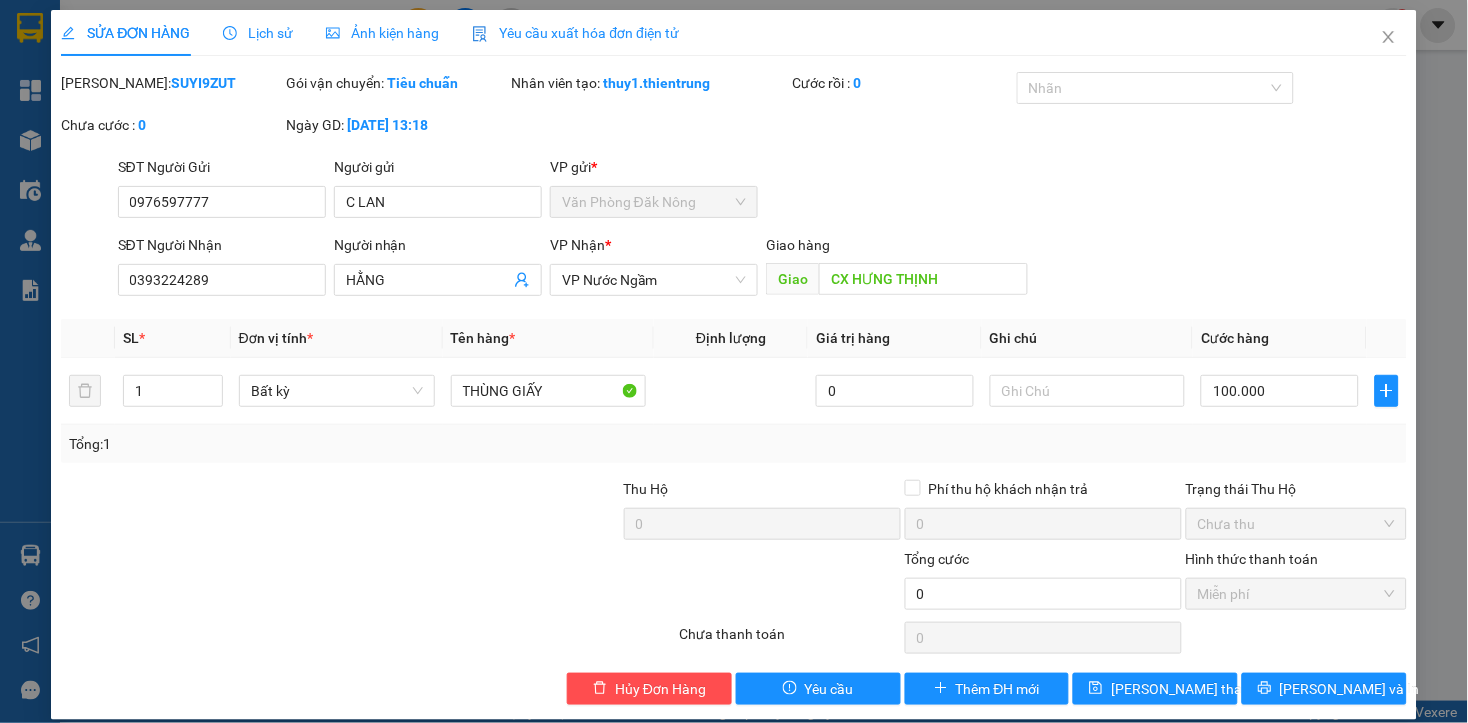 scroll, scrollTop: 21, scrollLeft: 0, axis: vertical 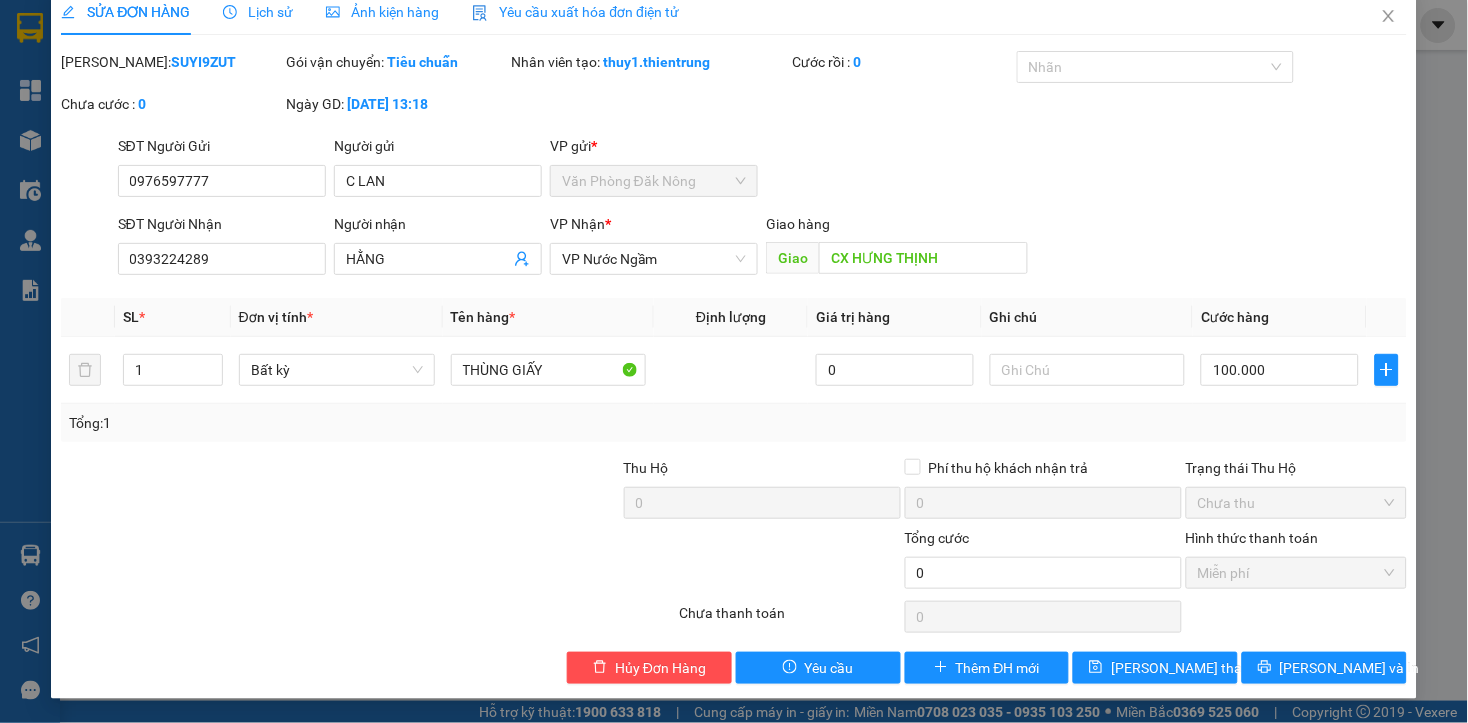 click on "Miễn phí" at bounding box center (1296, 573) 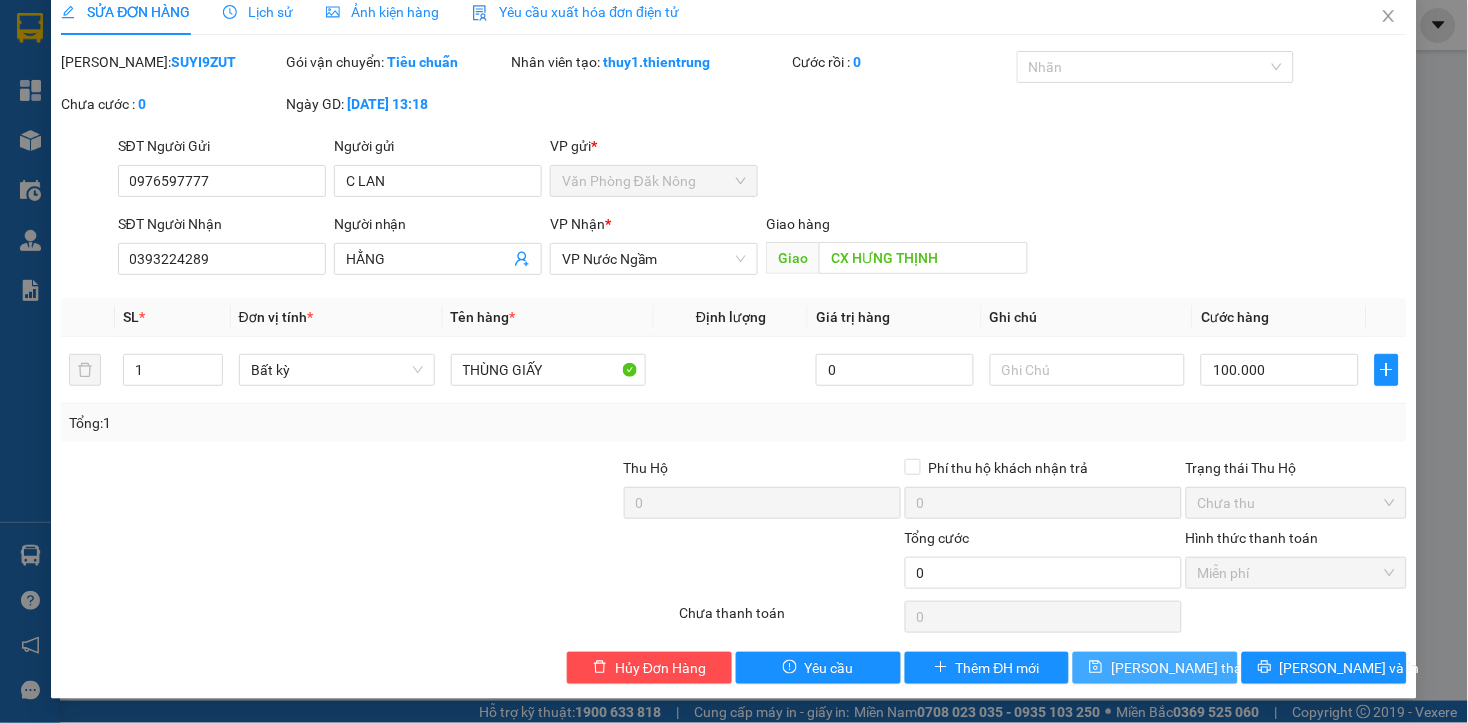 type on "100.000" 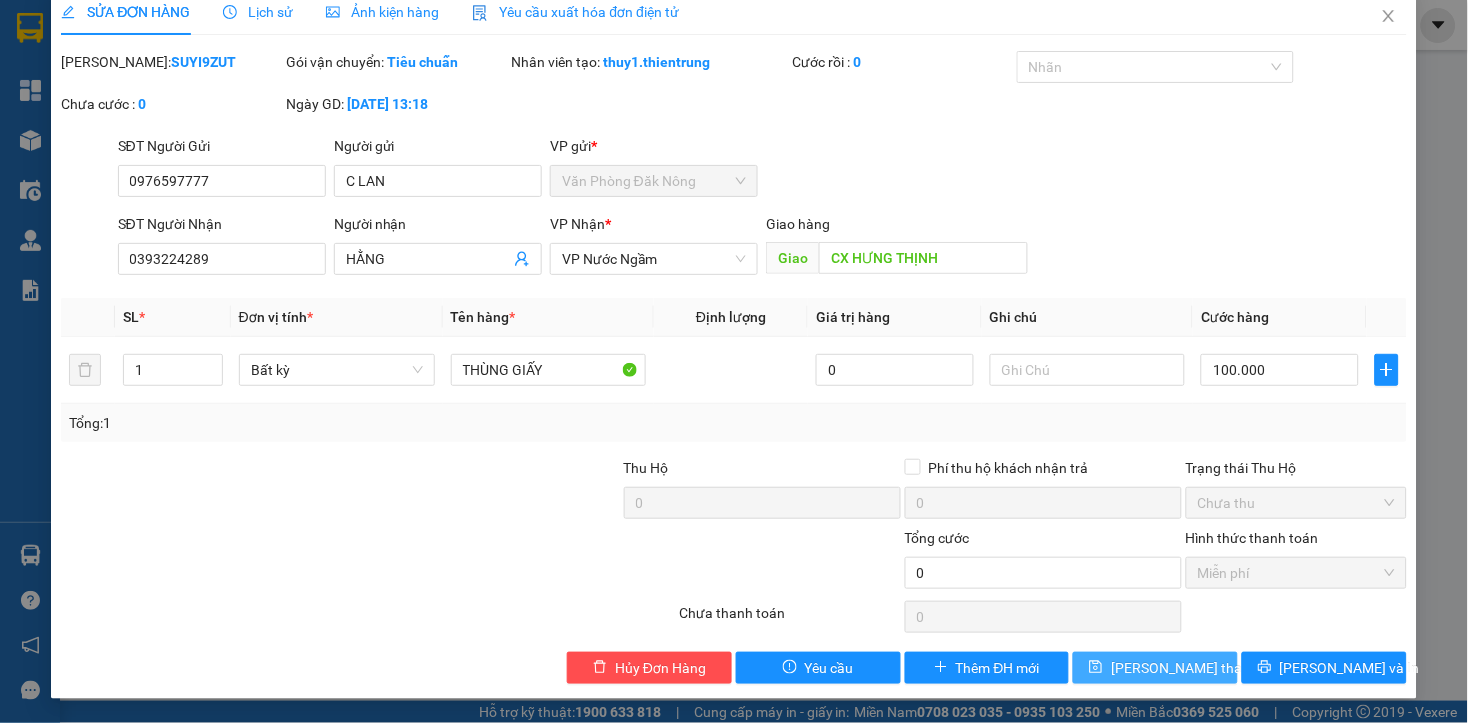 click on "[PERSON_NAME] thay đổi" at bounding box center (1191, 668) 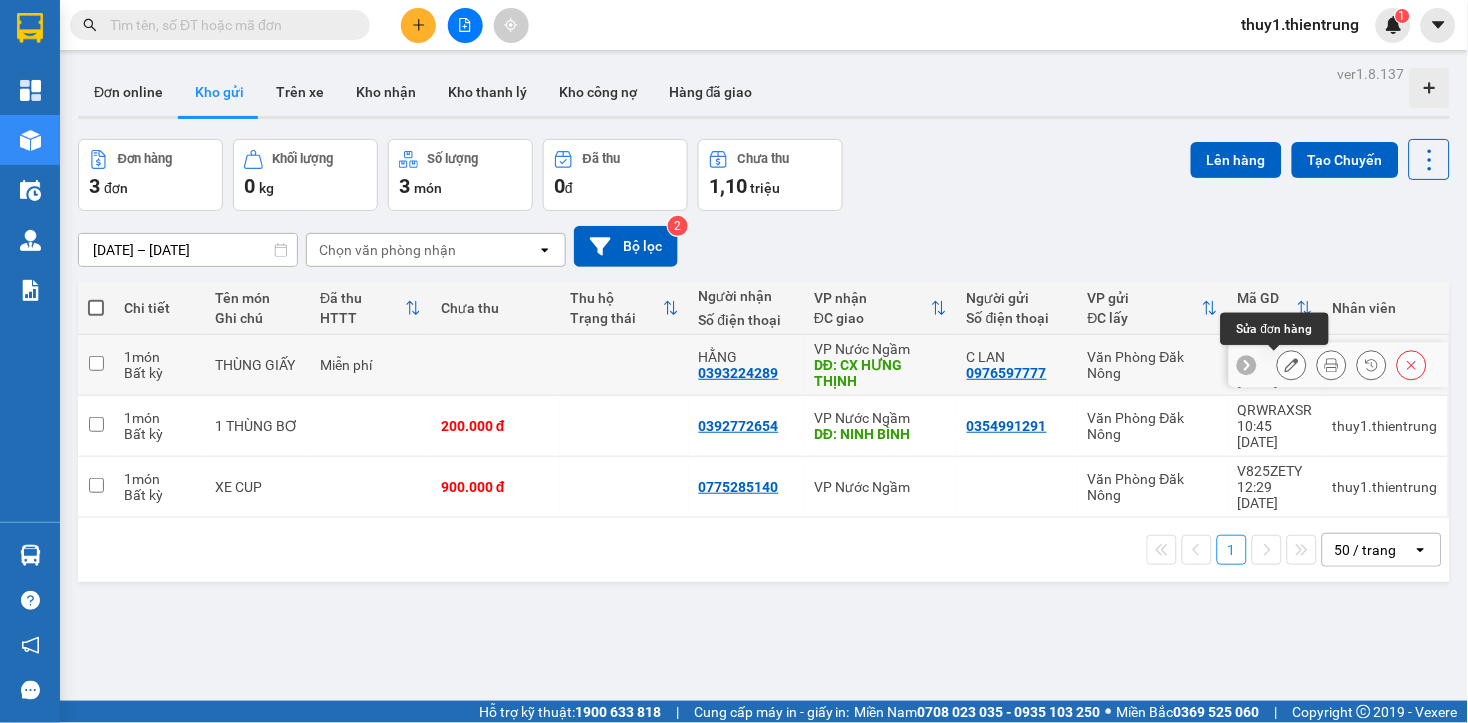 click 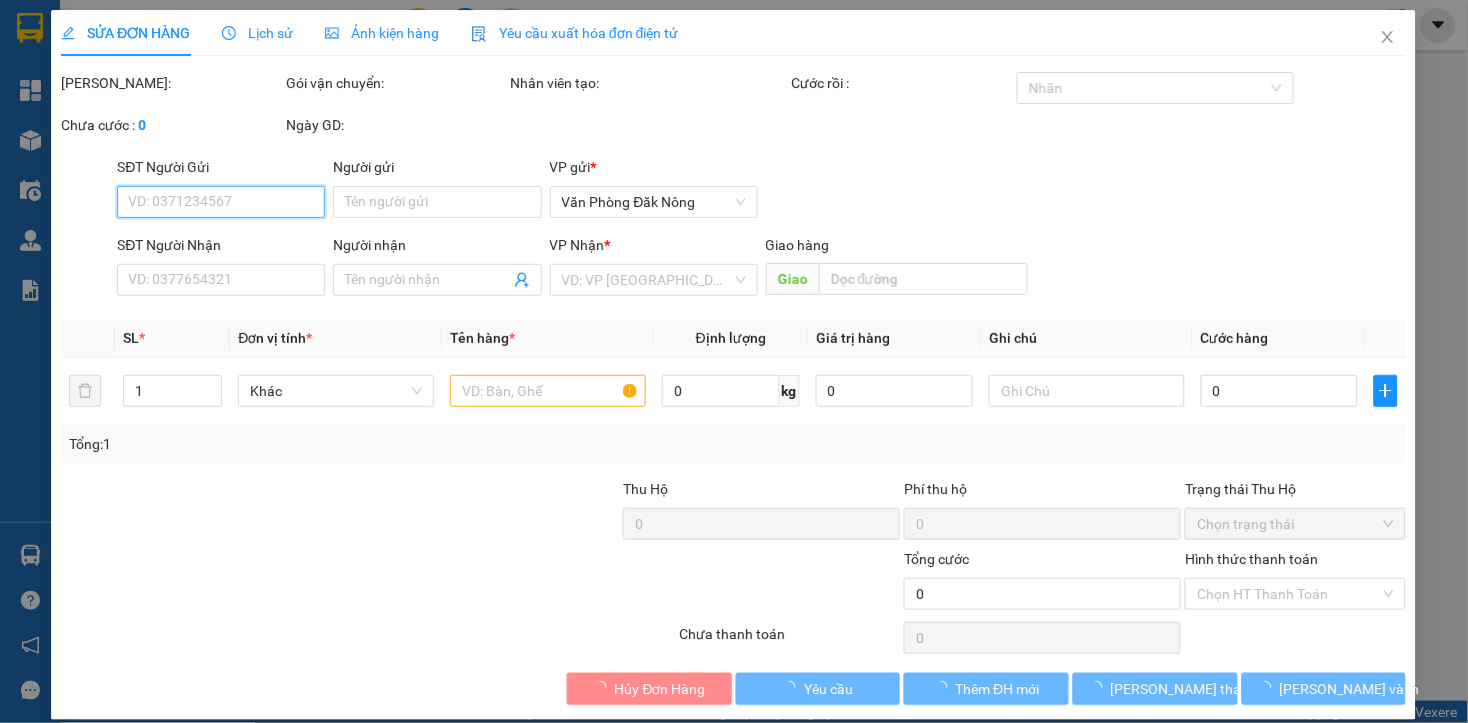 type on "0976597777" 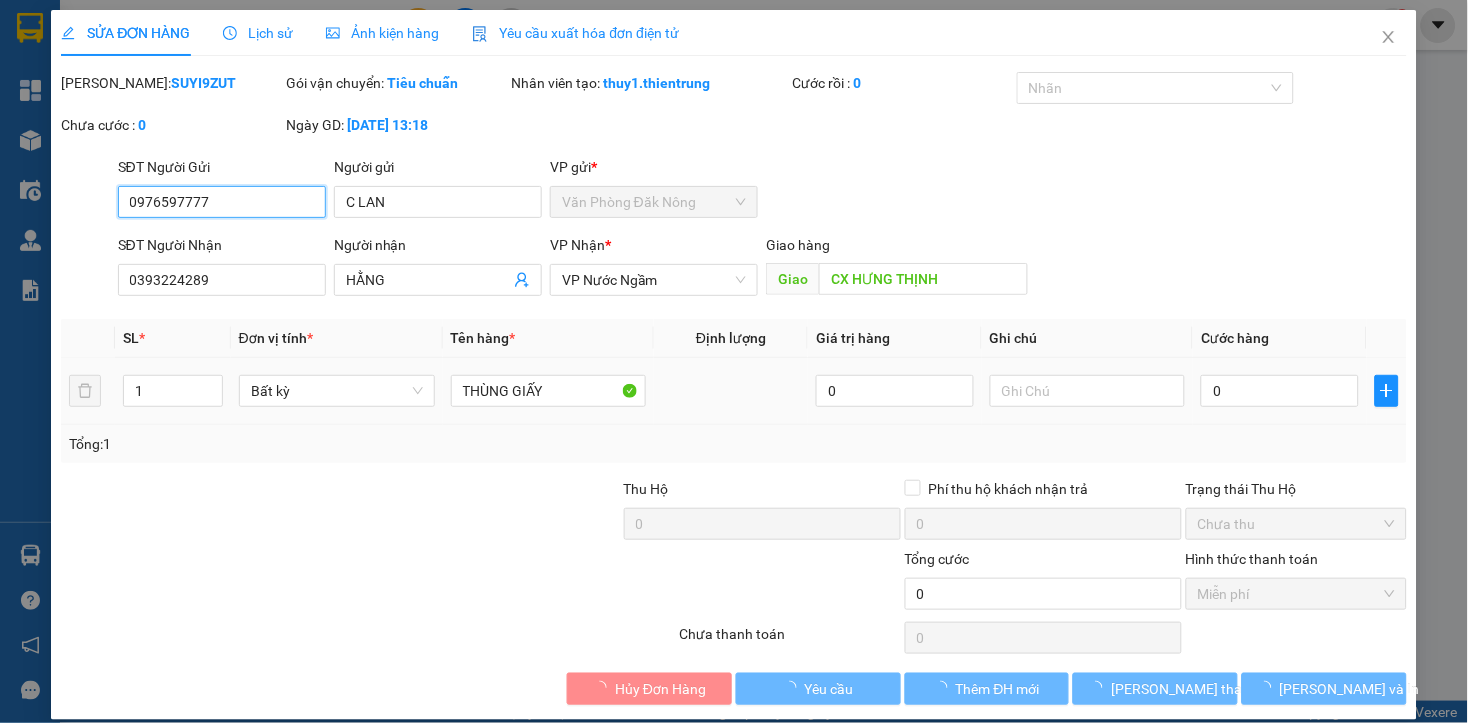 scroll, scrollTop: 18, scrollLeft: 0, axis: vertical 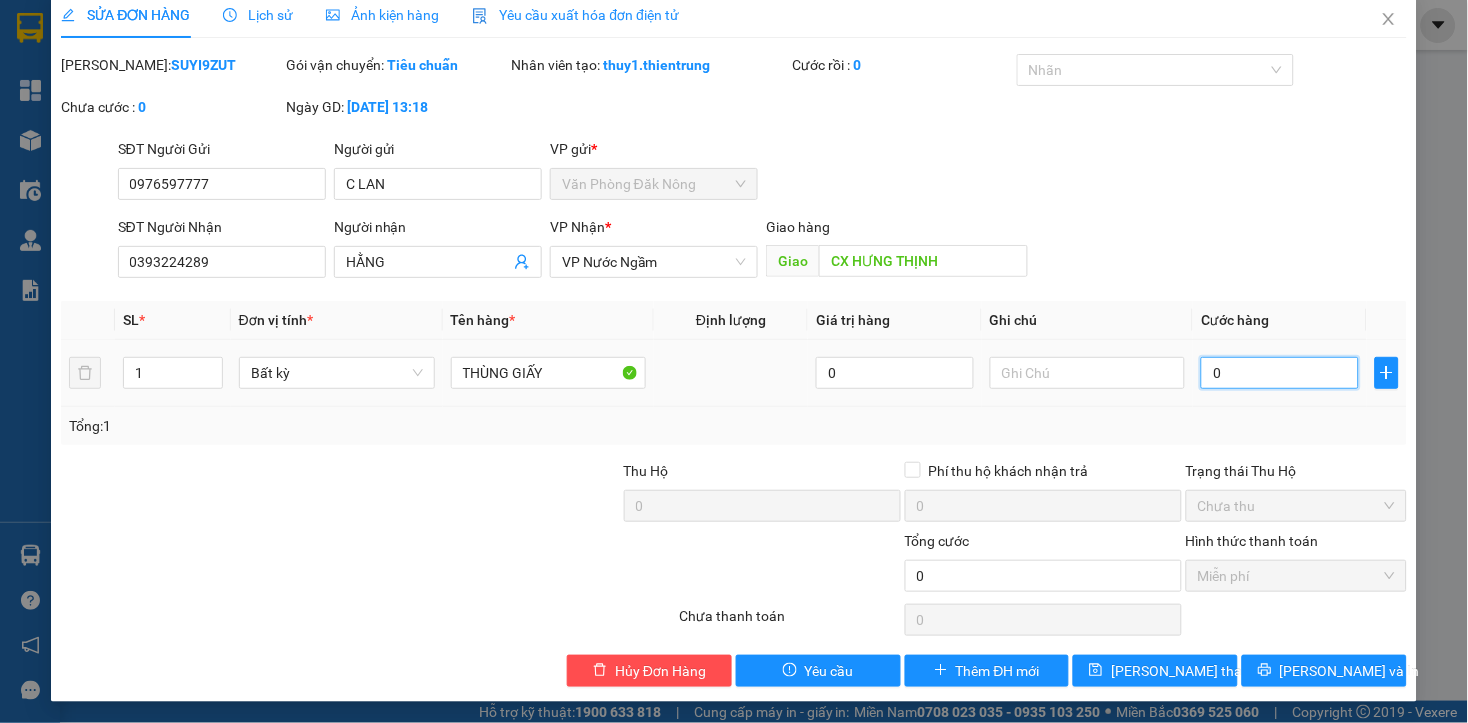 click on "0" at bounding box center [1279, 373] 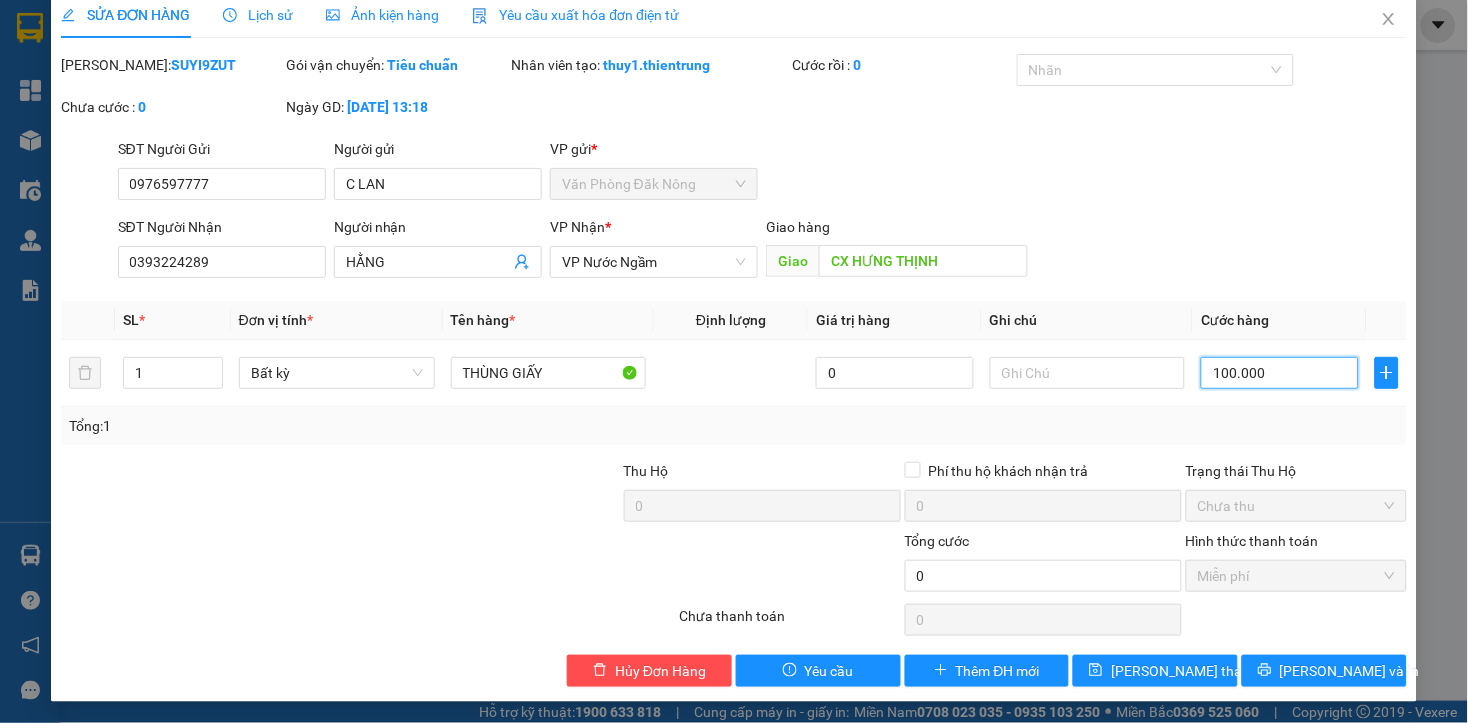 scroll, scrollTop: 21, scrollLeft: 0, axis: vertical 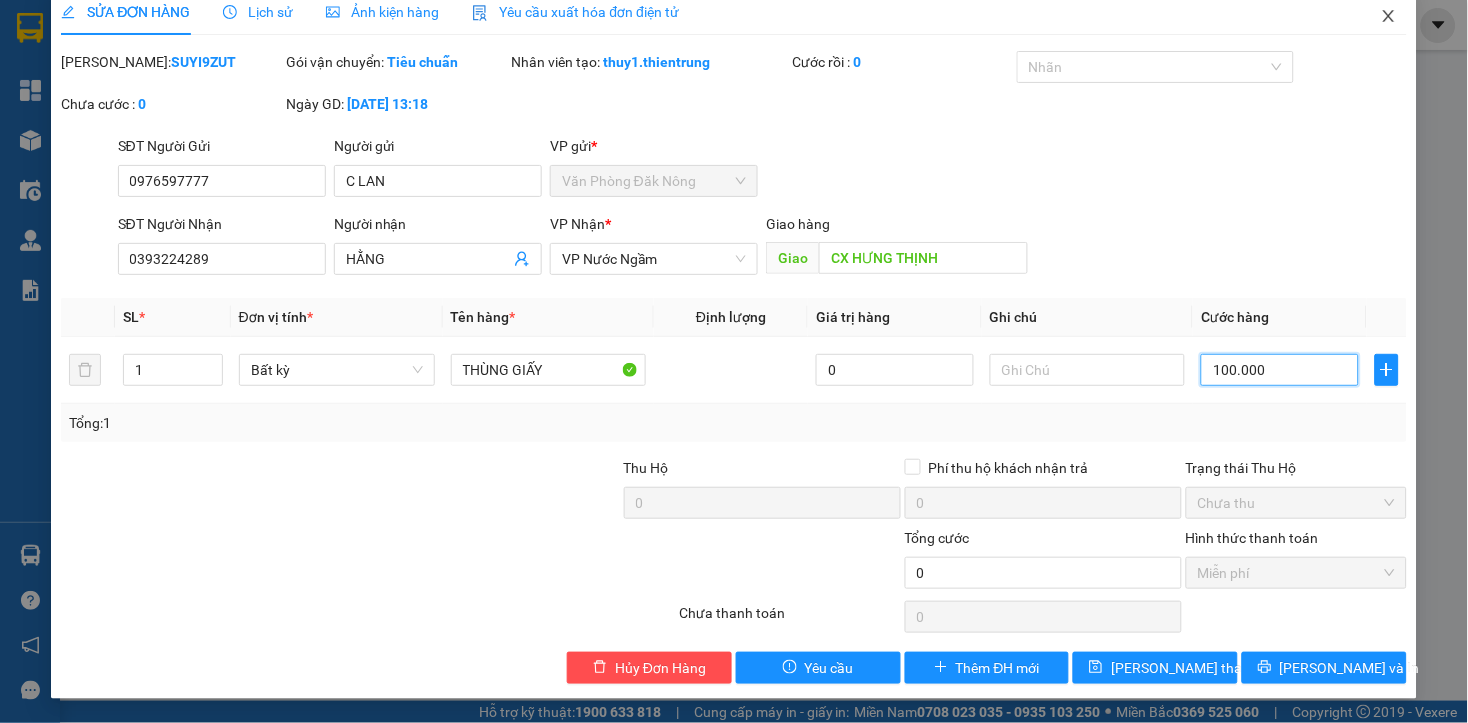 type on "100.000" 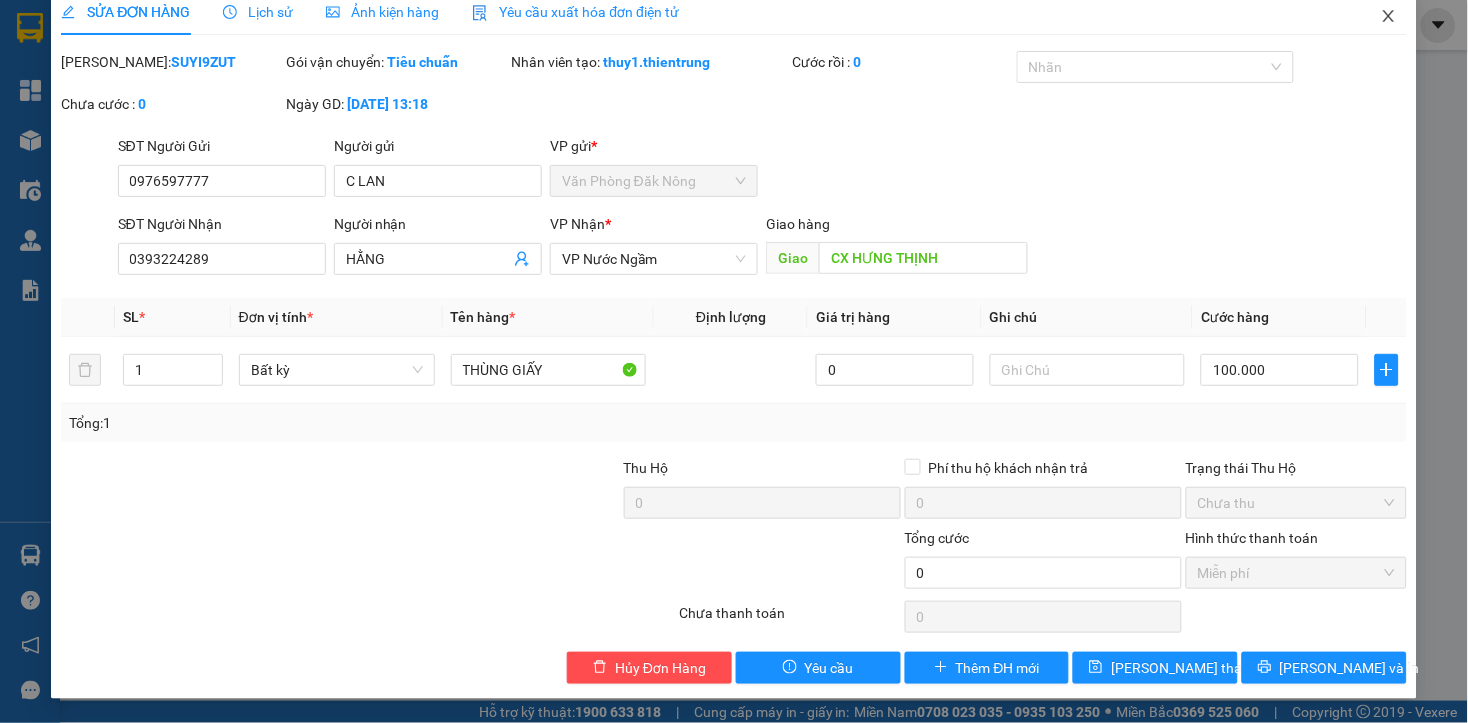 click 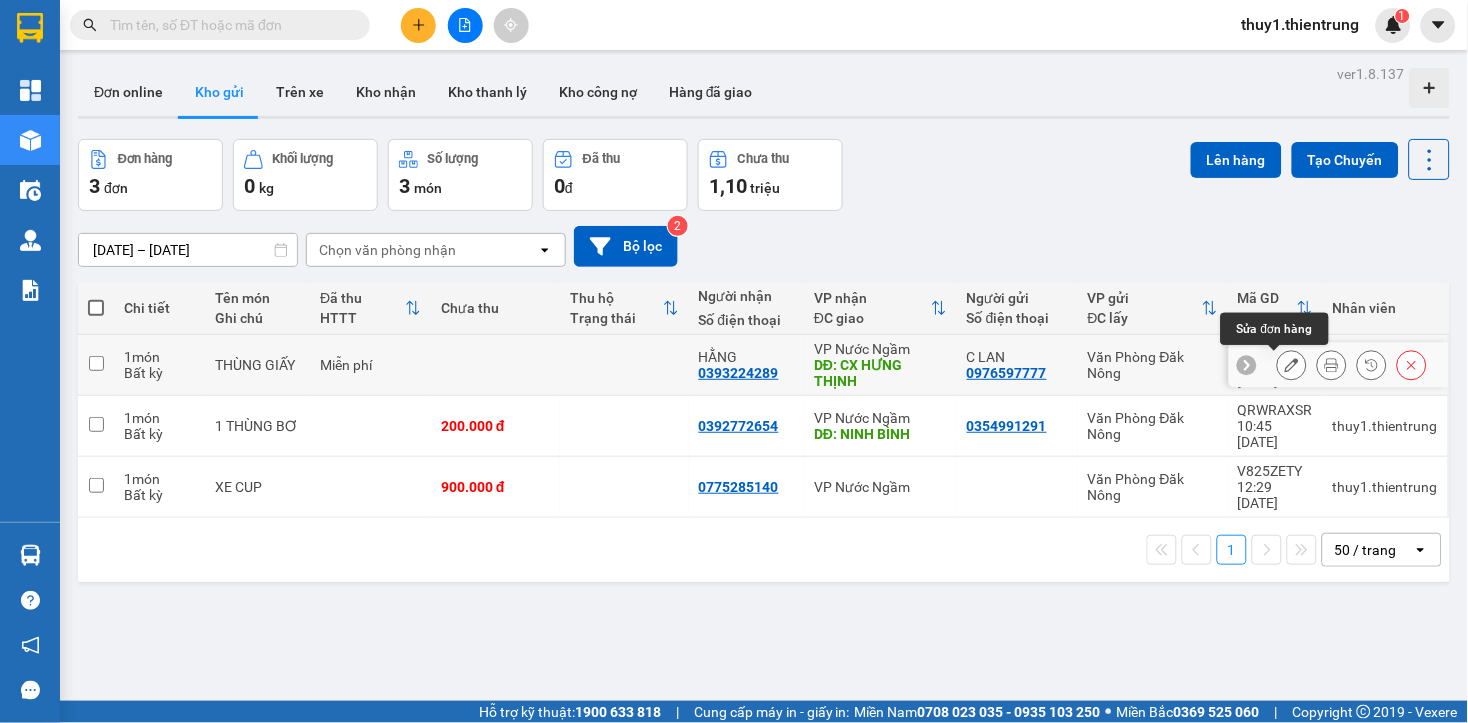 click 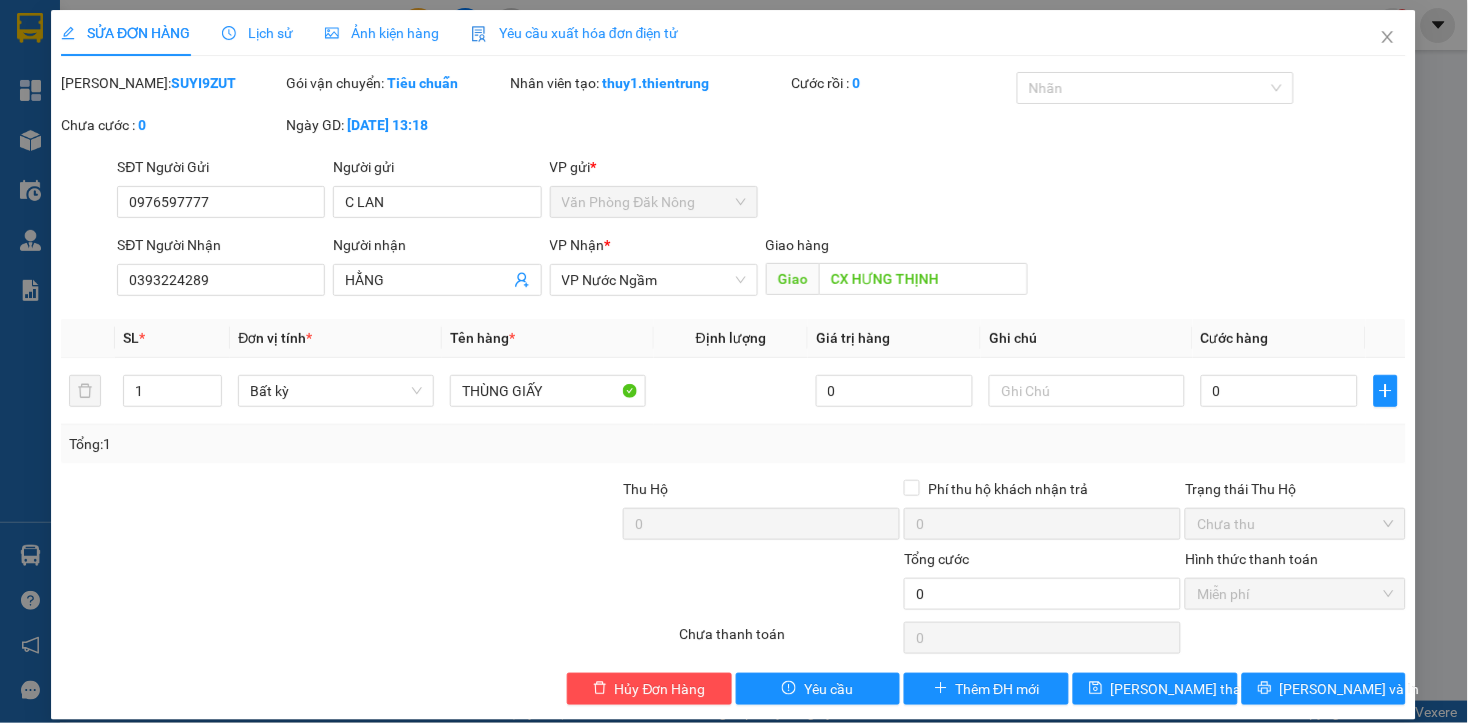 type on "0976597777" 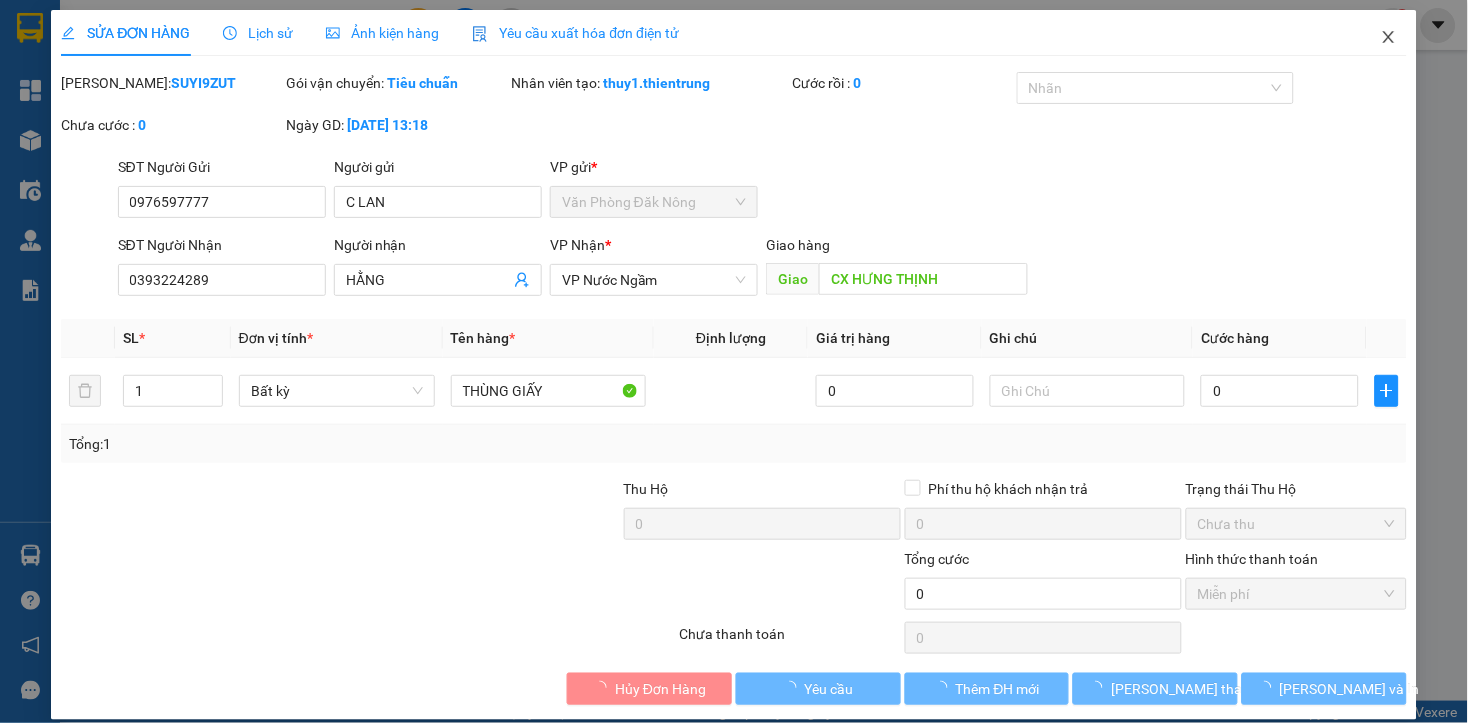 click 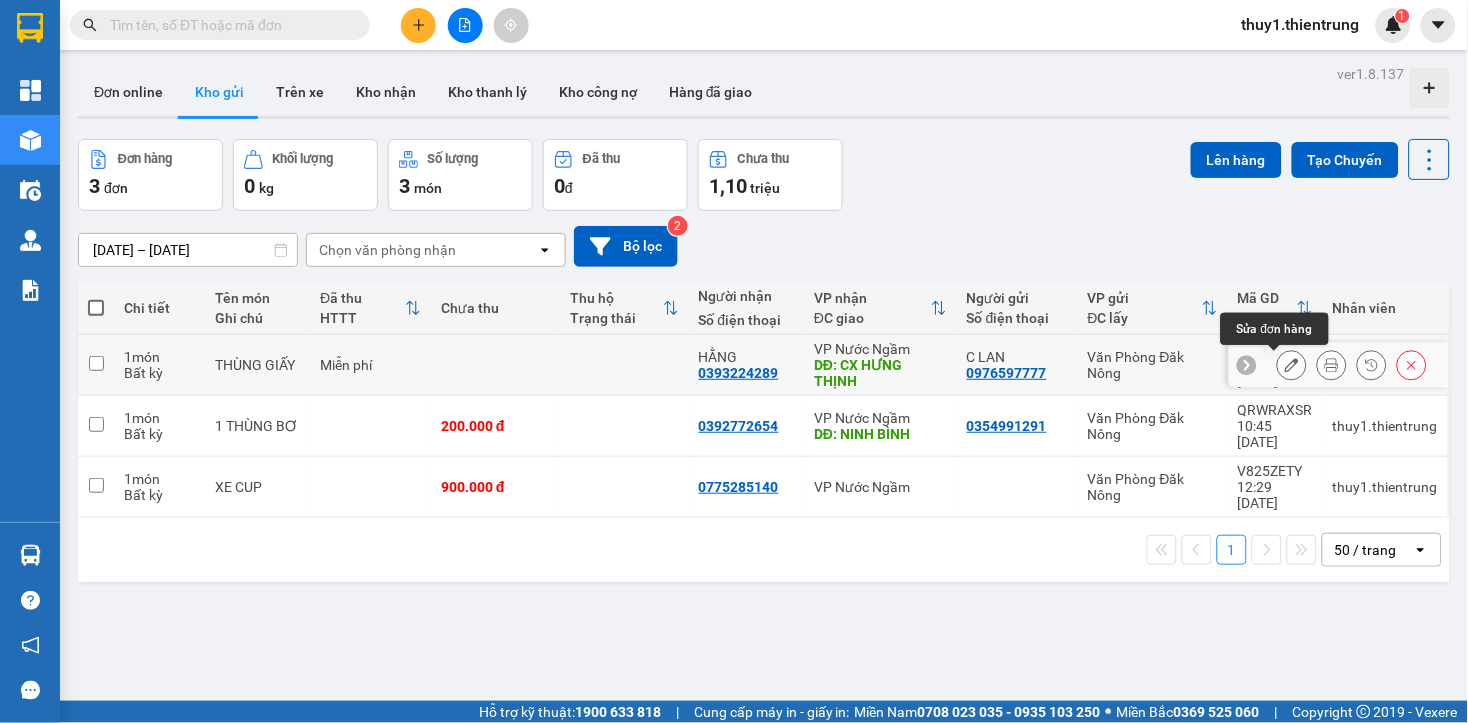 click at bounding box center [1292, 365] 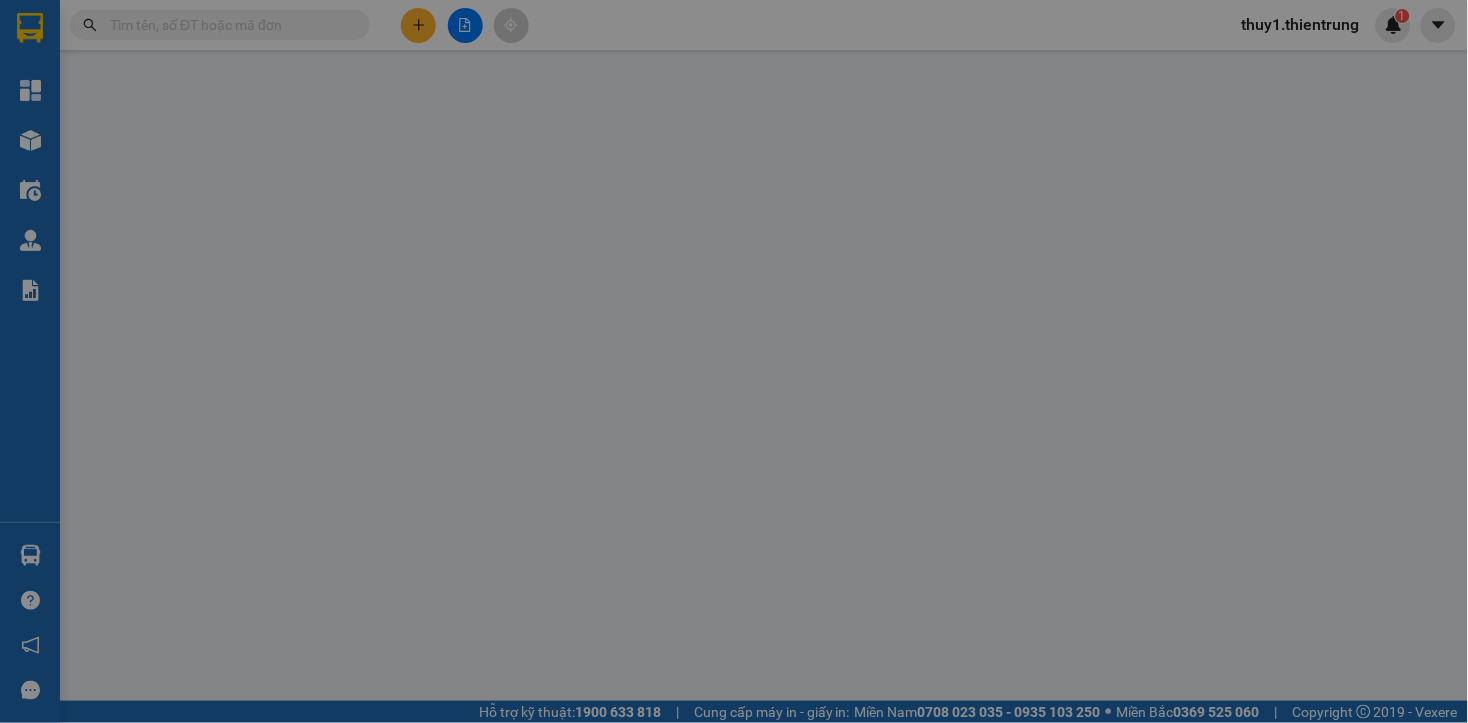 type on "0976597777" 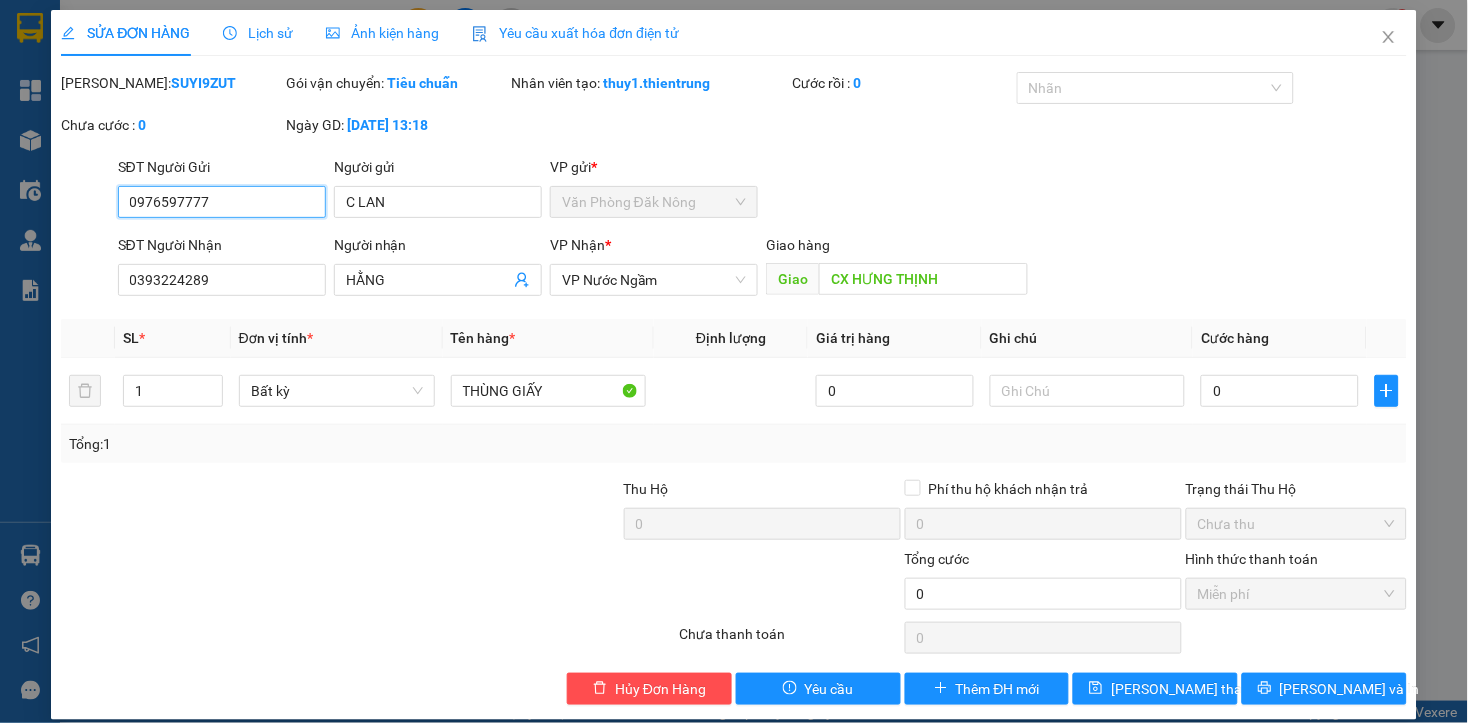 scroll, scrollTop: 21, scrollLeft: 0, axis: vertical 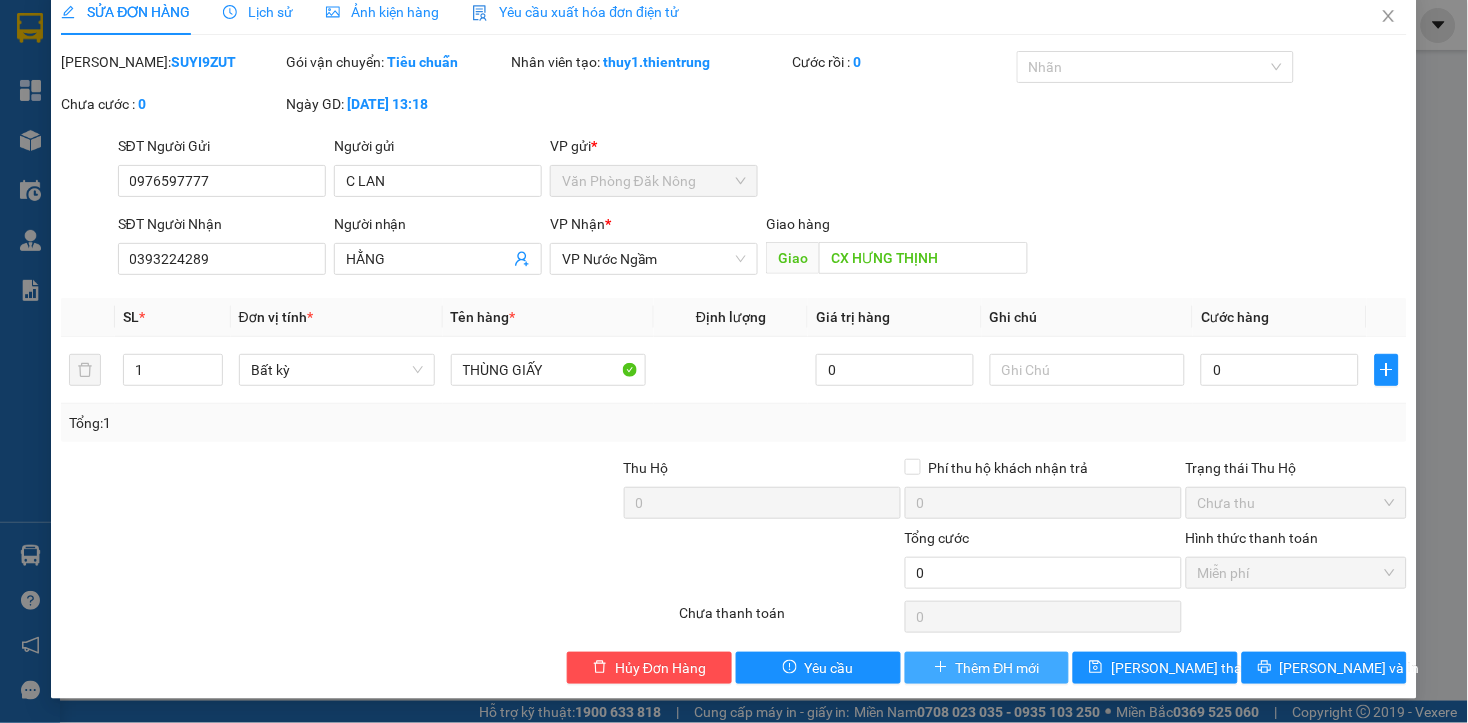 click on "Thêm ĐH mới" at bounding box center (998, 668) 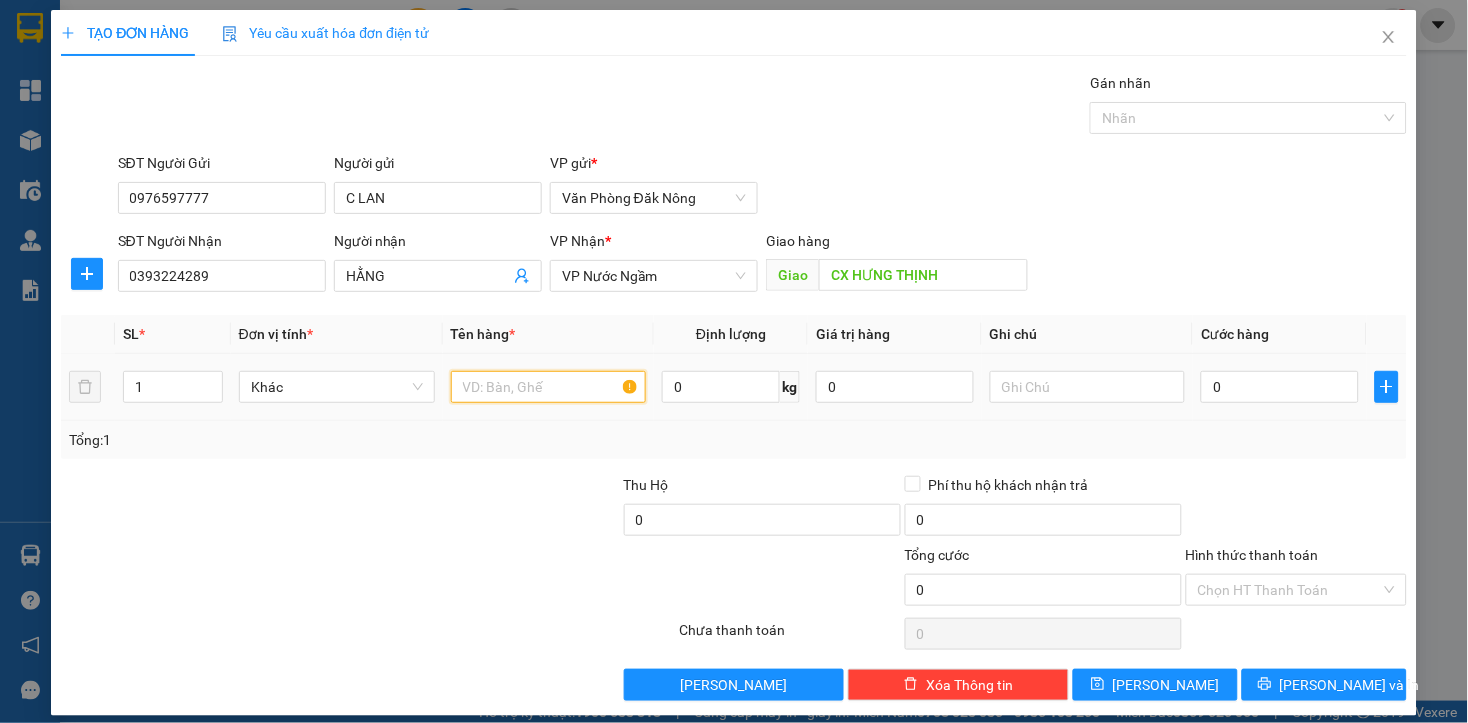 click at bounding box center [549, 387] 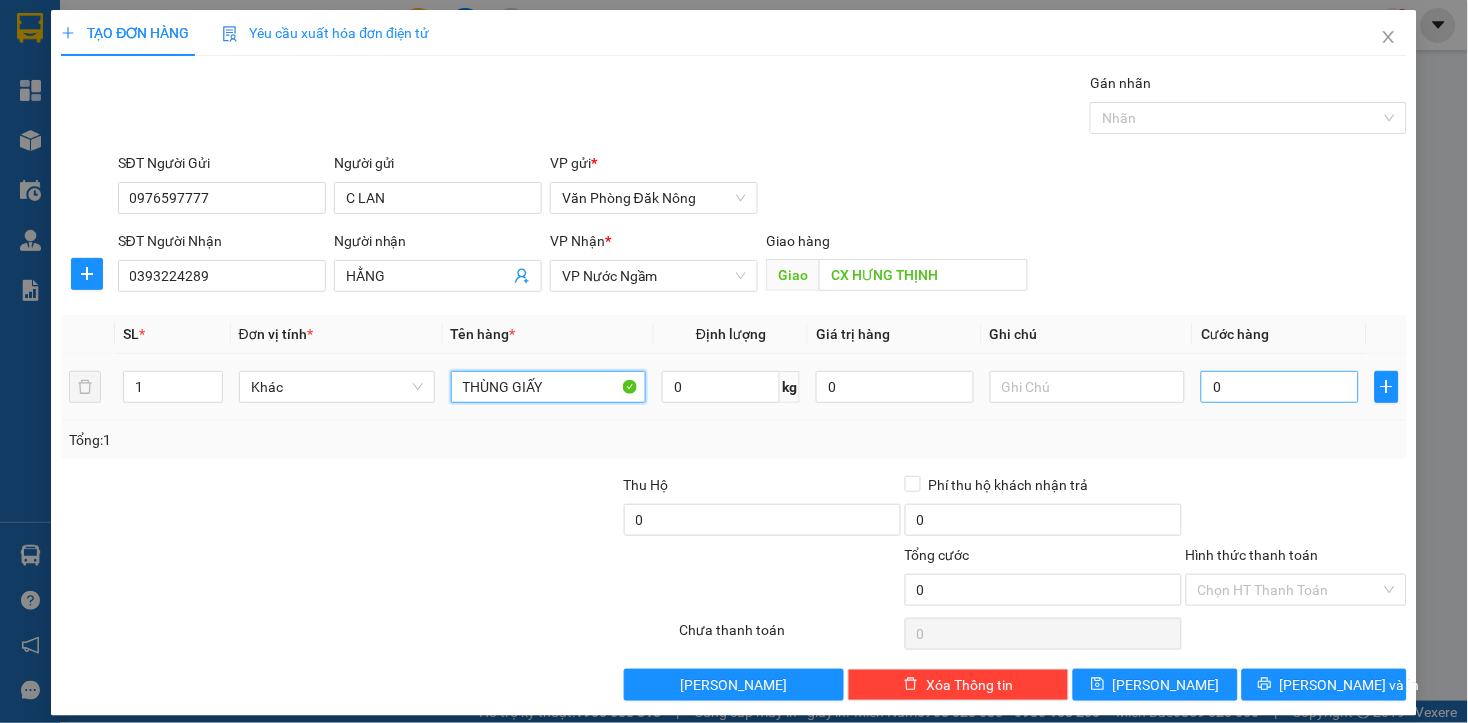 type on "THÙNG GIẤY" 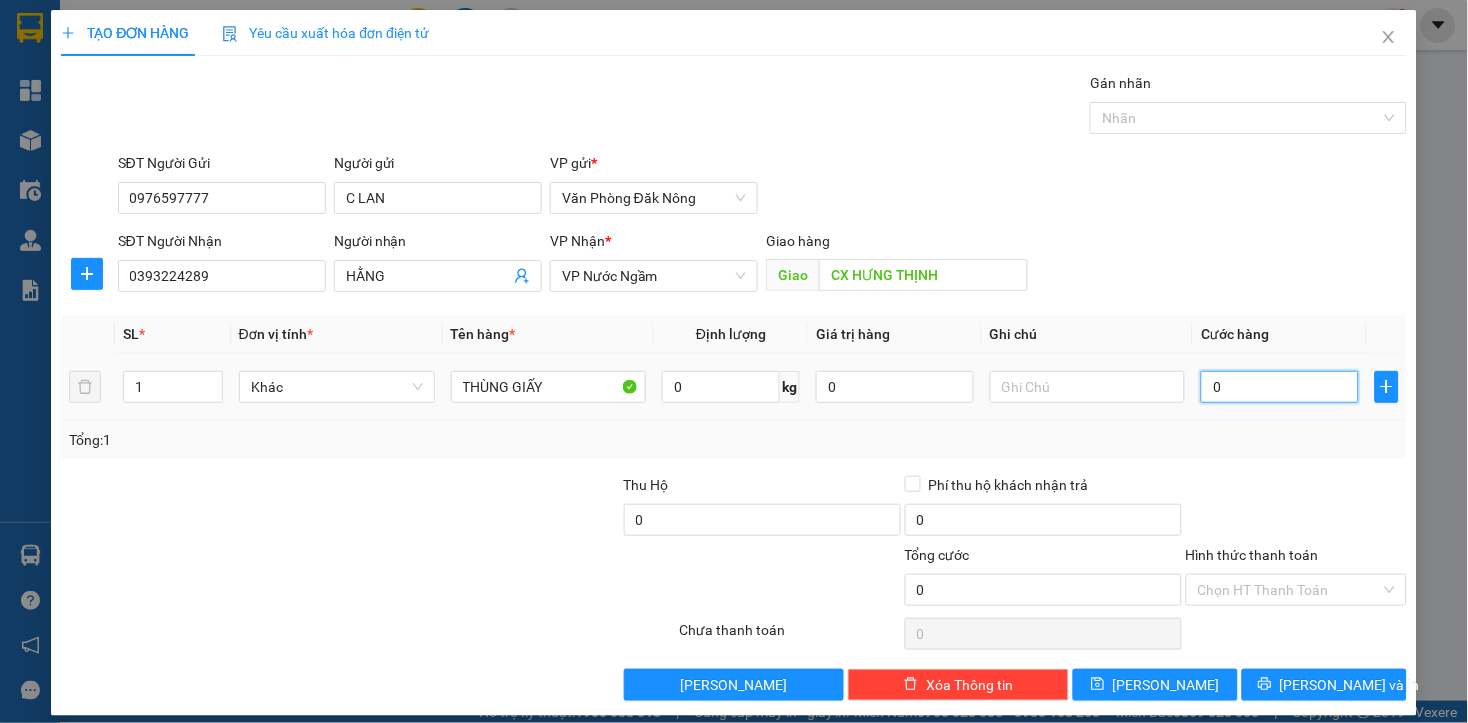 type on "1" 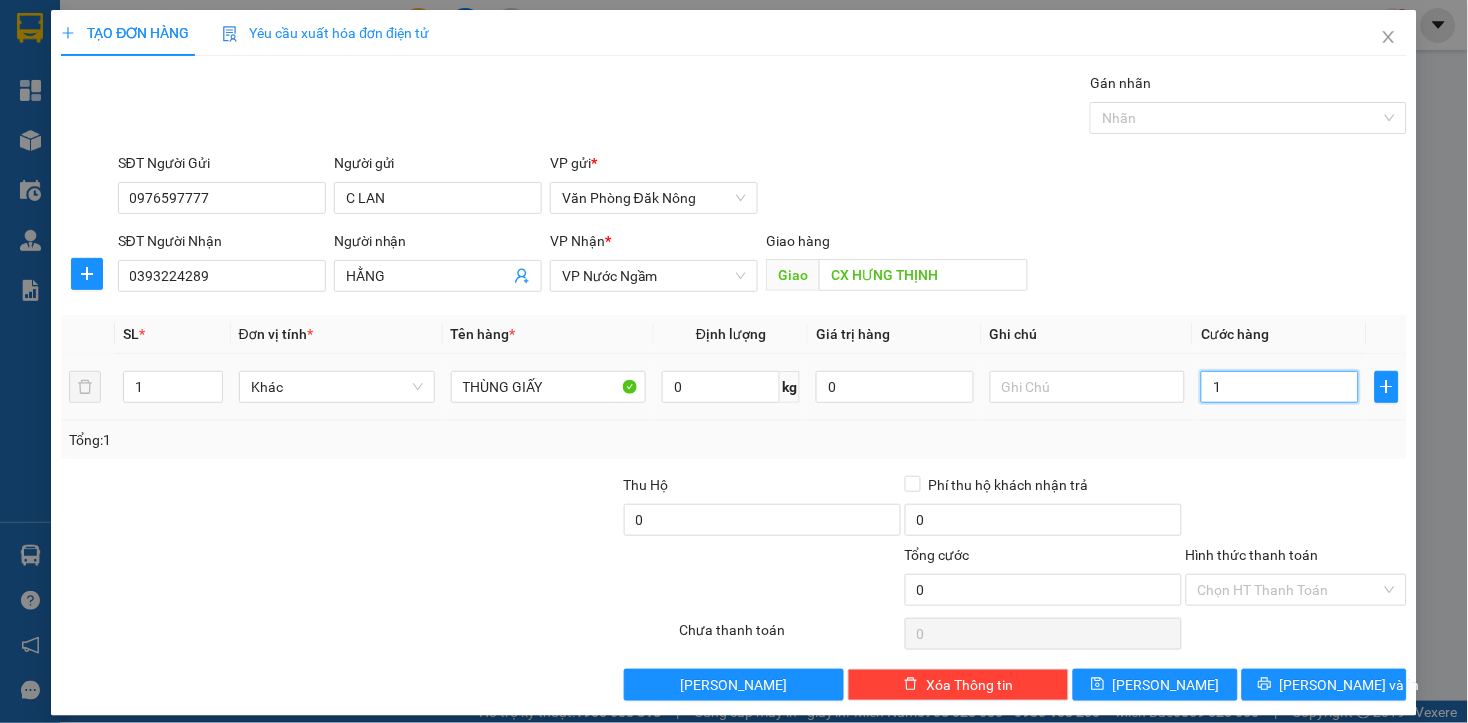type on "1" 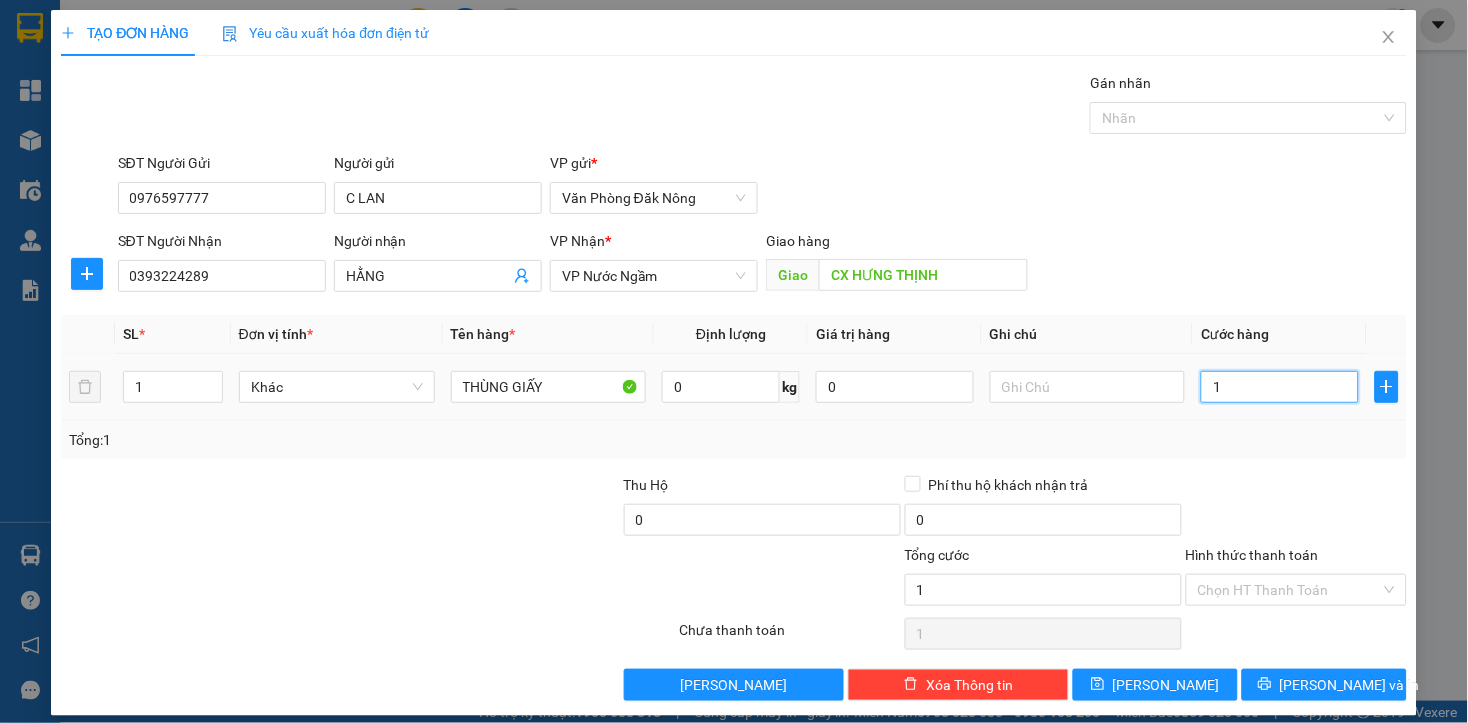 type on "10" 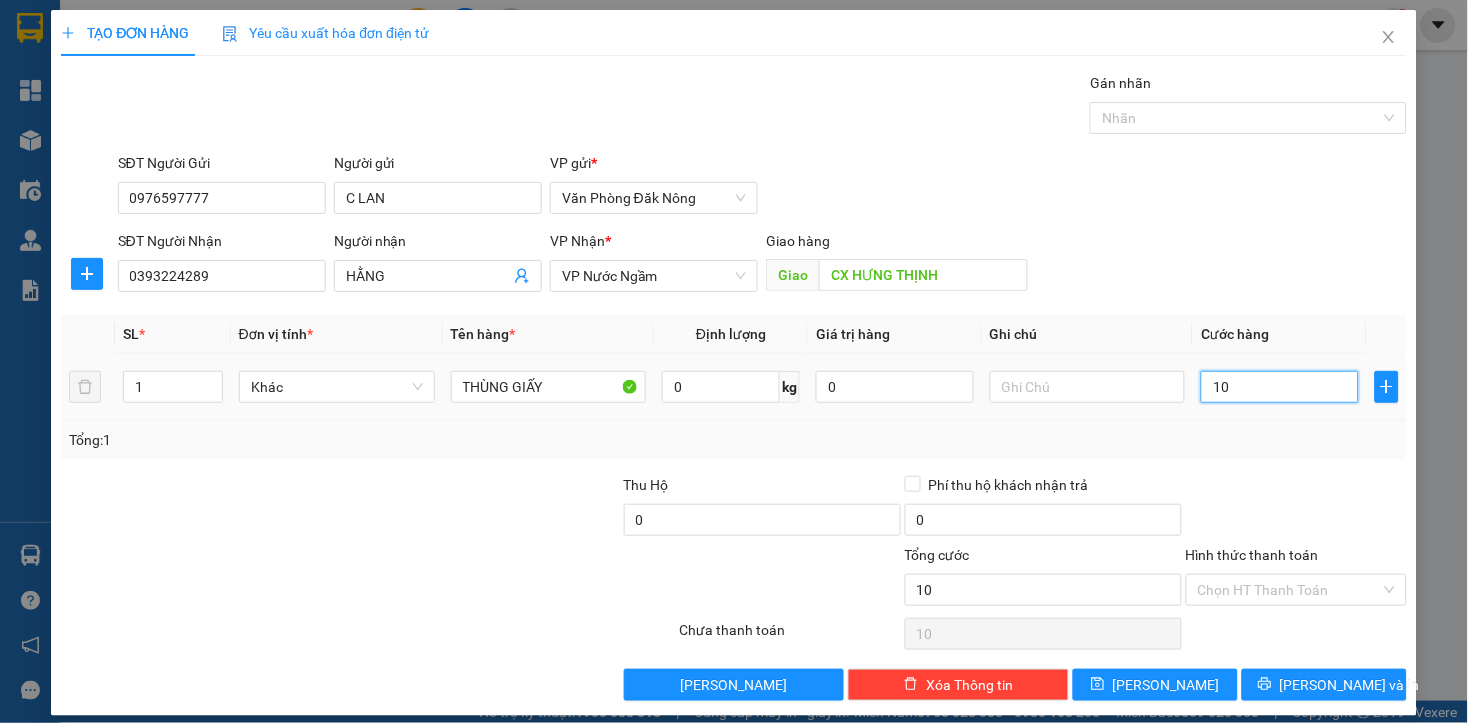 type on "100" 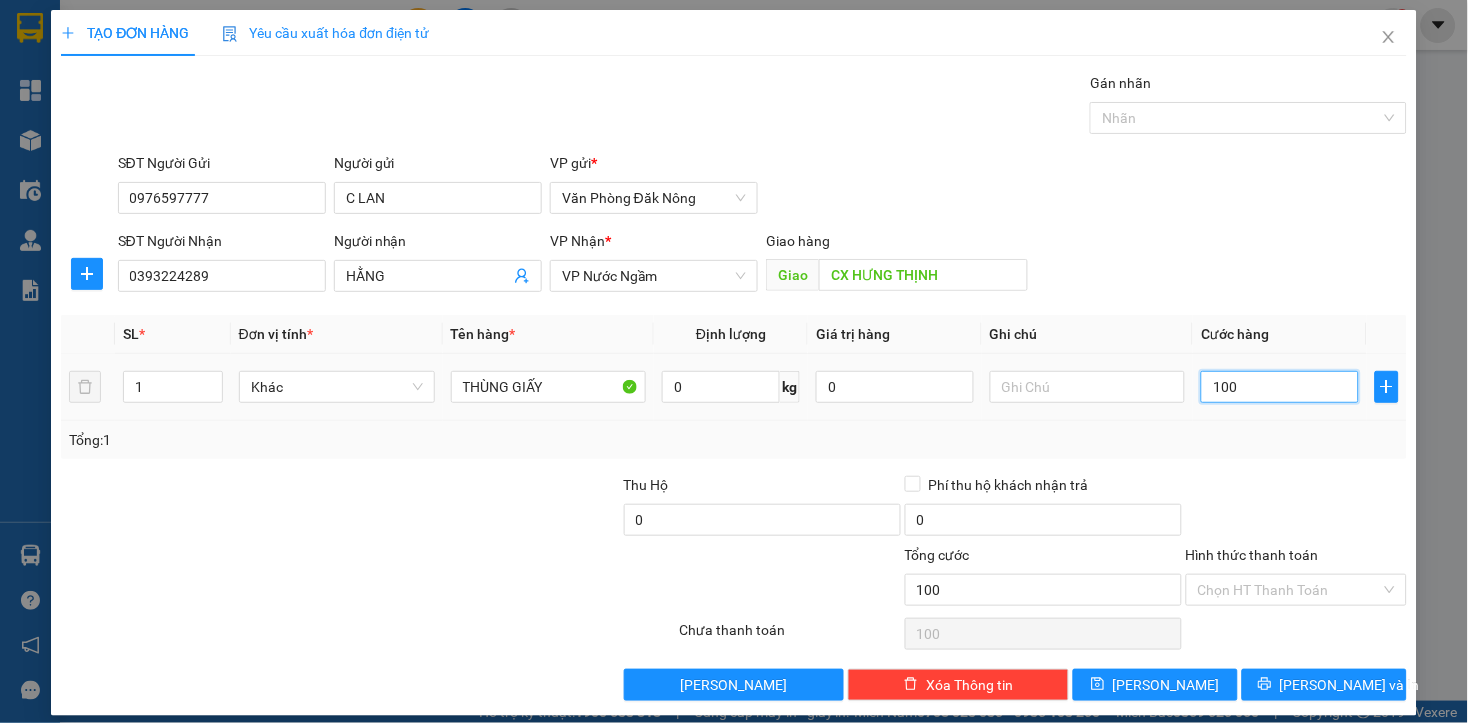 type on "1.000" 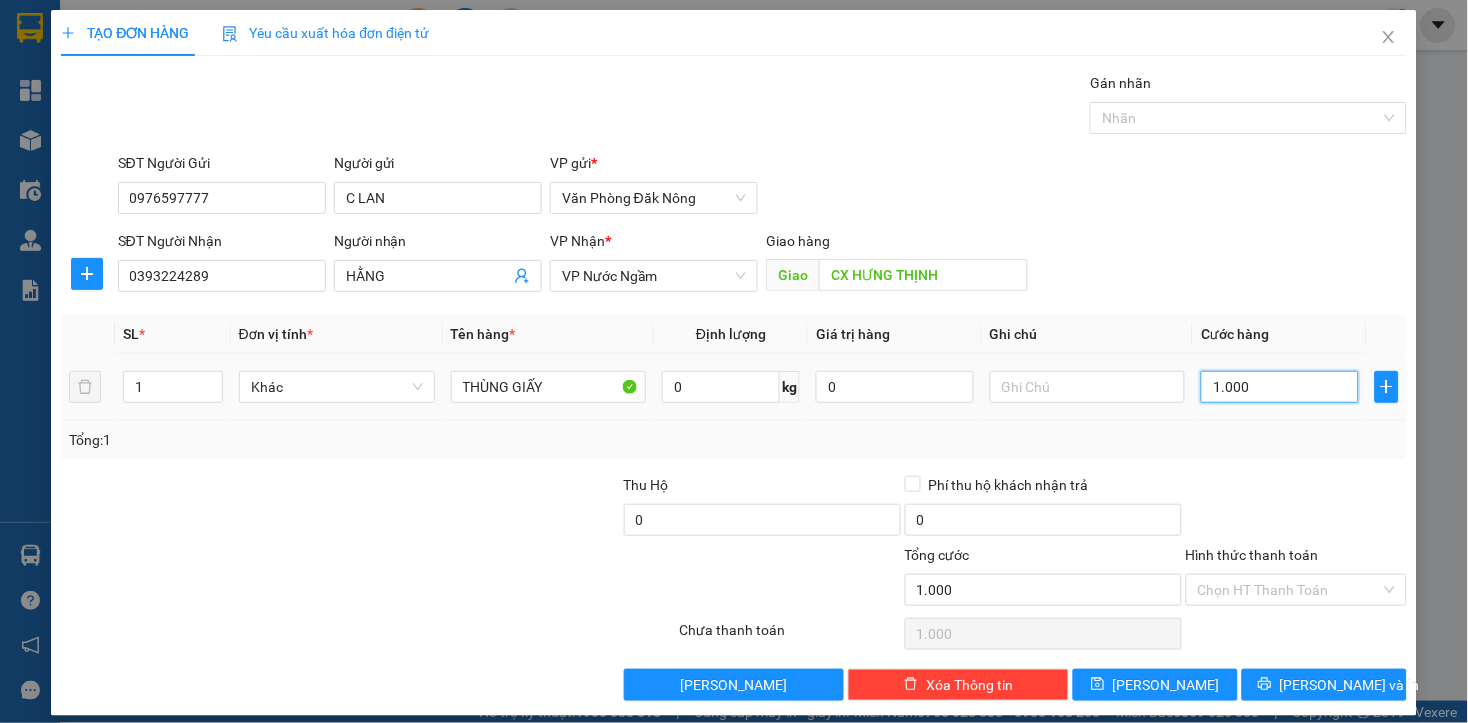 type on "10.000" 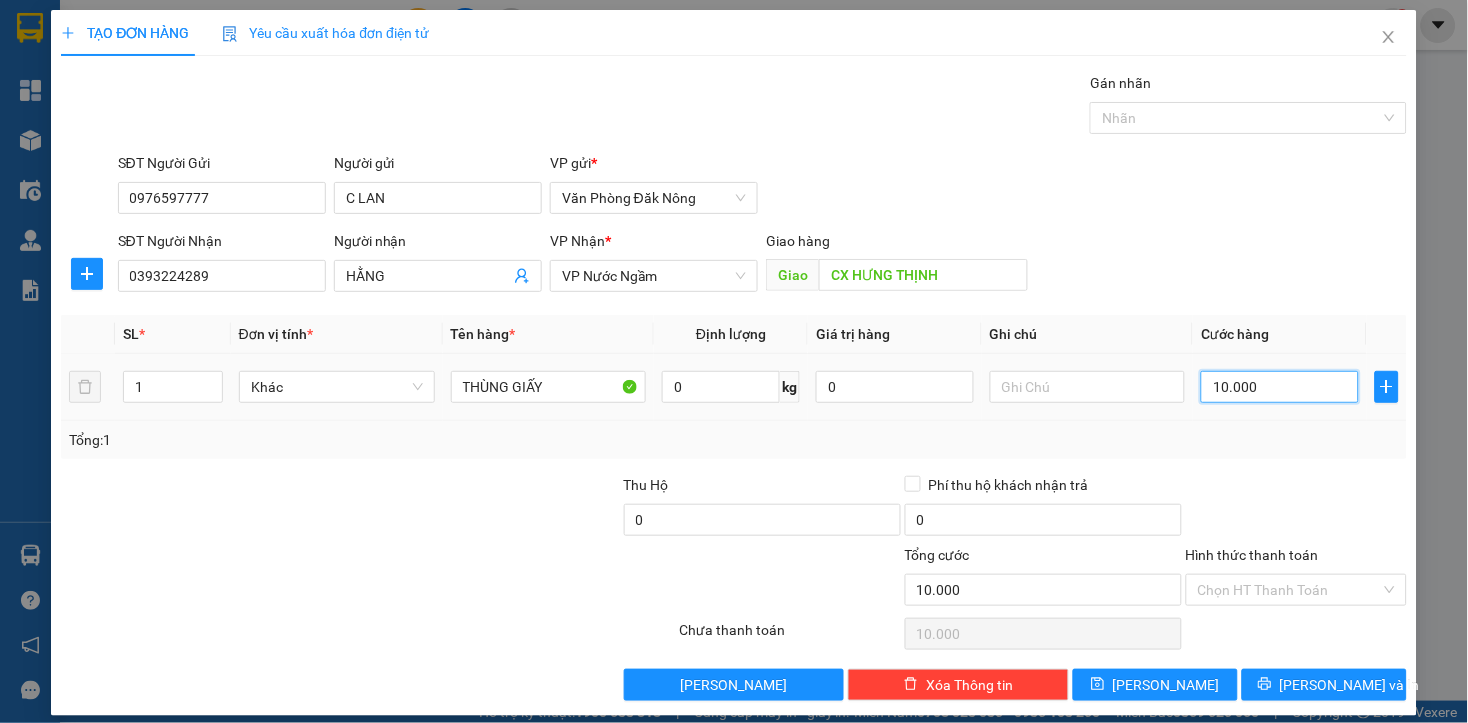 type on "100.000" 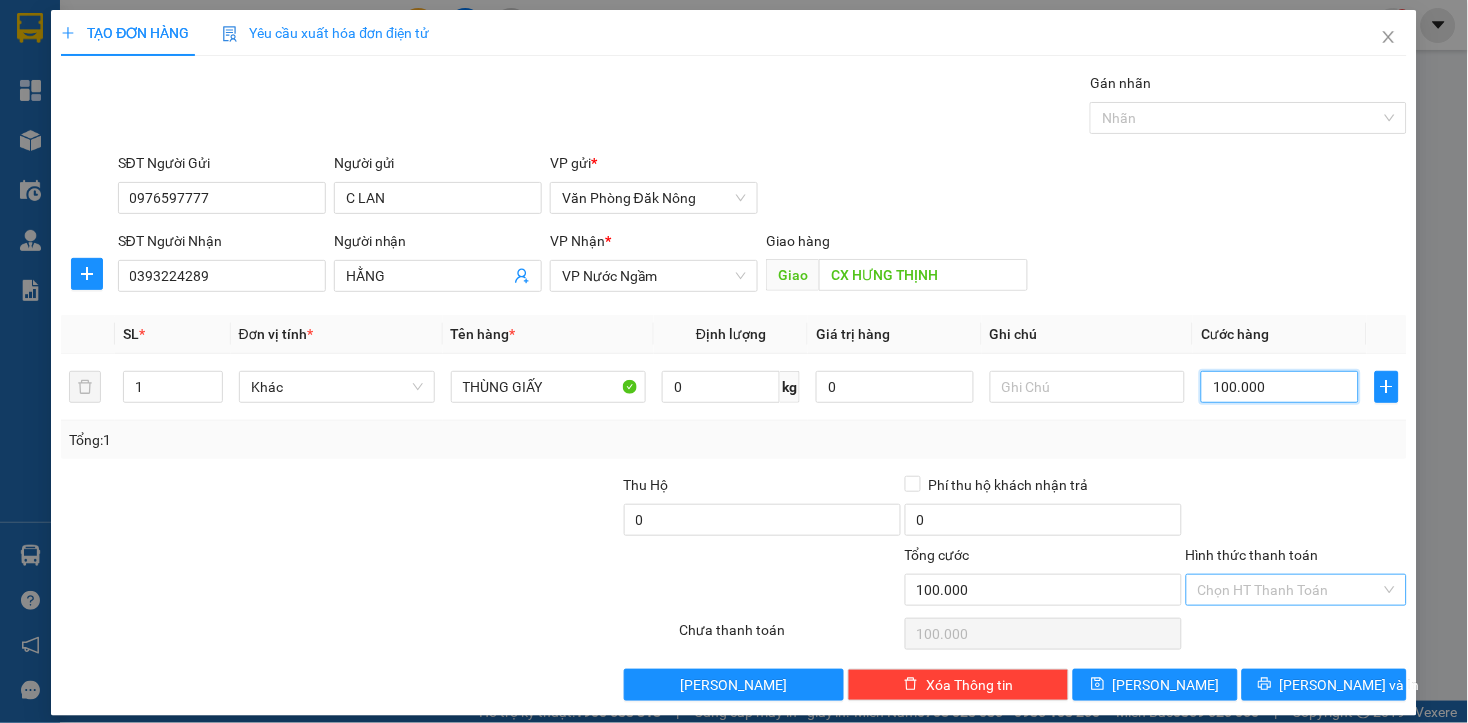 type on "100.000" 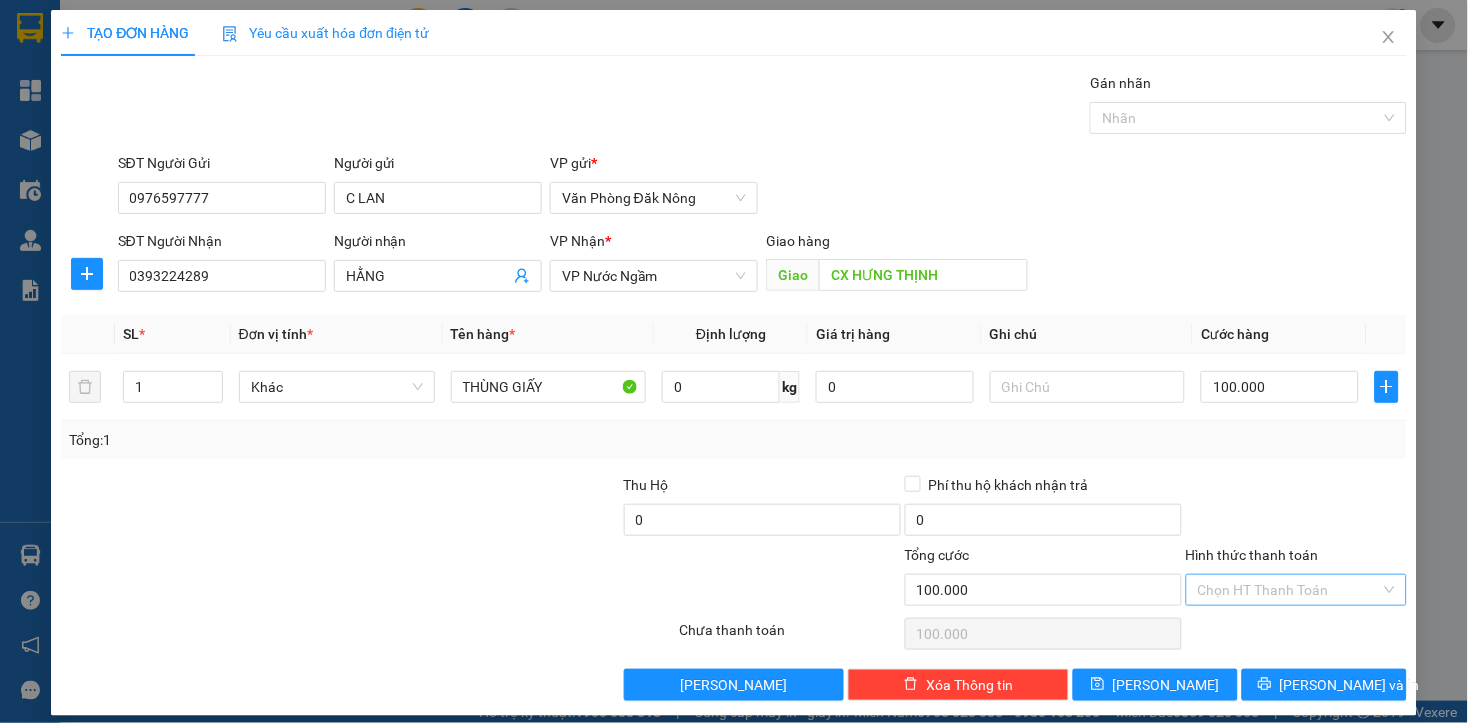 click on "Hình thức thanh toán" at bounding box center (1289, 590) 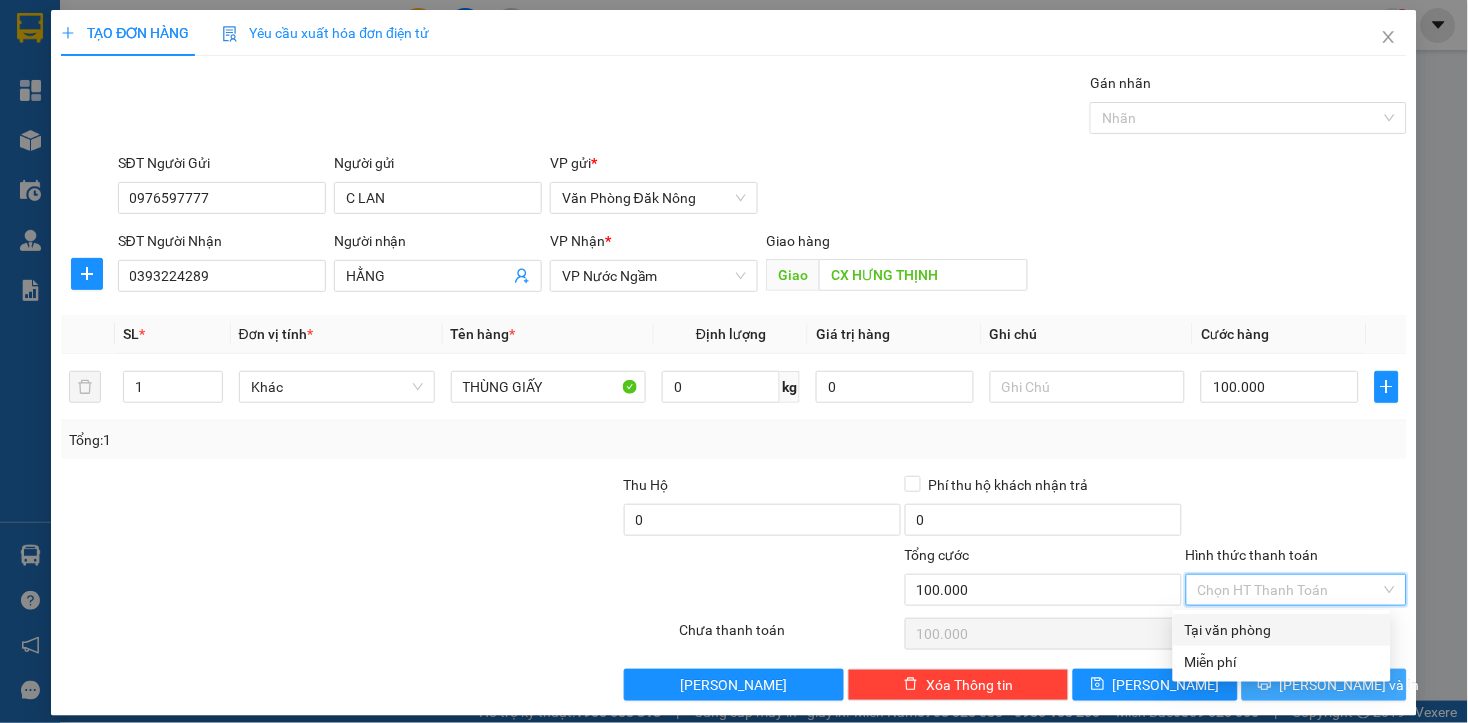 drag, startPoint x: 1241, startPoint y: 636, endPoint x: 1295, endPoint y: 696, distance: 80.72174 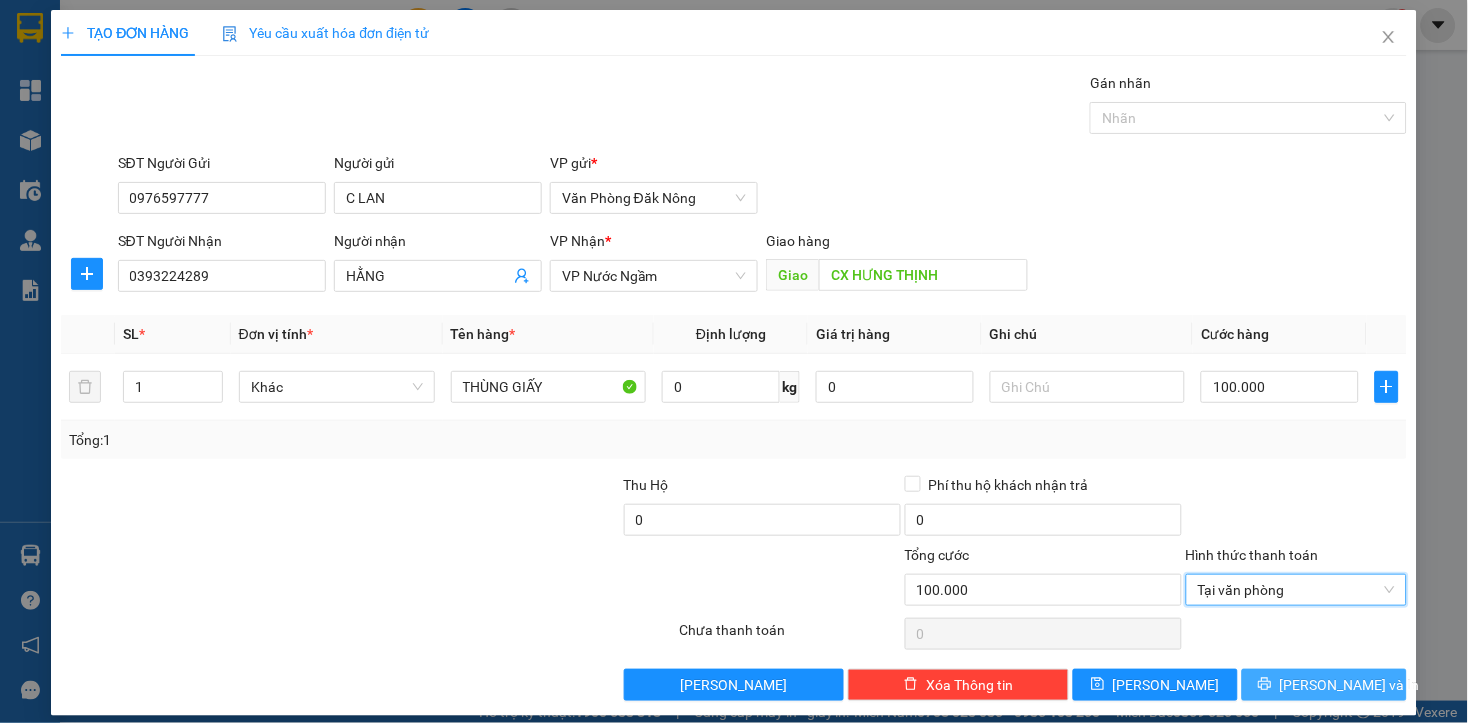 click on "[PERSON_NAME] và In" at bounding box center [1350, 685] 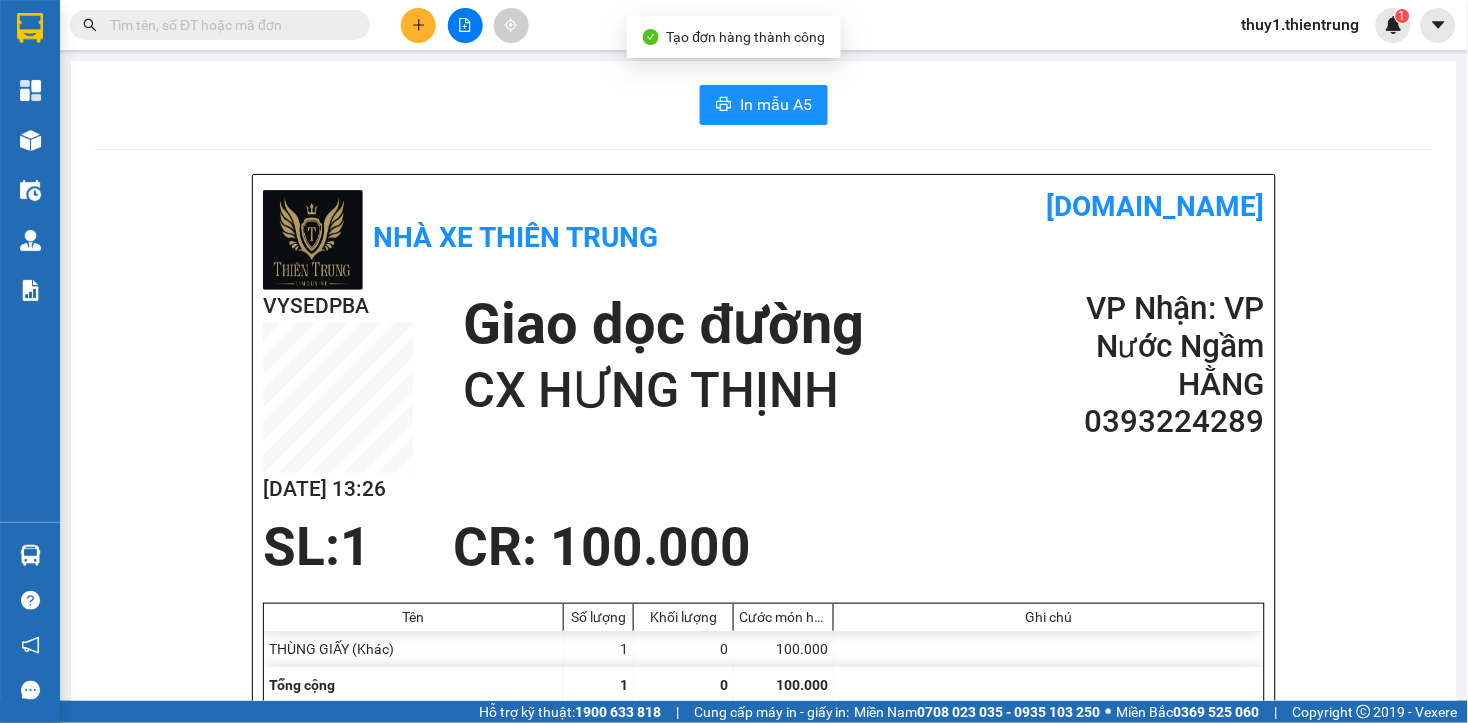 click on "Nhà xe Thiên Trung [DOMAIN_NAME]" at bounding box center [764, 237] 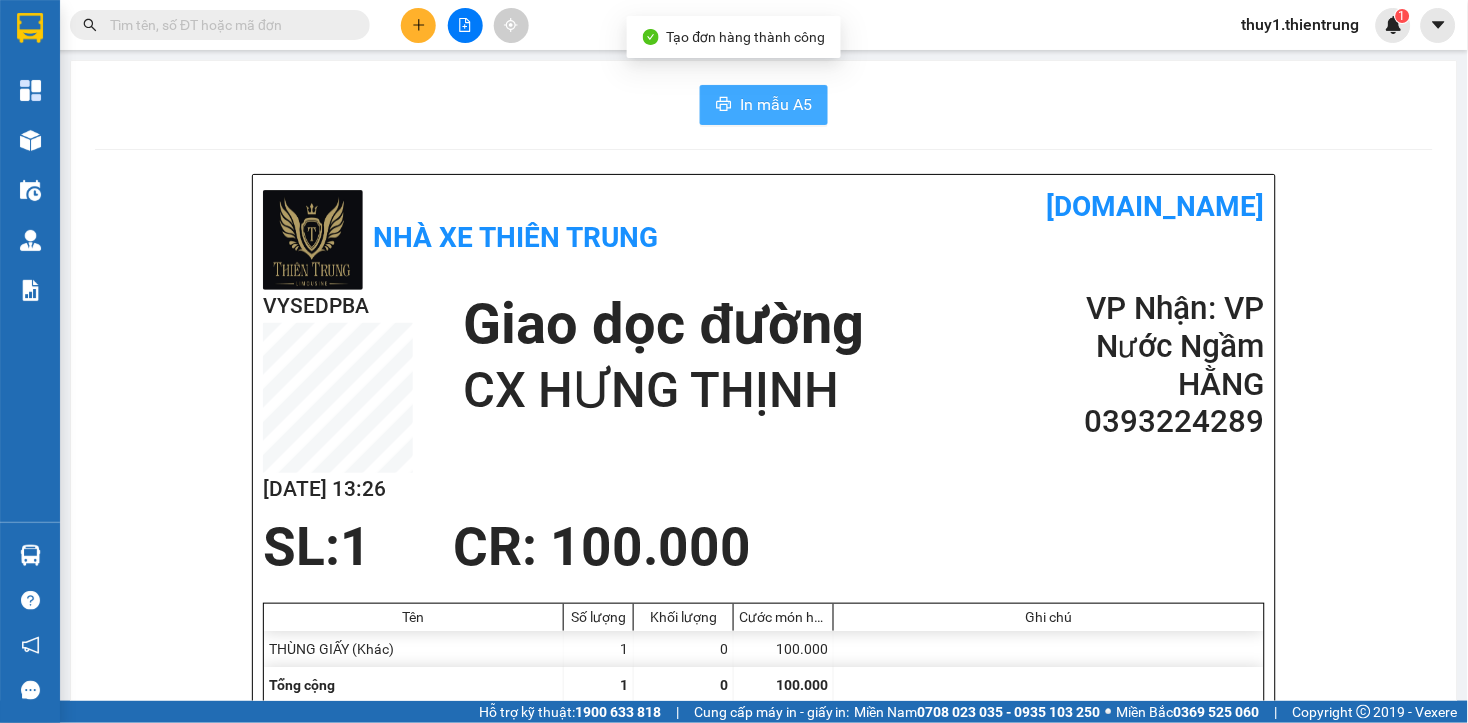 click on "In mẫu A5" at bounding box center [776, 104] 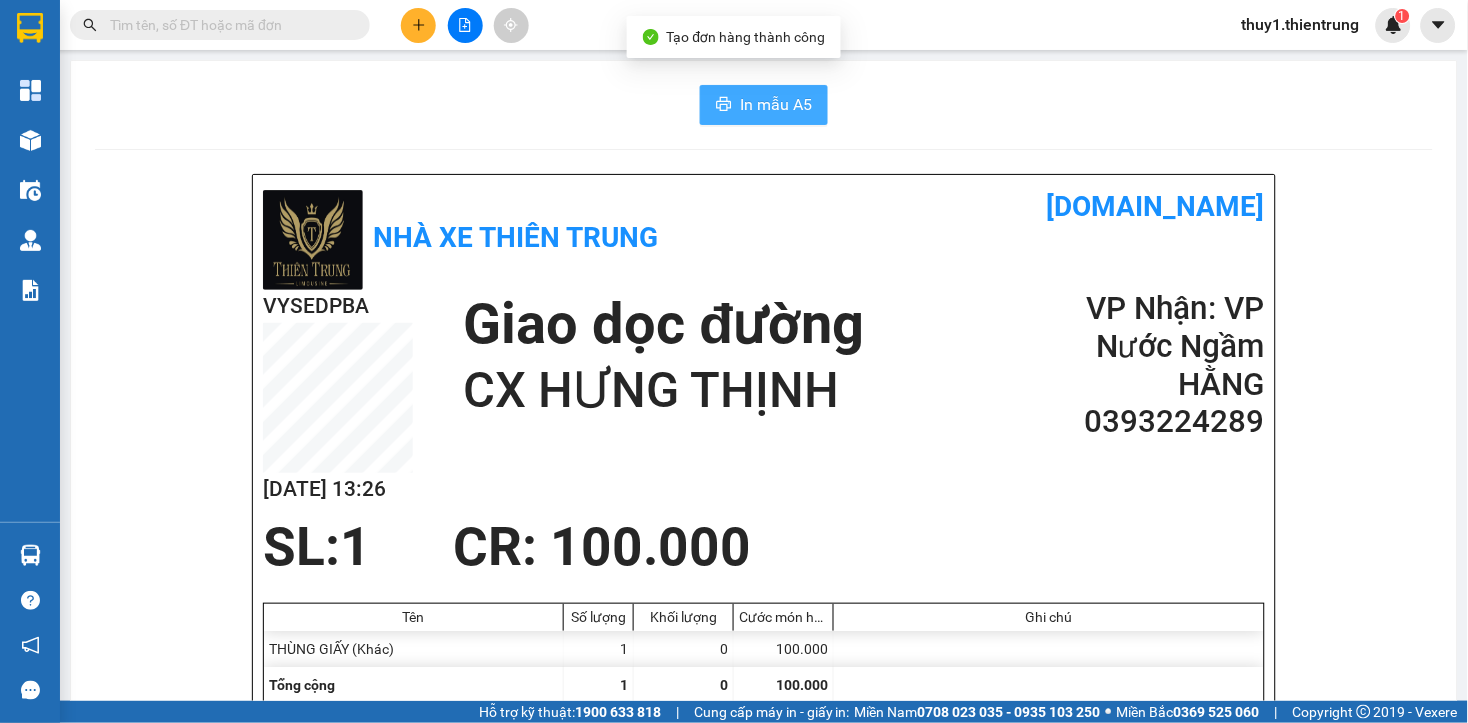 scroll, scrollTop: 0, scrollLeft: 0, axis: both 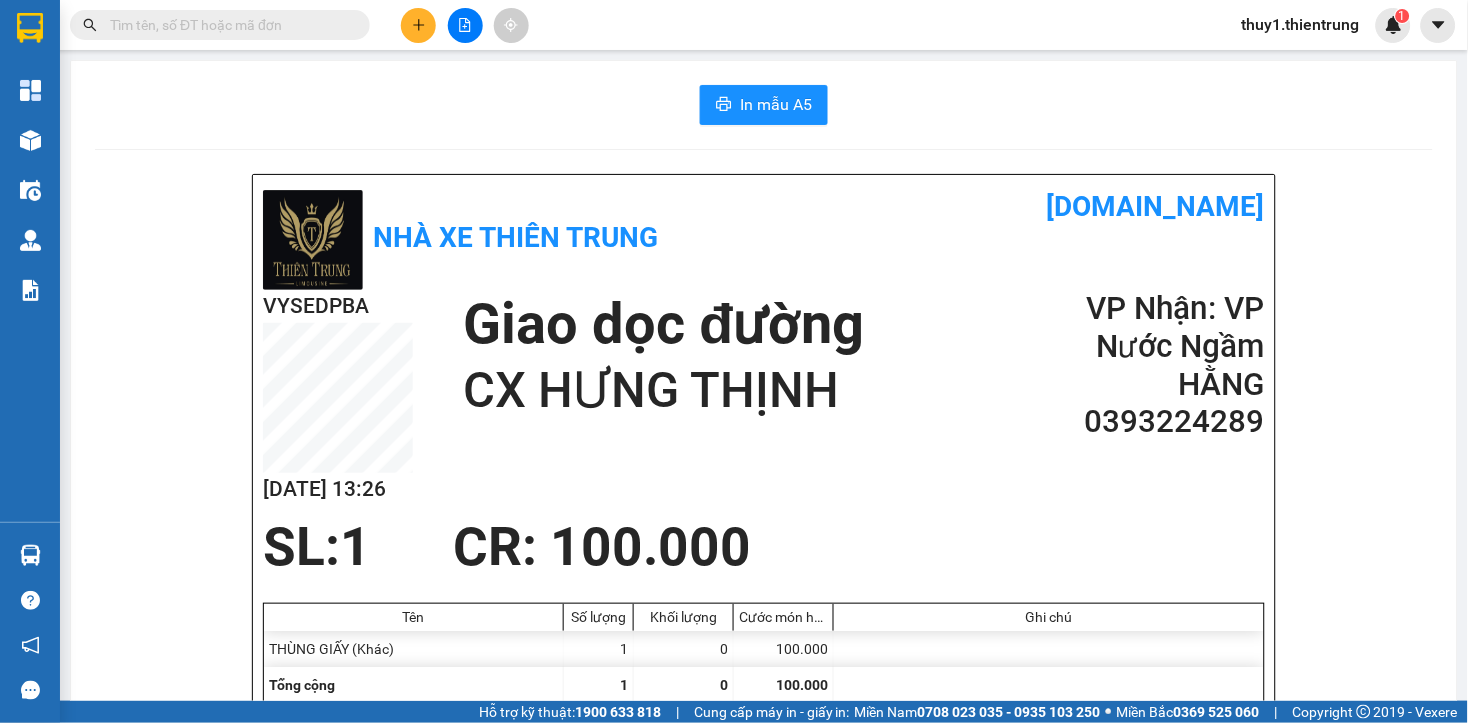 drag, startPoint x: 551, startPoint y: 433, endPoint x: 732, endPoint y: 443, distance: 181.27603 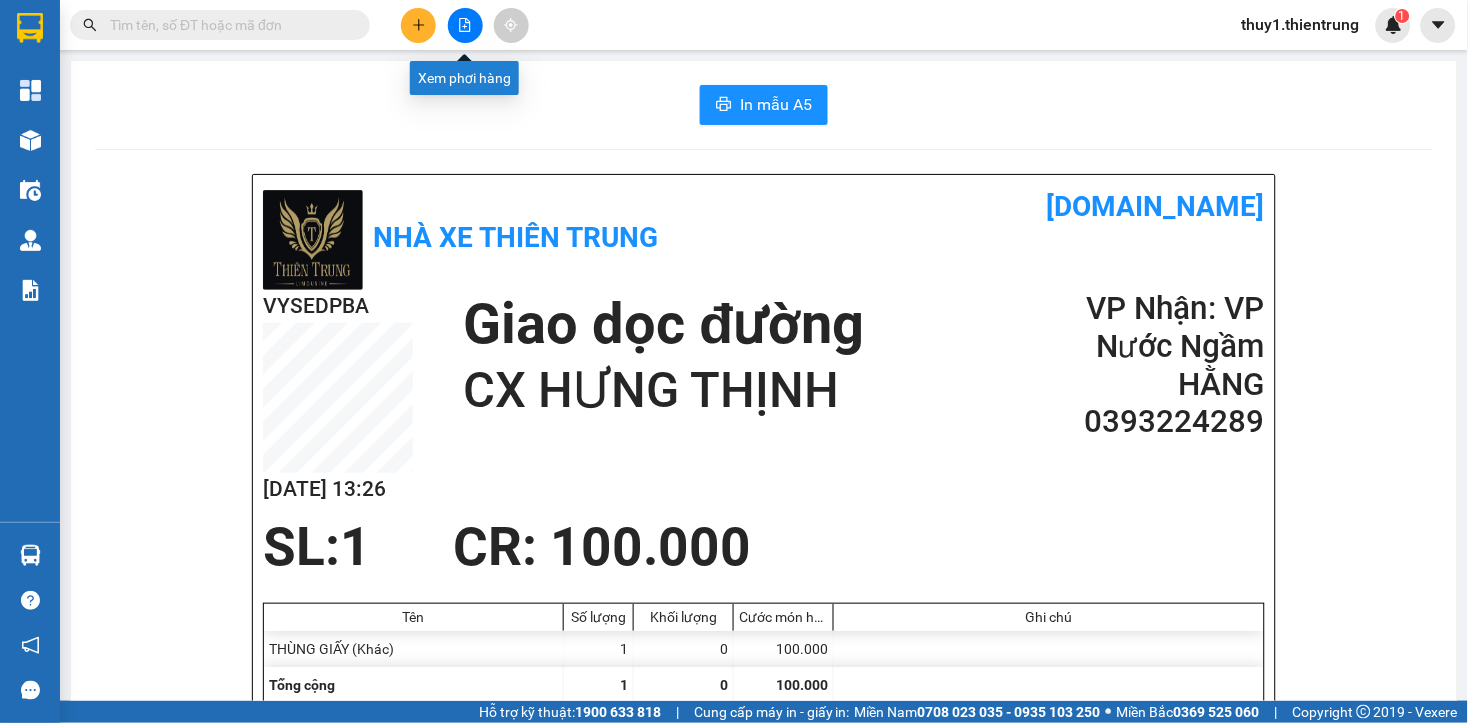click at bounding box center (465, 25) 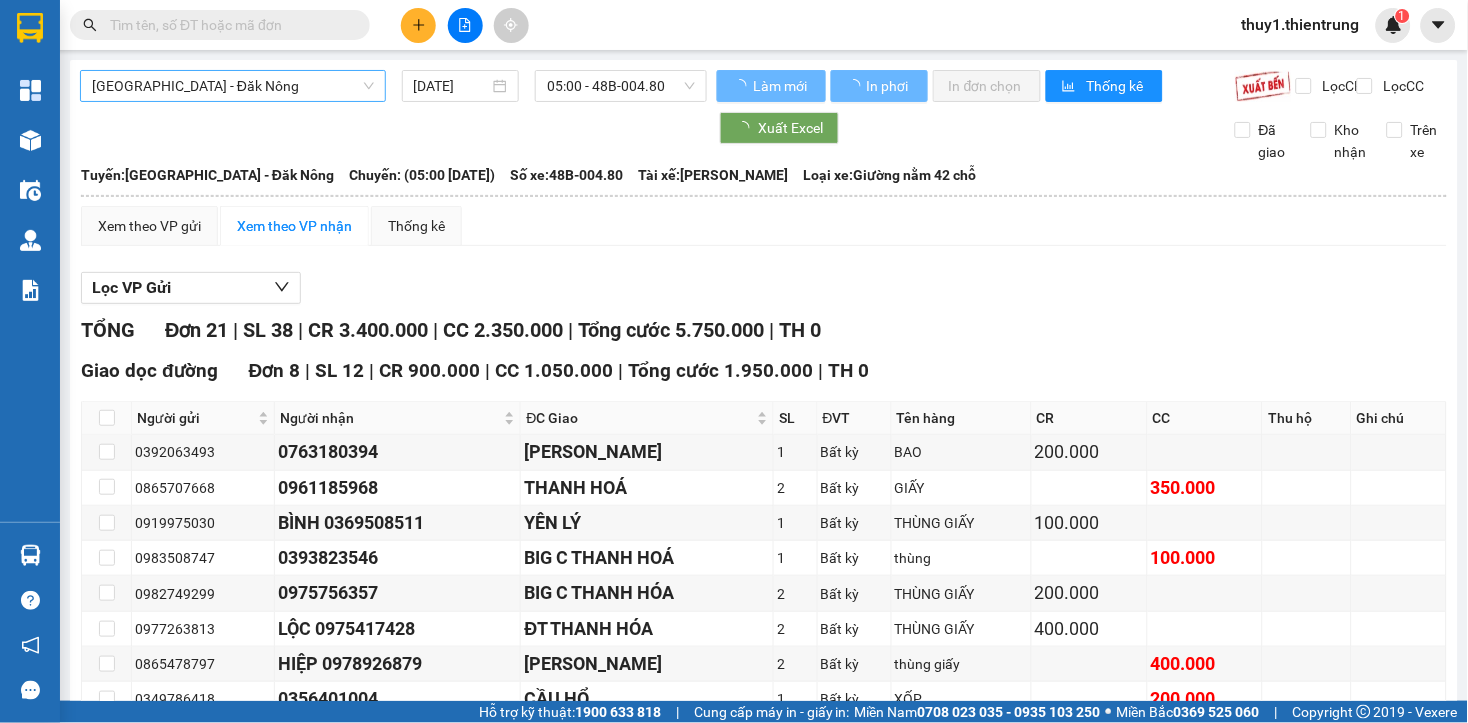 click on "[GEOGRAPHIC_DATA] - Đăk Nông" at bounding box center [233, 86] 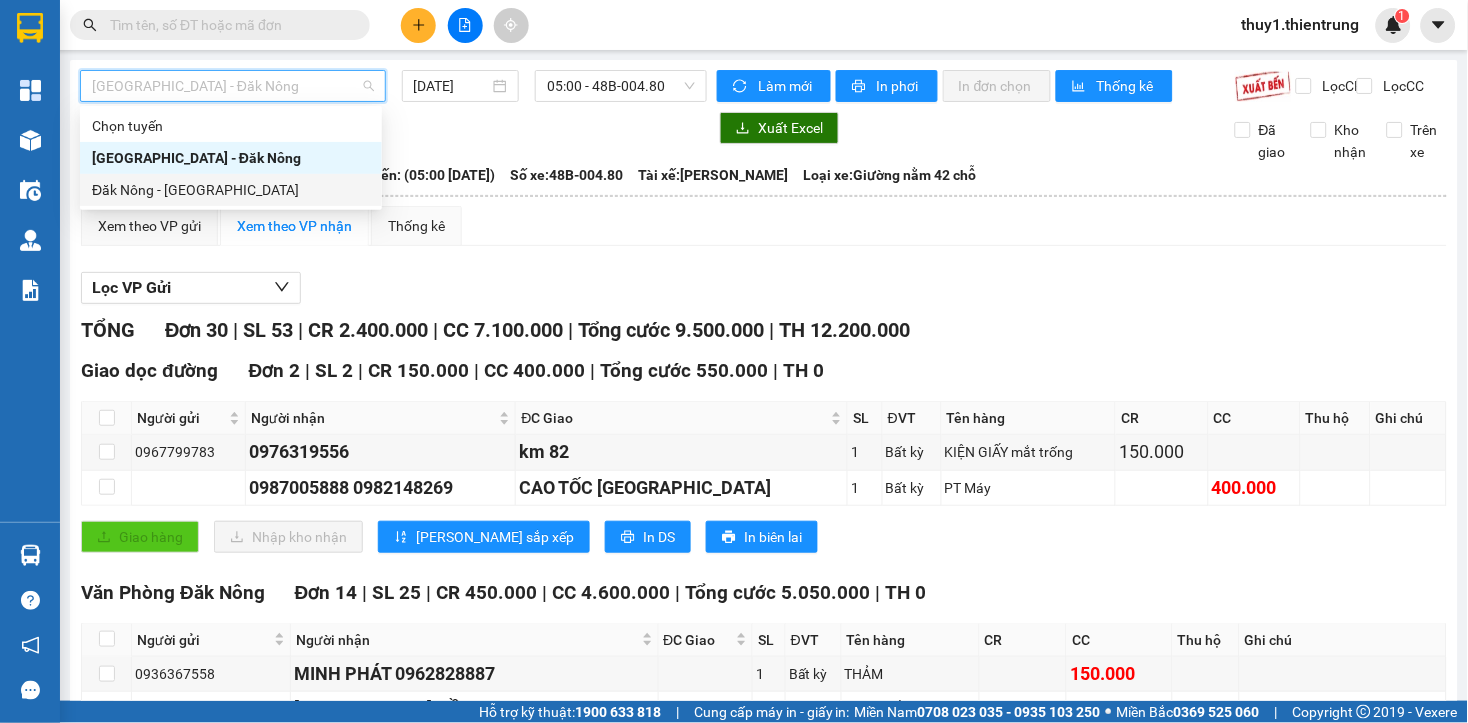 click on "Đăk Nông - [GEOGRAPHIC_DATA]" at bounding box center [231, 190] 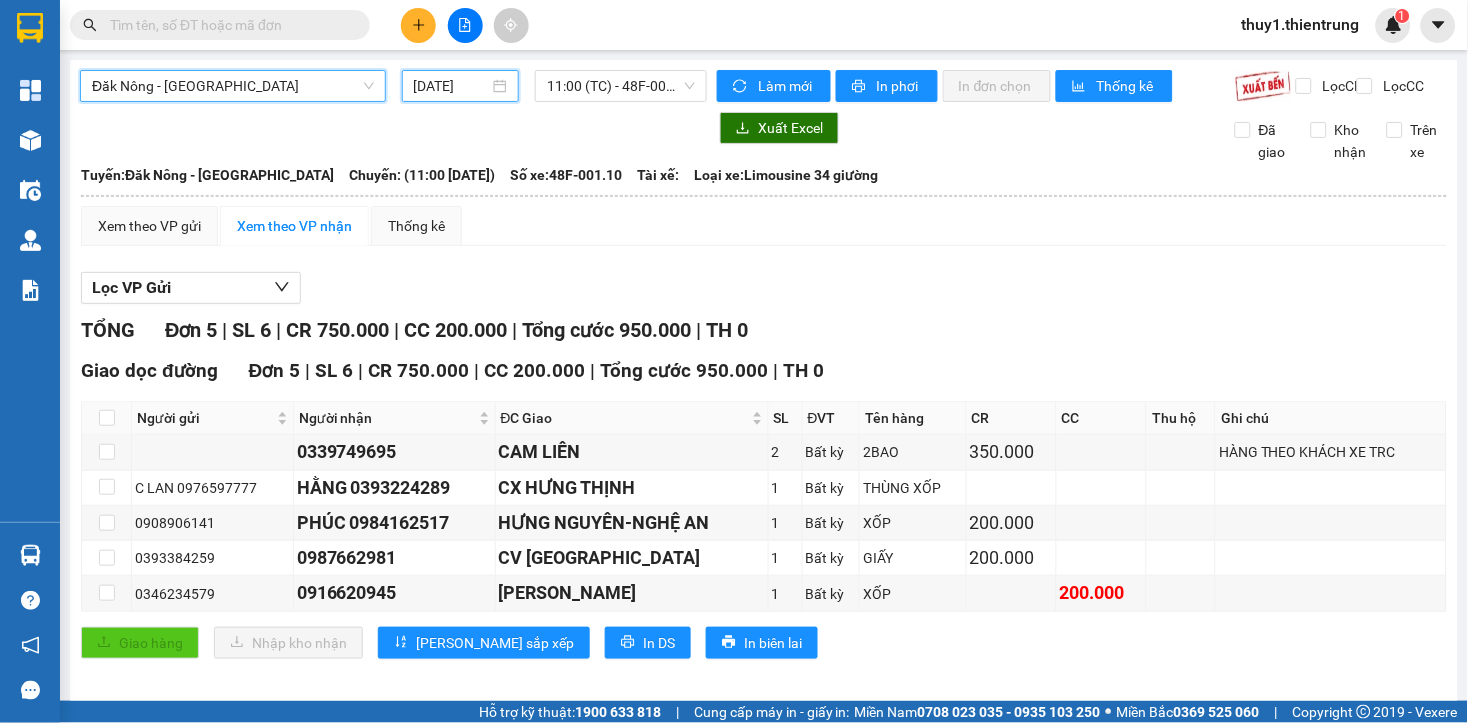 click on "[DATE]" at bounding box center [452, 86] 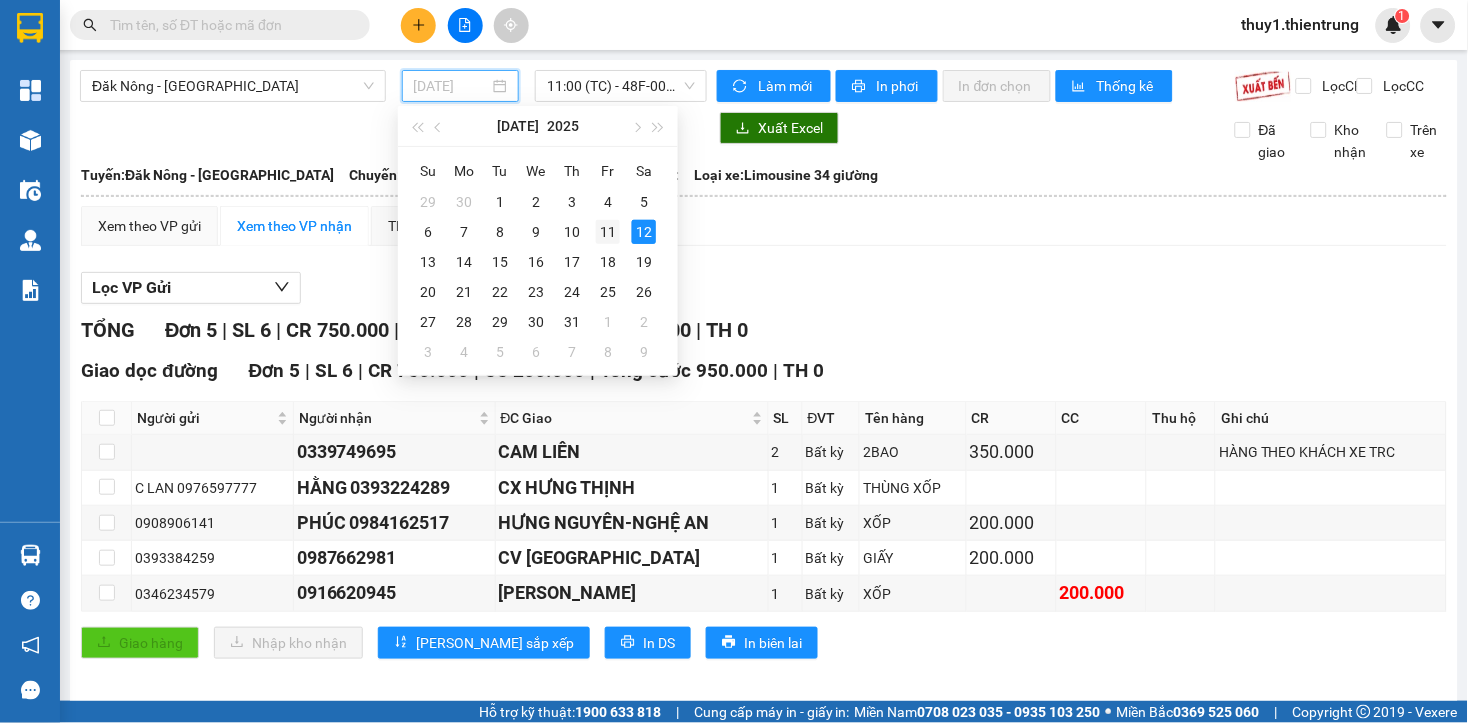 click on "11" at bounding box center (608, 232) 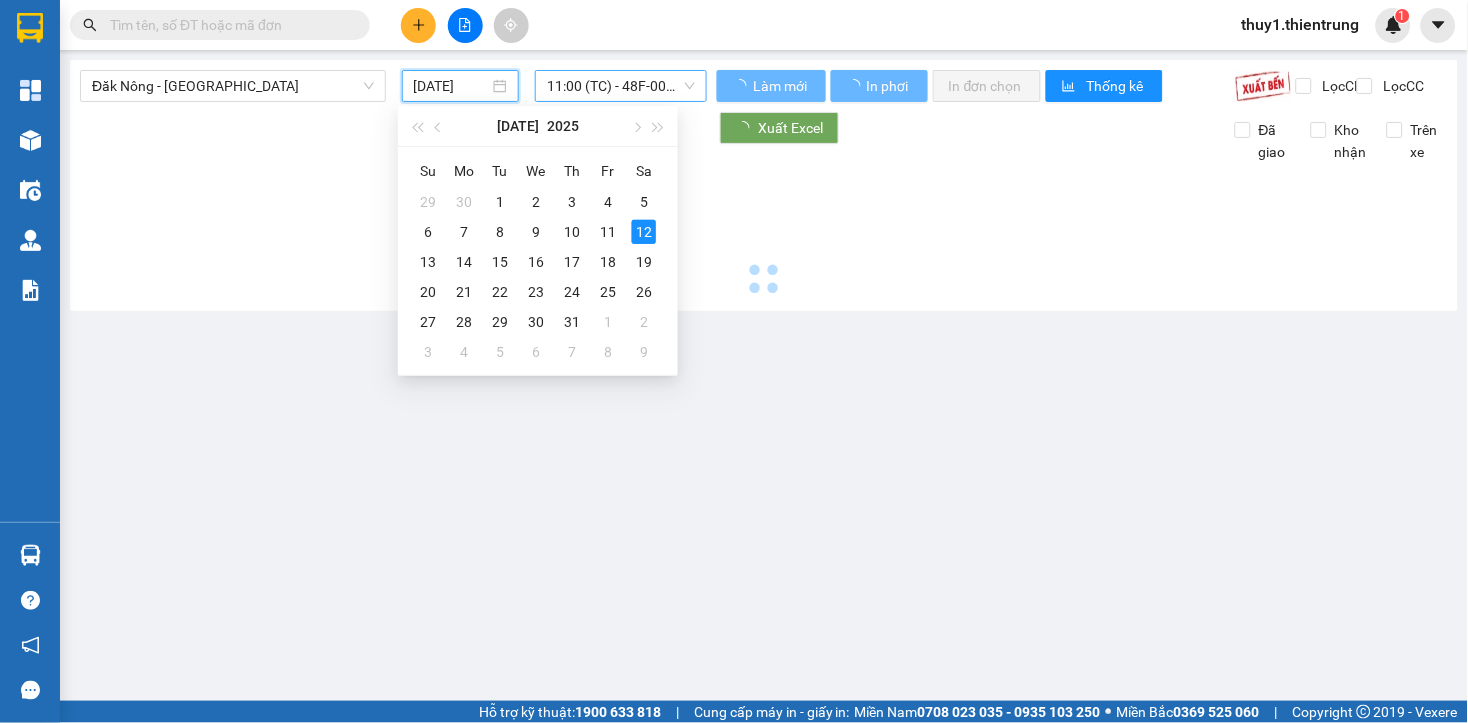type on "[DATE]" 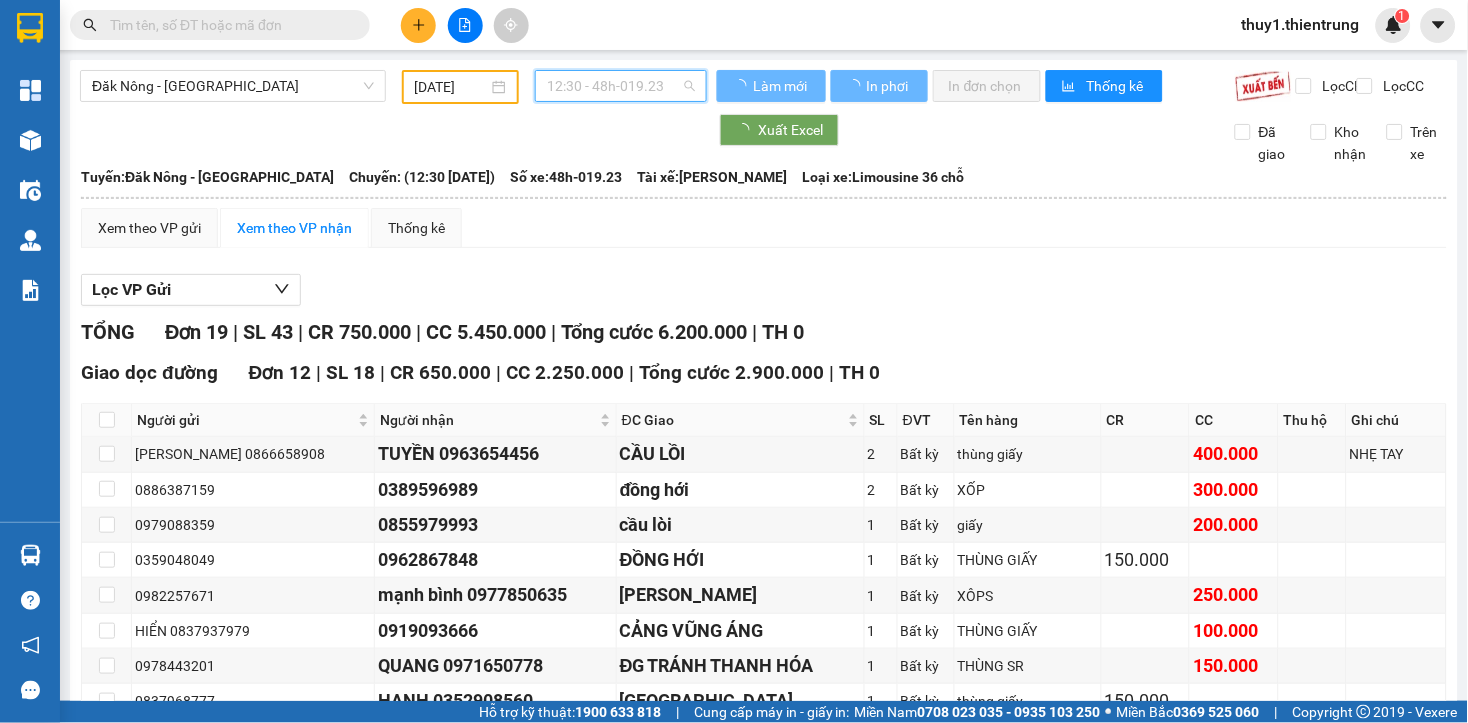click on "12:30     - 48h-019.23" at bounding box center (621, 86) 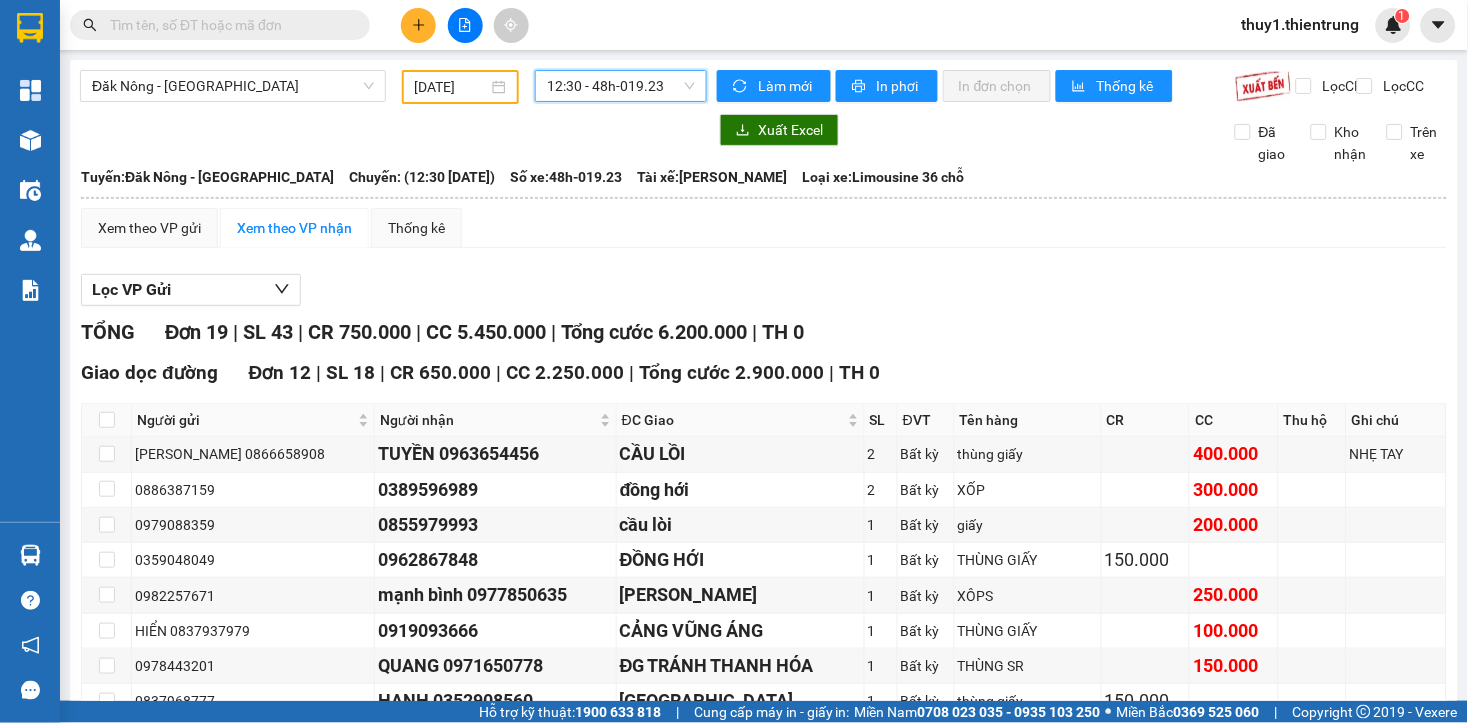 click on "12:30     - 48h-019.23" at bounding box center (621, 86) 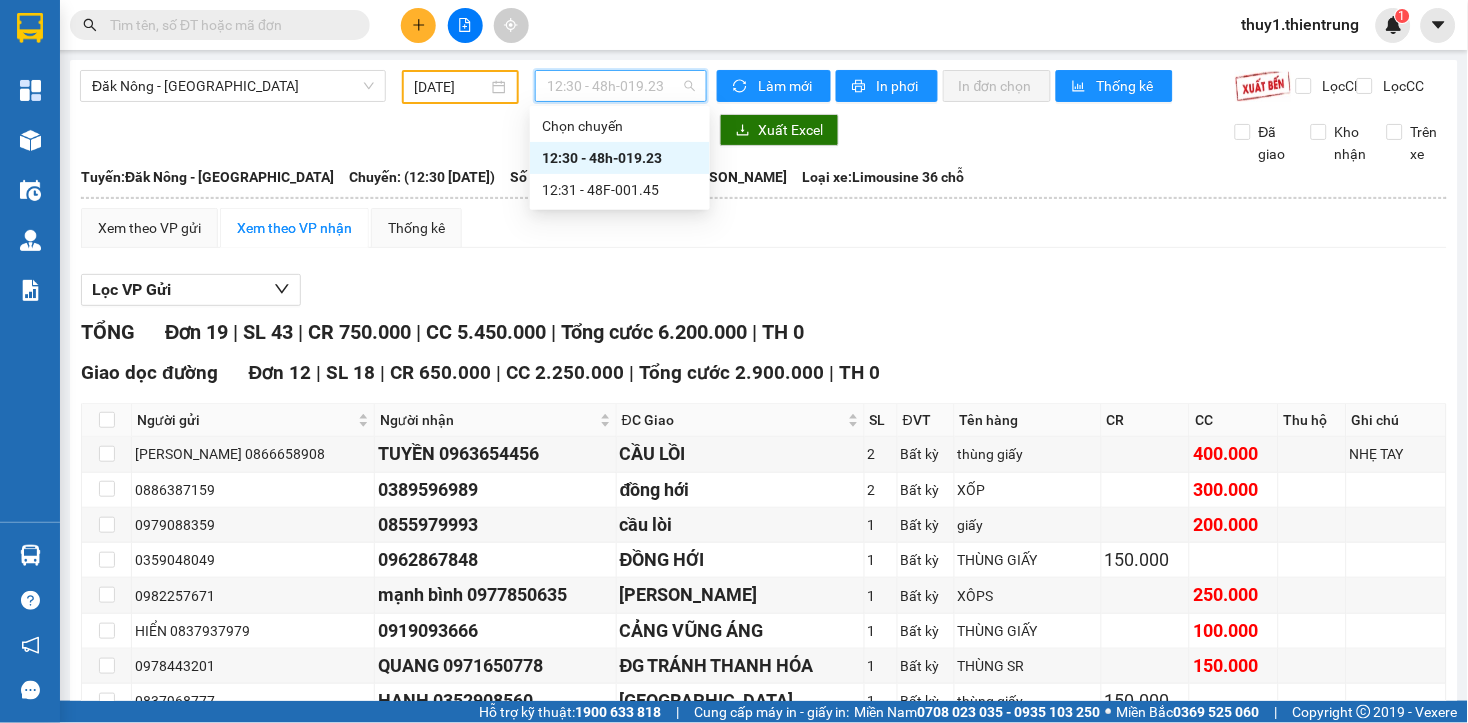 click on "12:30     - 48h-019.23" at bounding box center (620, 158) 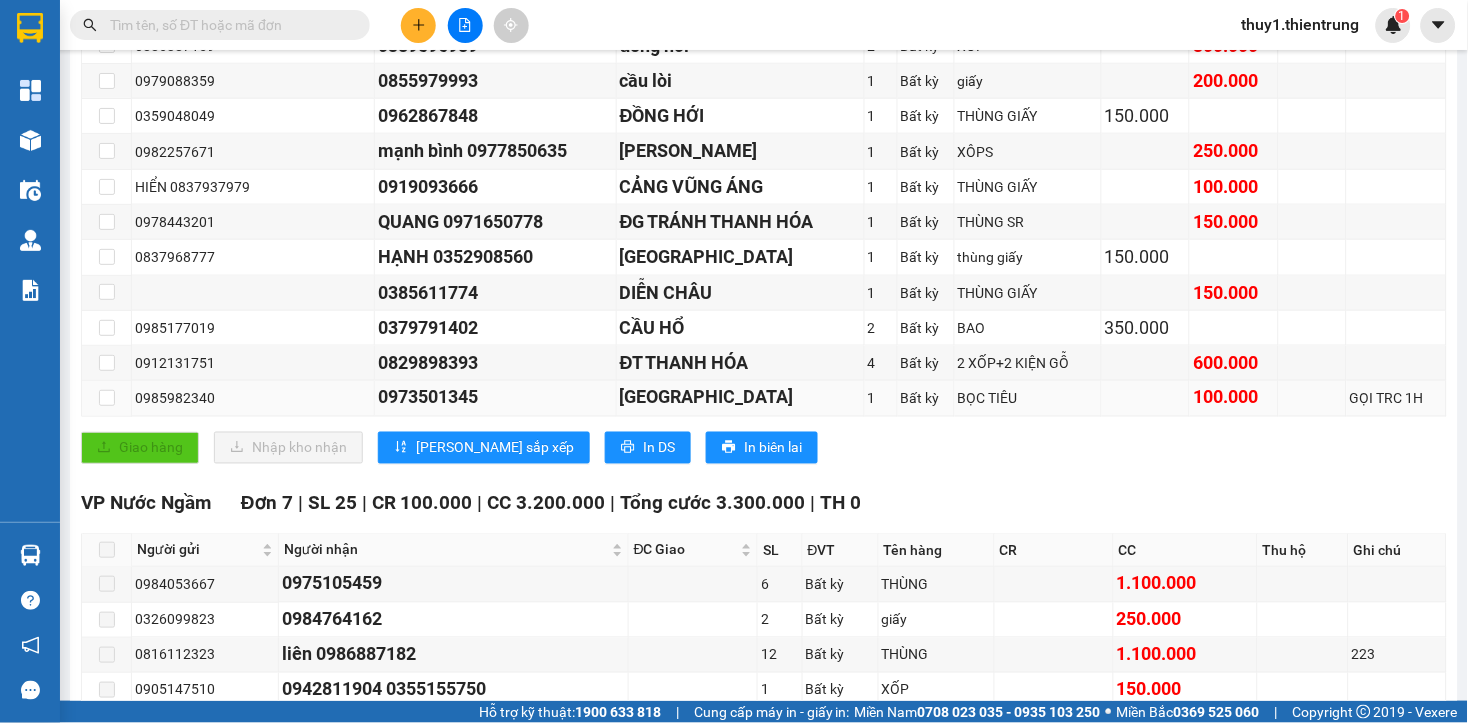 scroll, scrollTop: 677, scrollLeft: 0, axis: vertical 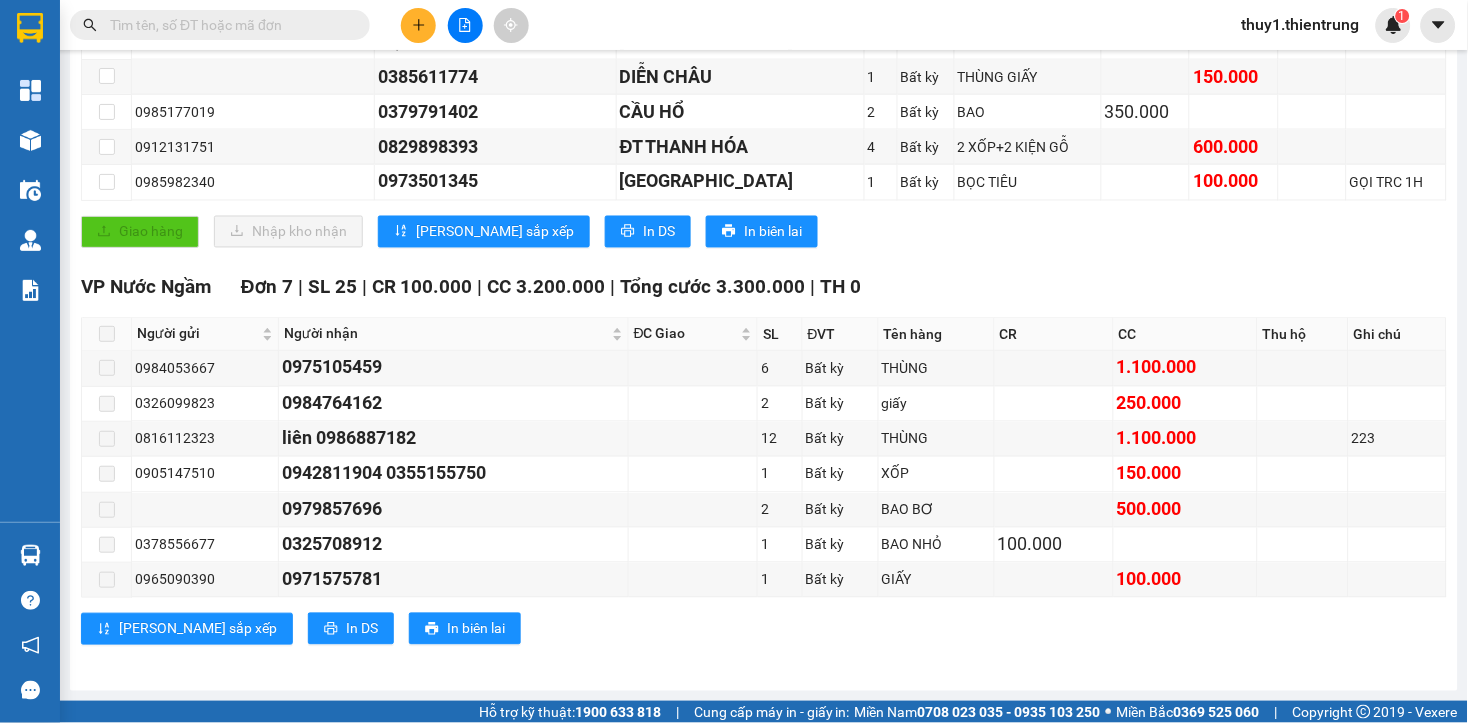 click on "VP Nước Ngầm Đơn   7 | SL   25 | CR   100.000 | CC   3.200.000 | Tổng cước   3.300.000 | TH   0 Người gửi Người nhận ĐC Giao SL ĐVT Tên hàng CR CC Thu hộ Ghi chú Ký nhận                          0984053667  0975105459 6 Bất kỳ THÙNG  1.100.000  0326099823  0984764162 2 Bất kỳ giấy 250.000  0816112323 liên 0986887182 12 Bất kỳ THÙNG 1.100.000 223  0905147510 0942811904 0355155750 1 Bất kỳ XỐP 150.000    0979857696 2 Bất kỳ BAO BƠ 500.000  0378556677  0325708912 1 Bất kỳ BAO NHỎ 100.000  0965090390  0971575781 1 Bất kỳ GIẤY 100.000 Lưu sắp xếp In DS In biên lai Nhà xe Thiên Trung   0961 210 210   Số 24, [GEOGRAPHIC_DATA]  -  13:27 [DATE] [GEOGRAPHIC_DATA]:  [GEOGRAPHIC_DATA] - [GEOGRAPHIC_DATA]:   (12:30 [DATE]) Tài xế:  [PERSON_NAME]   Số xe:  48h-019.23   Loại xe:  Limousine 36 chỗ Người gửi Người nhận ĐC Giao SL ĐVT Tên hàng CR CC Thu hộ Ghi chú Ký nhận" at bounding box center (764, 467) 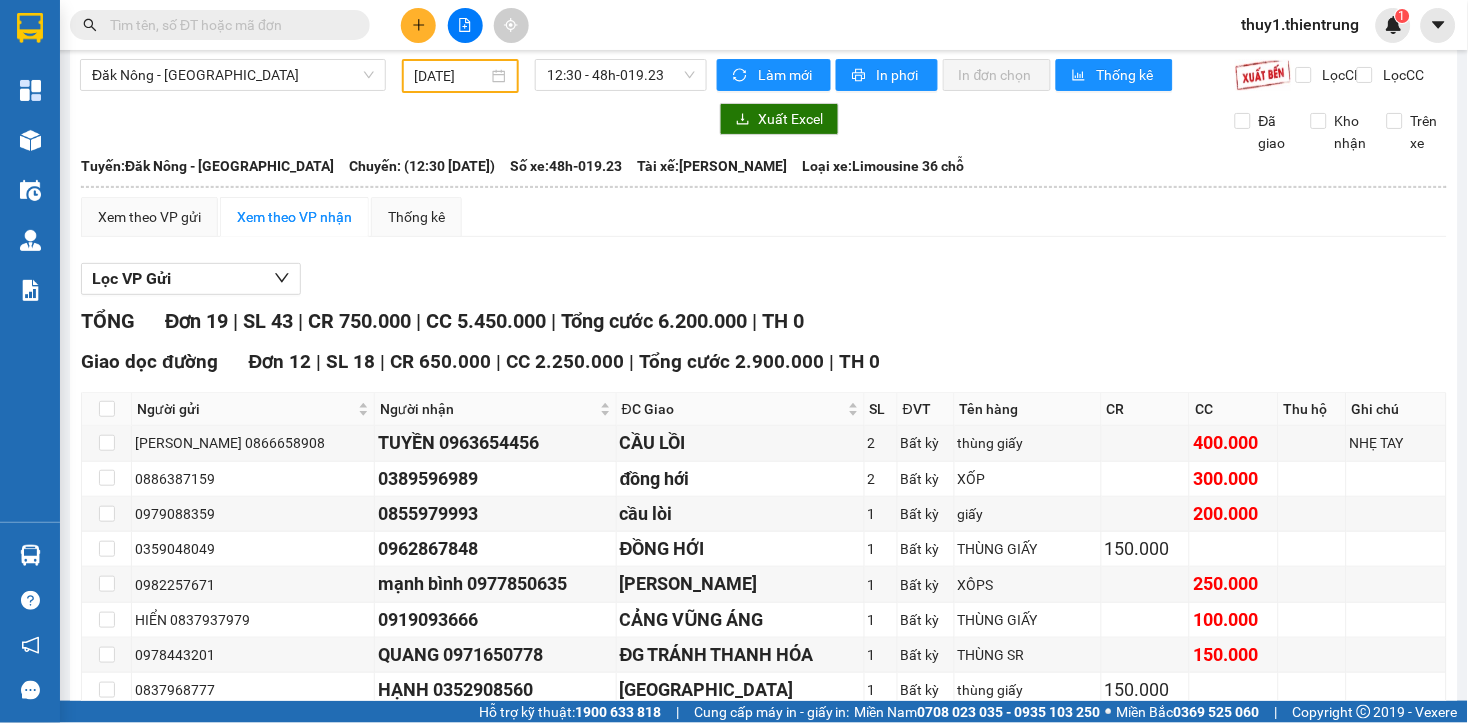 scroll, scrollTop: 0, scrollLeft: 0, axis: both 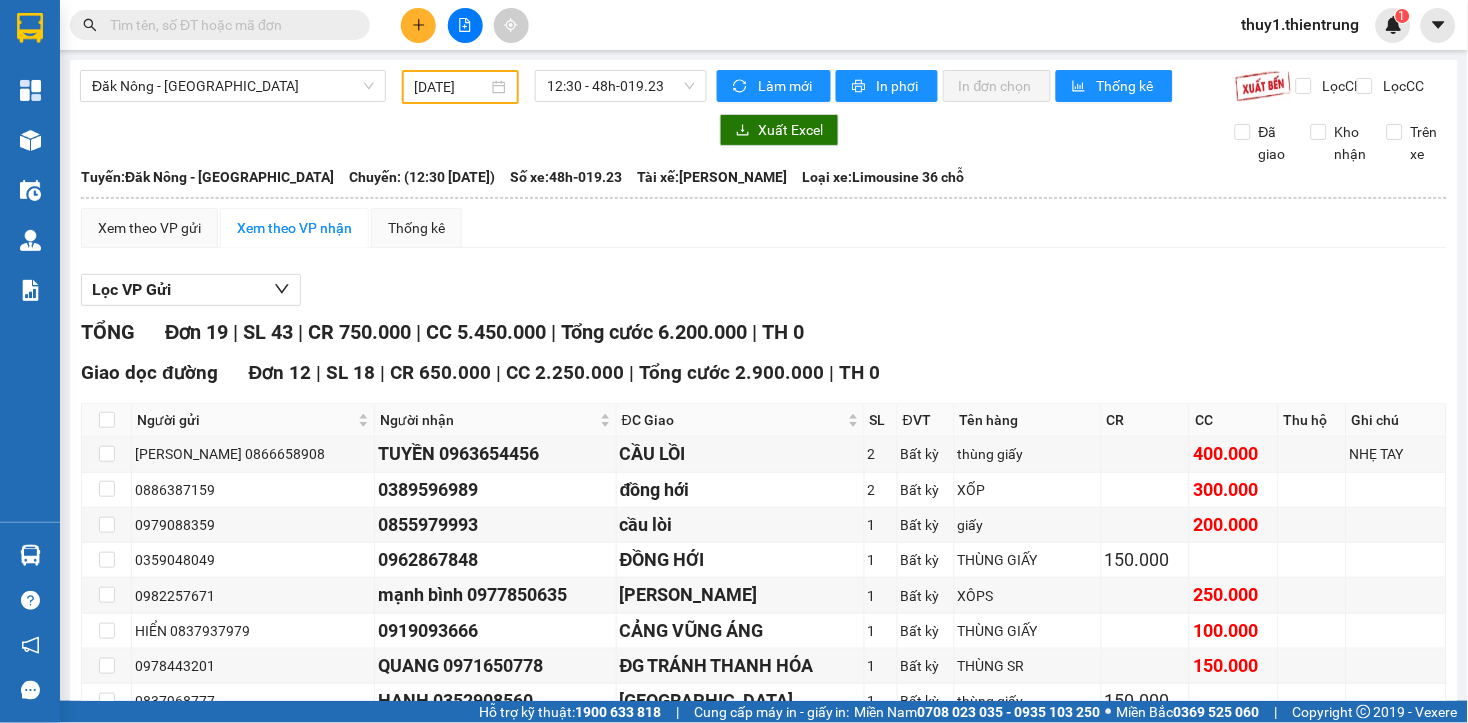 click on "Kết quả tìm kiếm ( 0 )  Bộ lọc  No Data thuy1.thientrung 1" at bounding box center [734, 25] 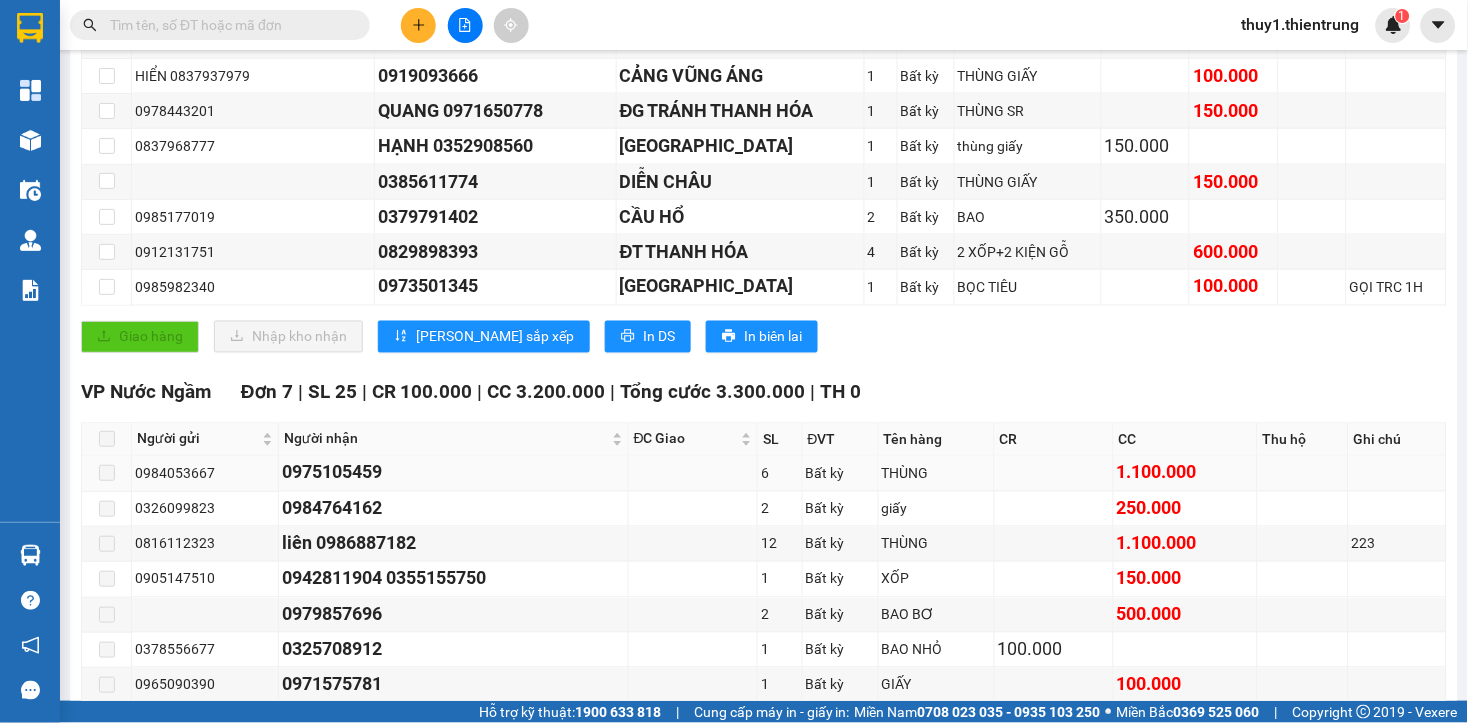 scroll, scrollTop: 677, scrollLeft: 0, axis: vertical 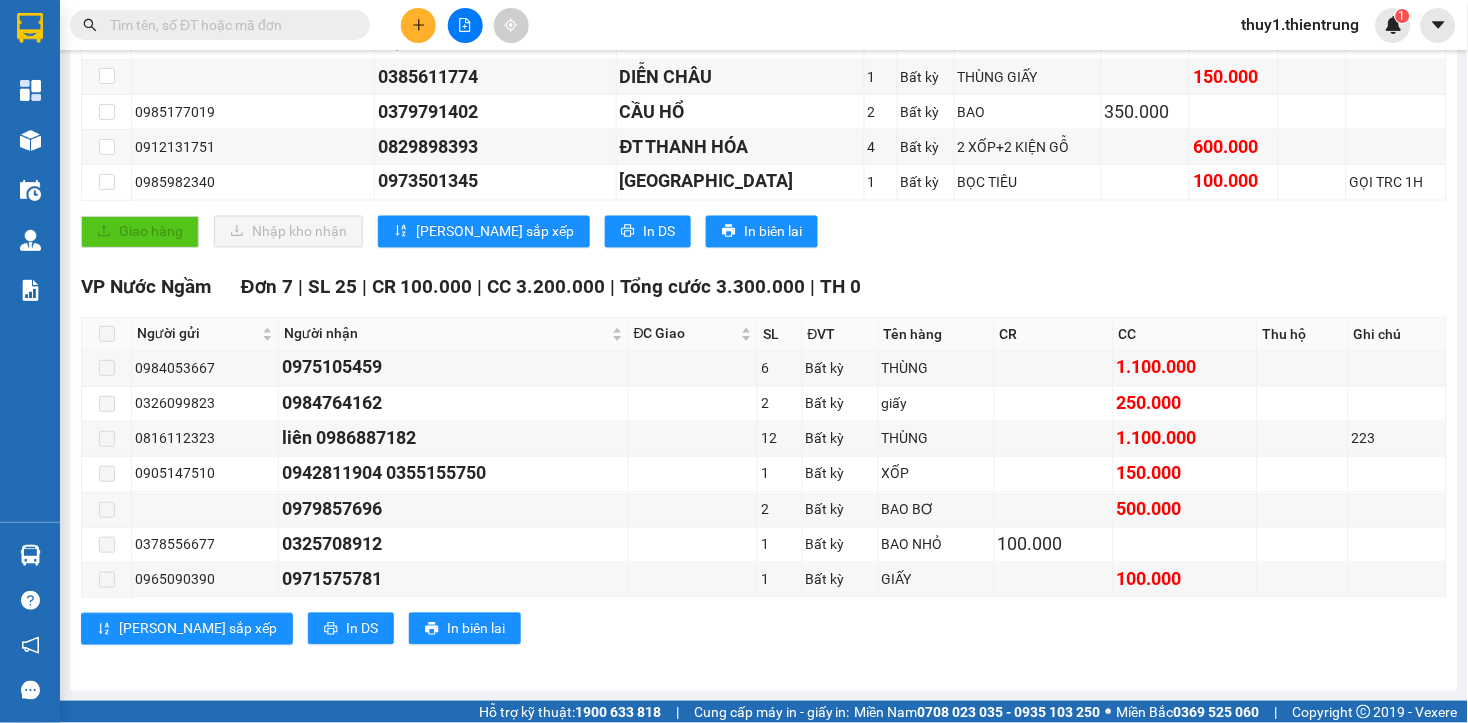 click on "VP Nước Ngầm Đơn   7 | SL   25 | CR   100.000 | CC   3.200.000 | Tổng cước   3.300.000 | TH   0" at bounding box center [764, 288] 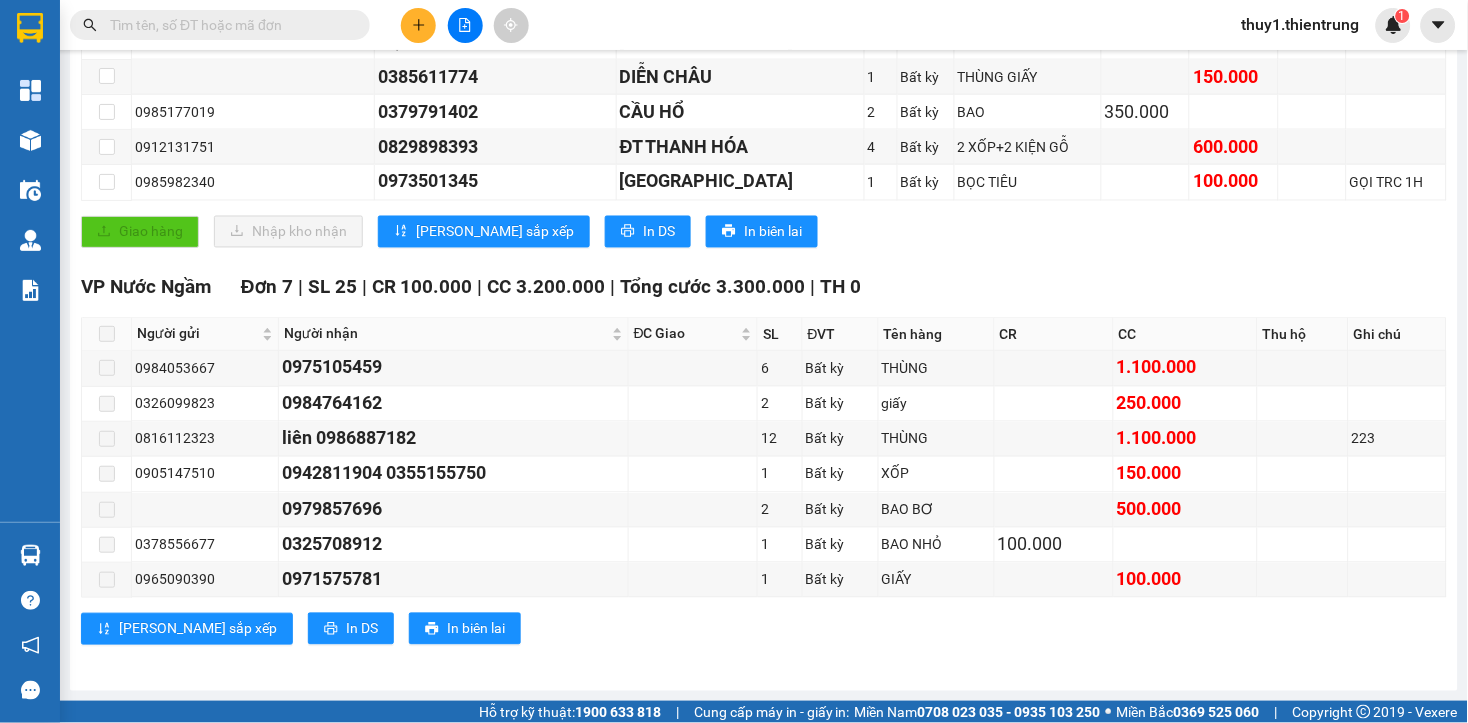 click on "Giao hàng Nhập kho nhận Lưu sắp xếp In DS In biên lai" at bounding box center (764, 232) 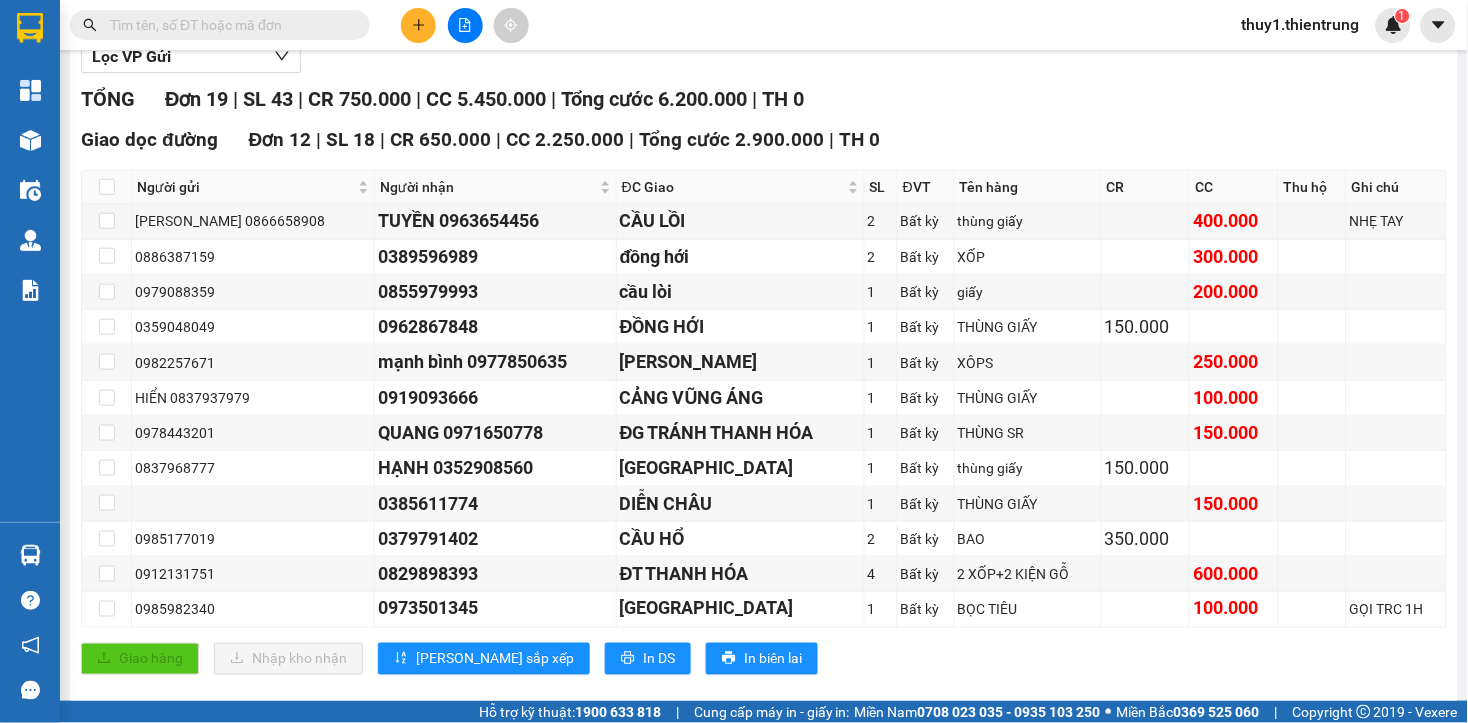 scroll, scrollTop: 0, scrollLeft: 0, axis: both 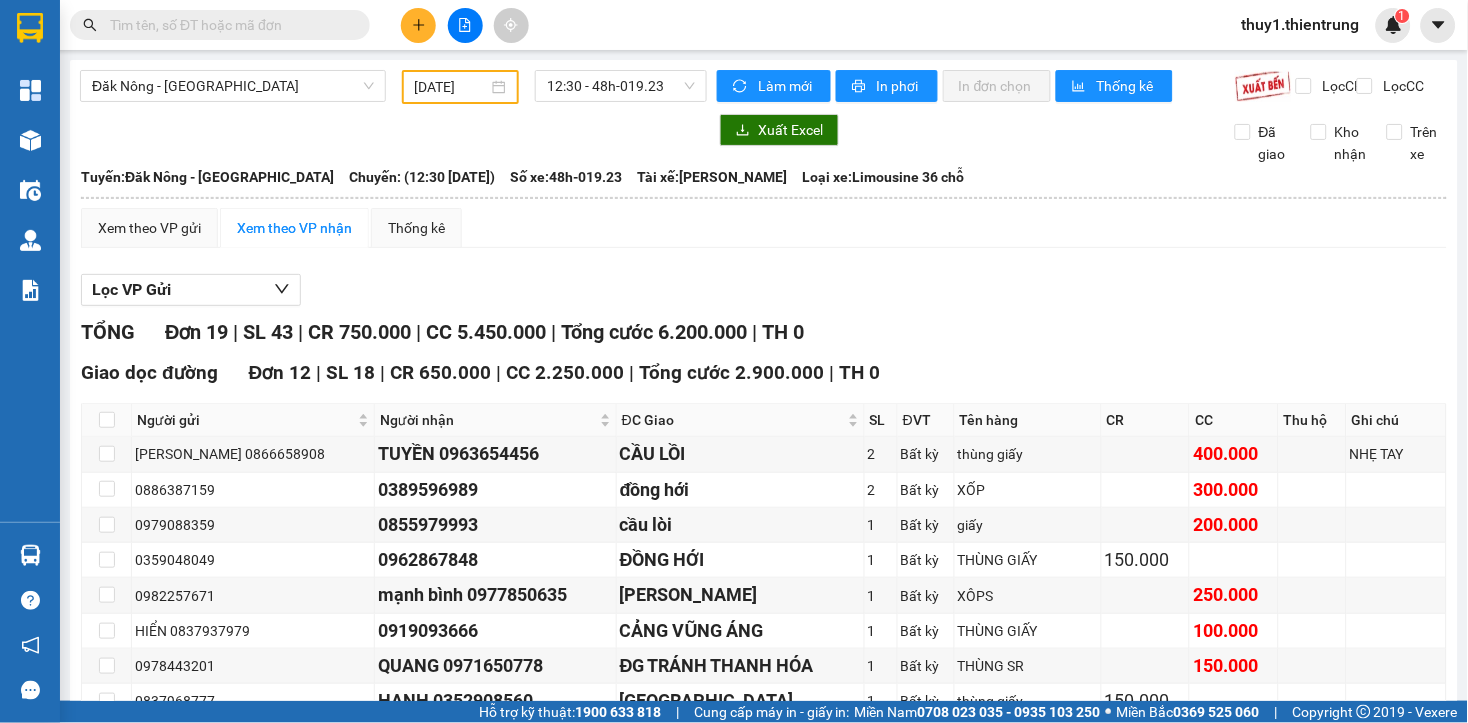 click 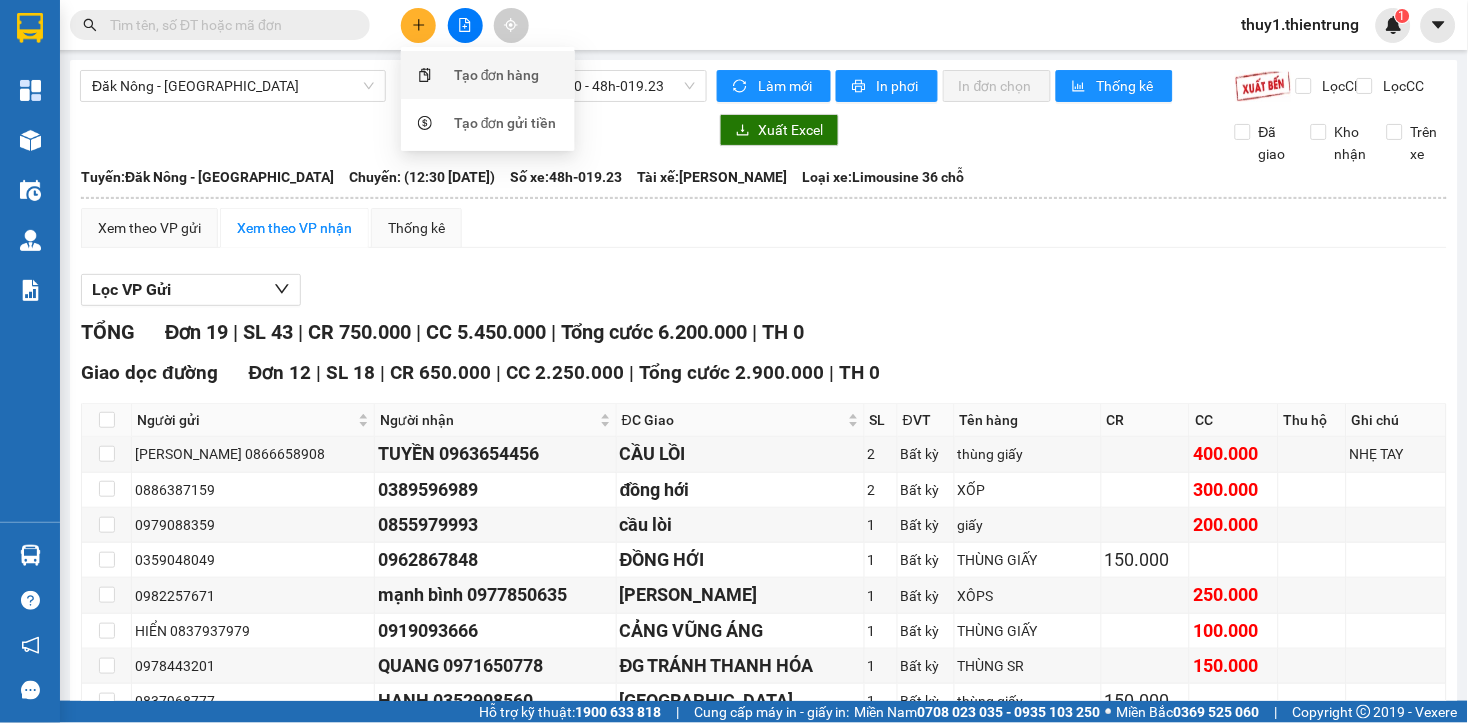 click on "Tạo đơn hàng" at bounding box center (497, 75) 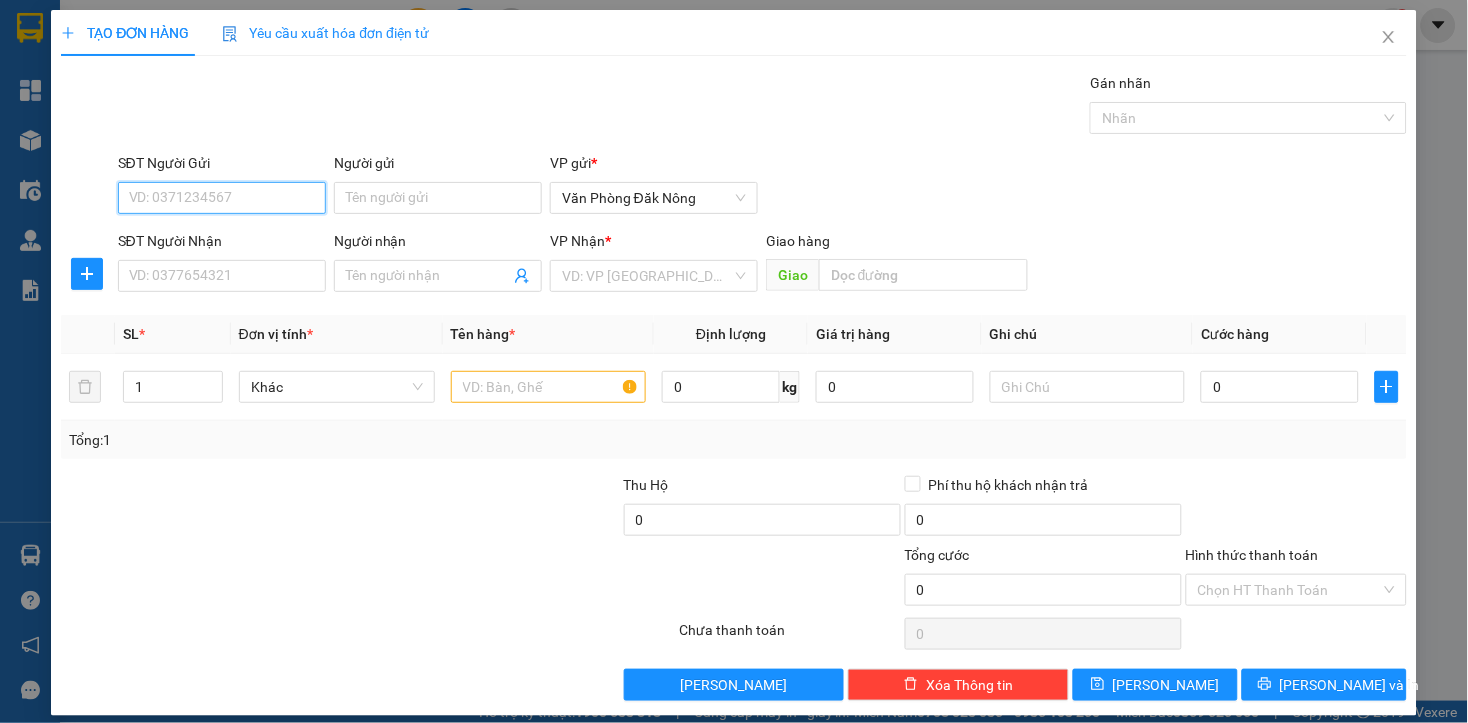 drag, startPoint x: 233, startPoint y: 204, endPoint x: 628, endPoint y: 71, distance: 416.7901 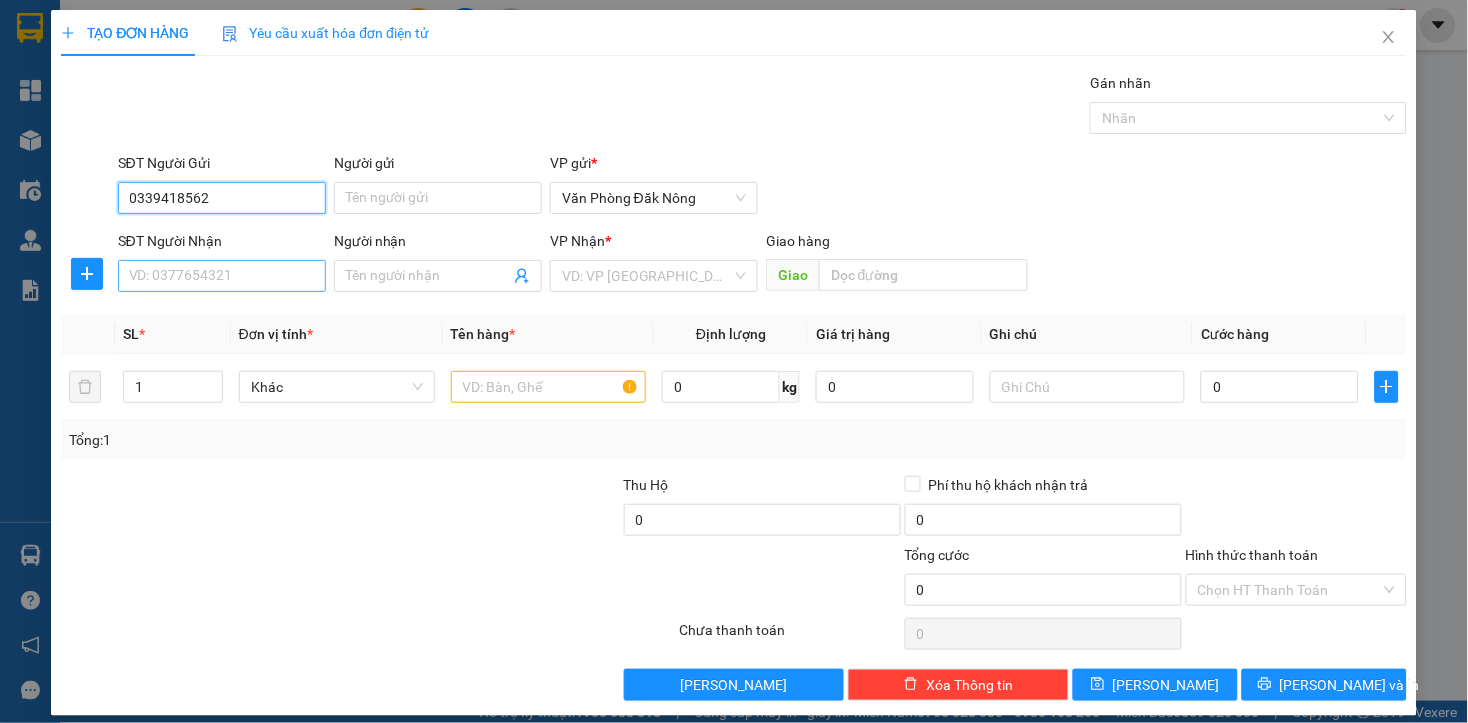type on "0339418562" 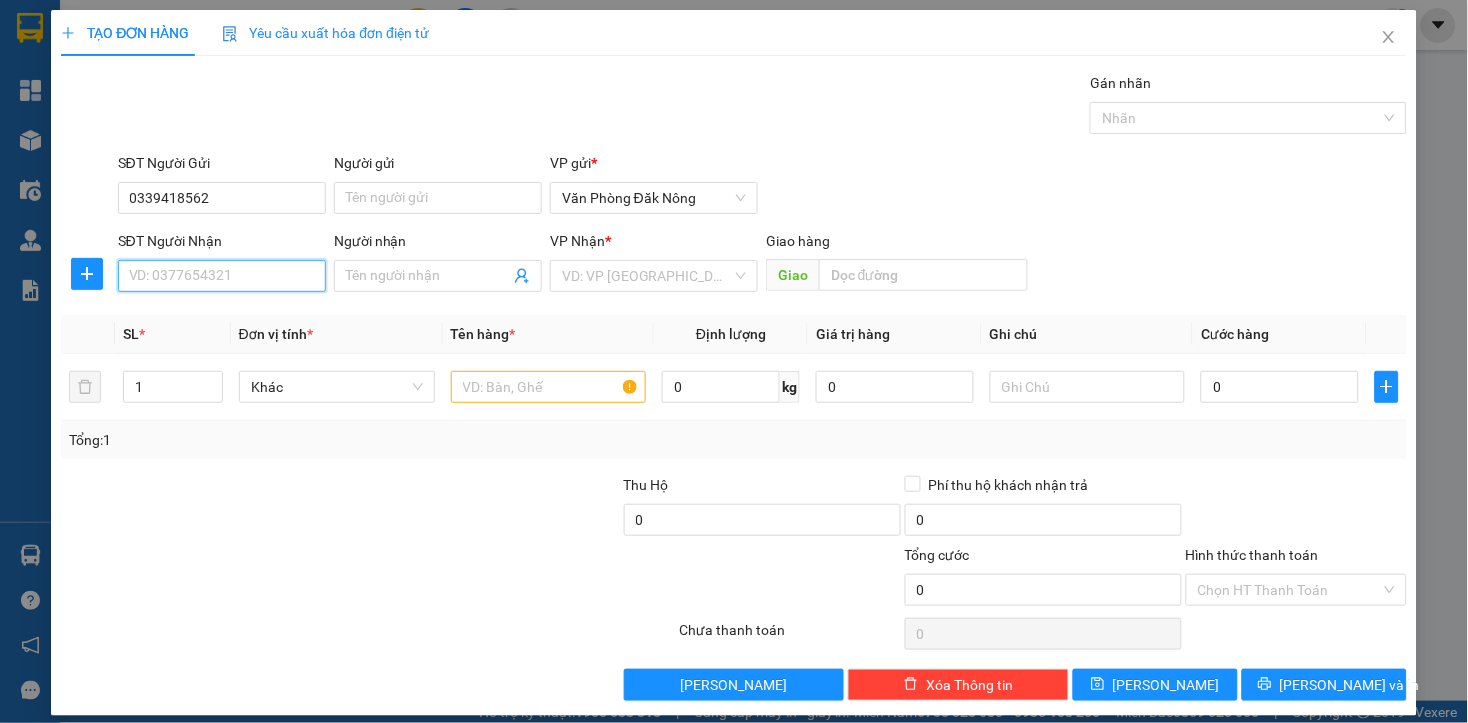 click on "SĐT Người Nhận" at bounding box center [222, 276] 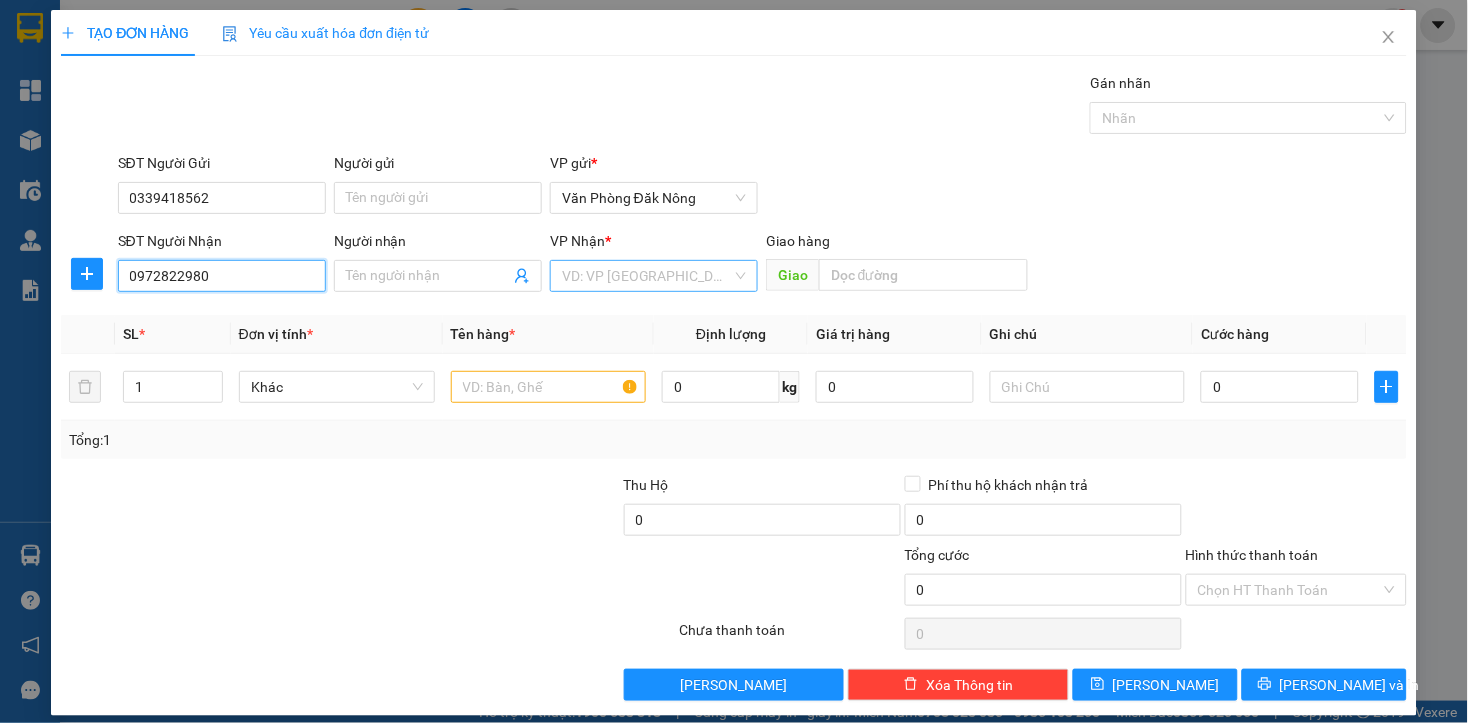 type on "0972822980" 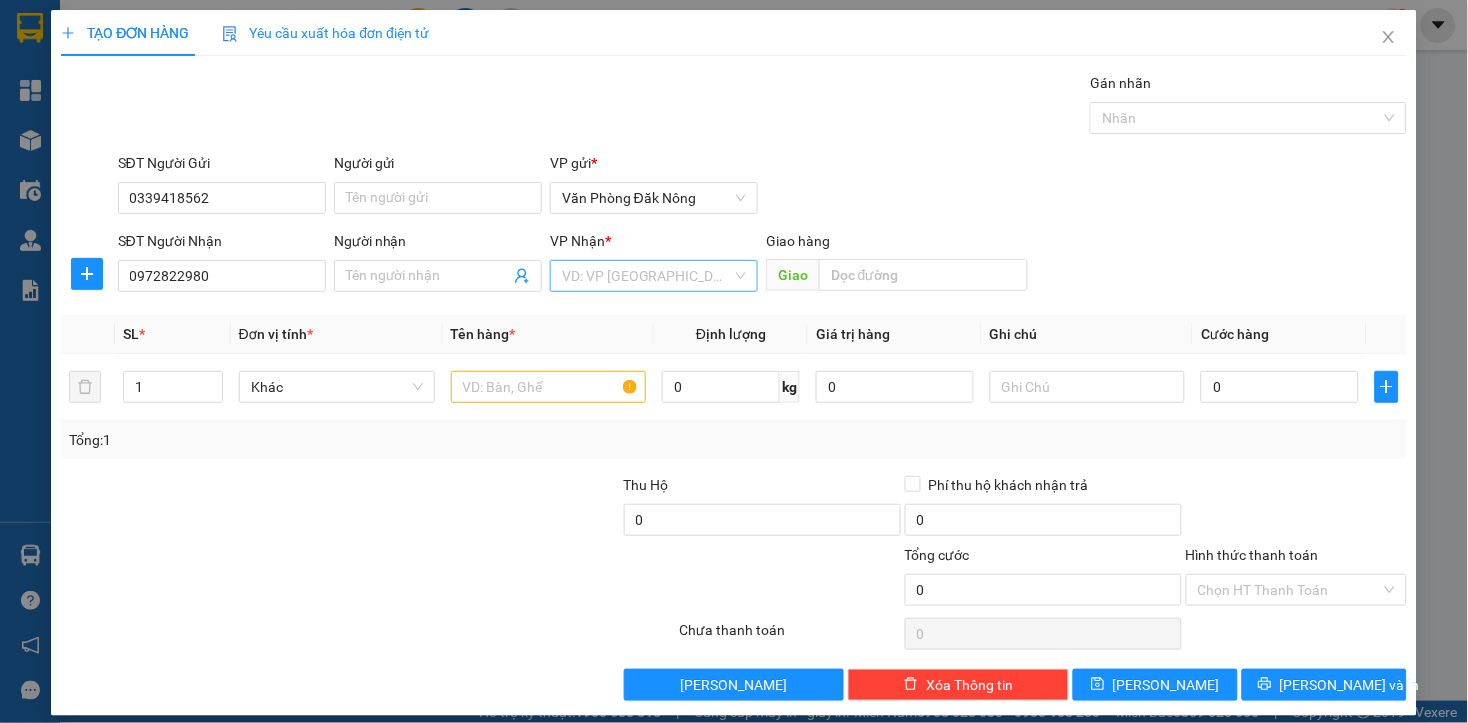 click at bounding box center [647, 276] 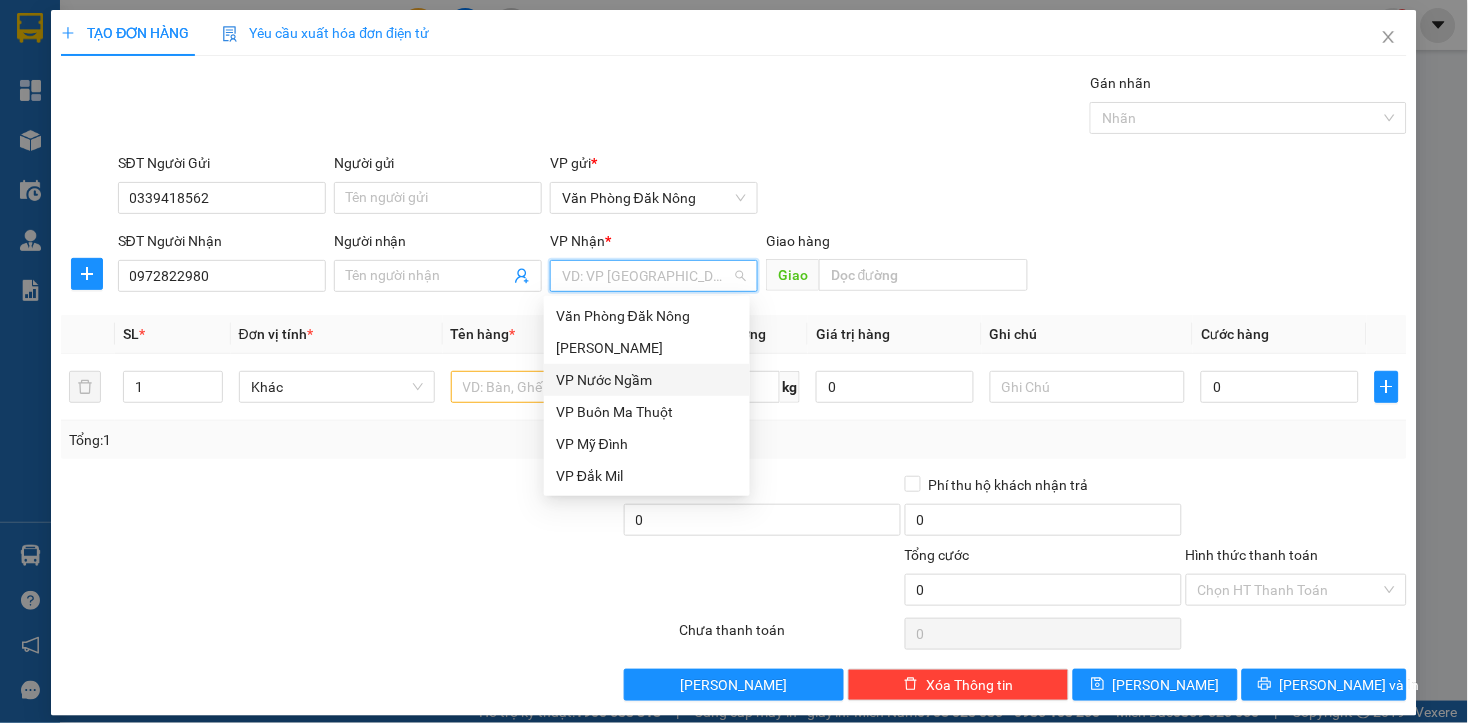 click on "VP Nước Ngầm" at bounding box center [647, 380] 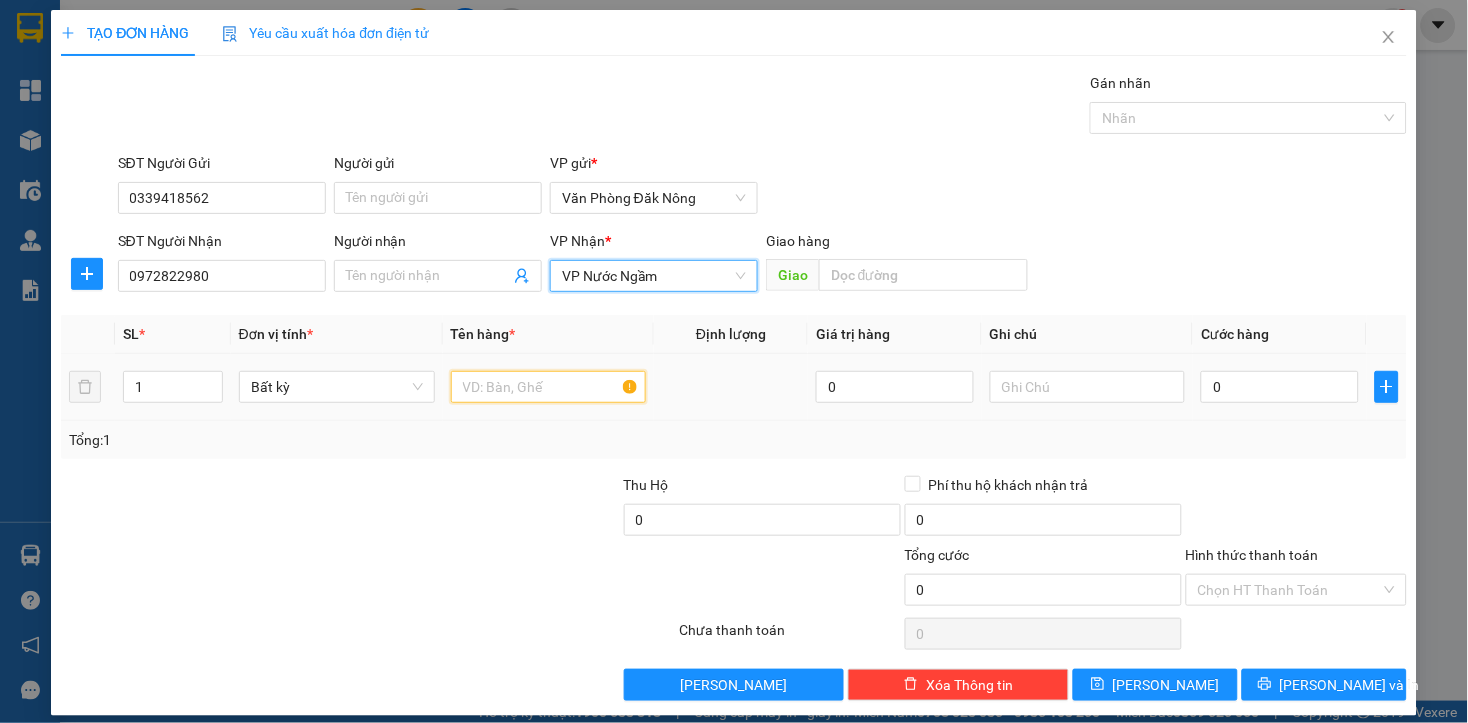 drag, startPoint x: 530, startPoint y: 386, endPoint x: 560, endPoint y: 361, distance: 39.051247 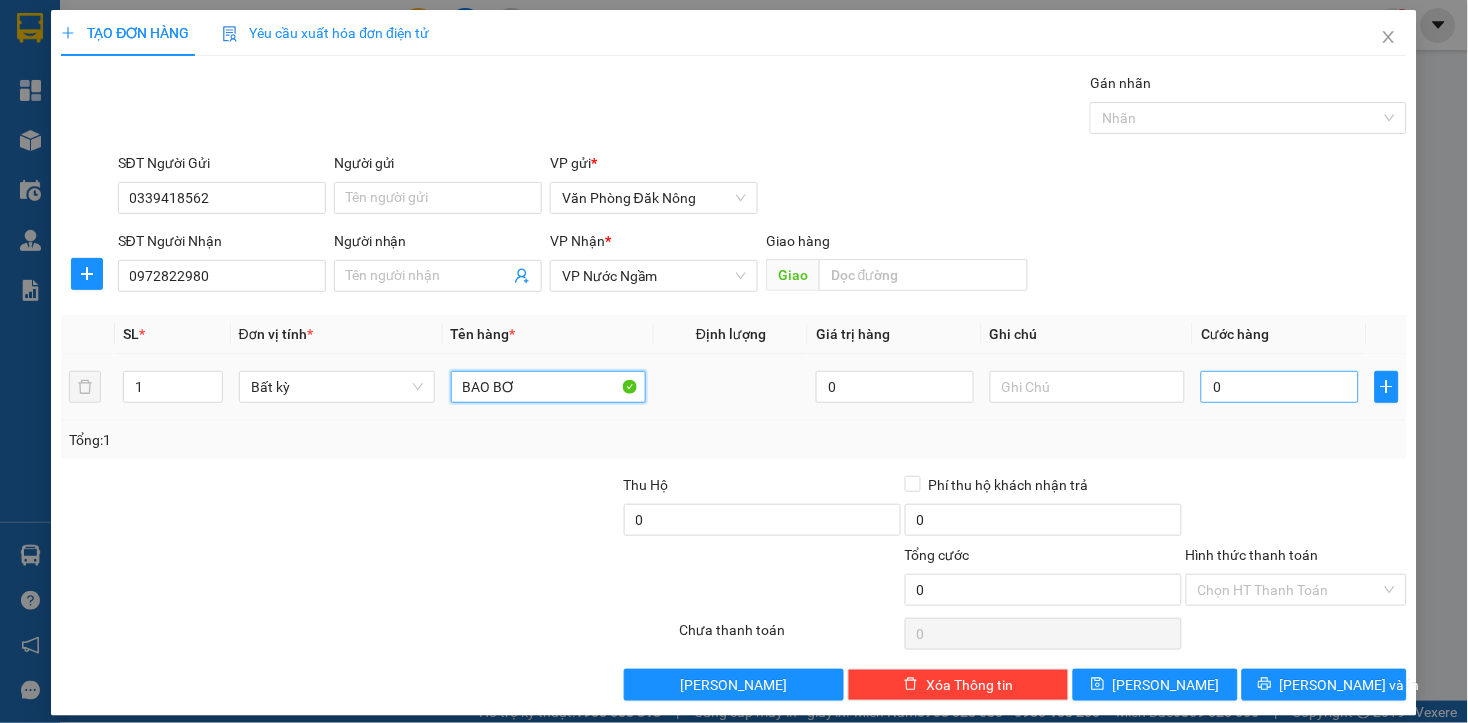 type on "BAO BƠ" 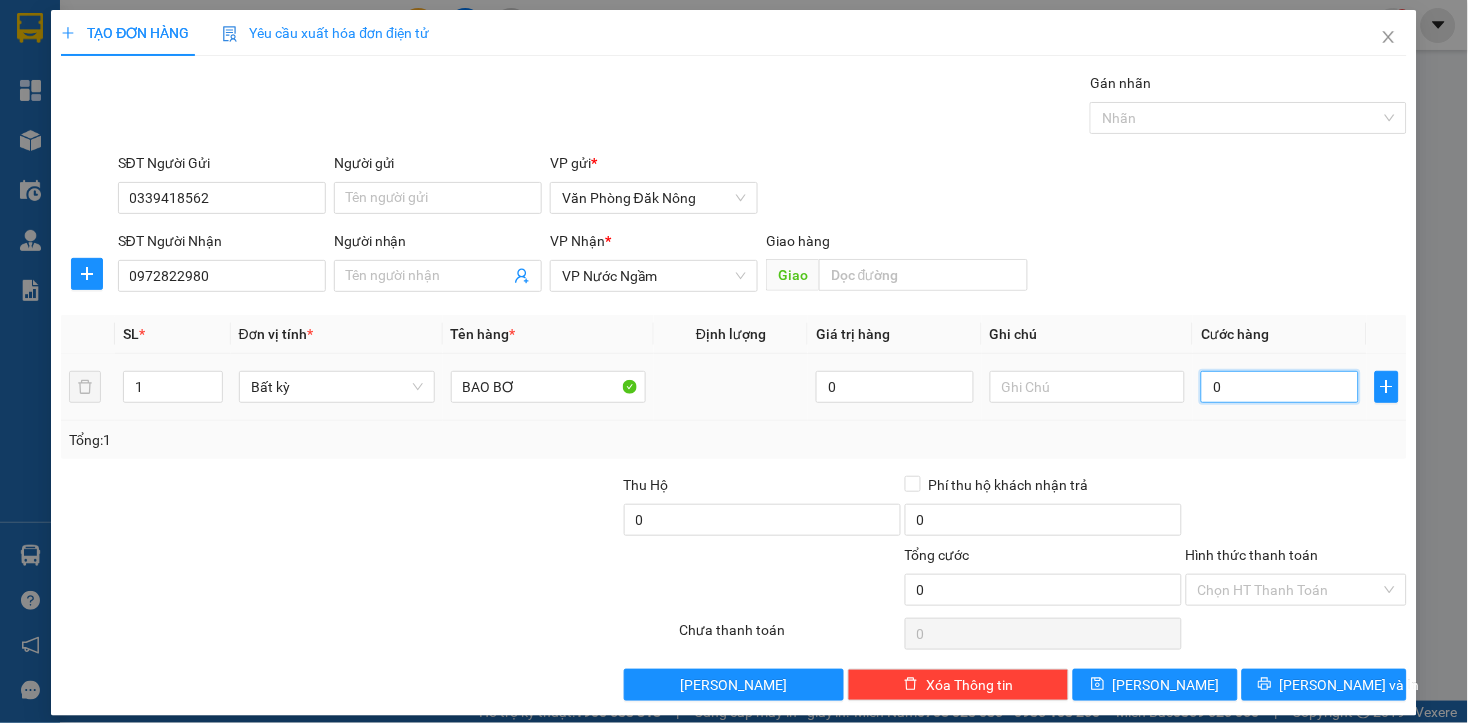 click on "0" at bounding box center [1279, 387] 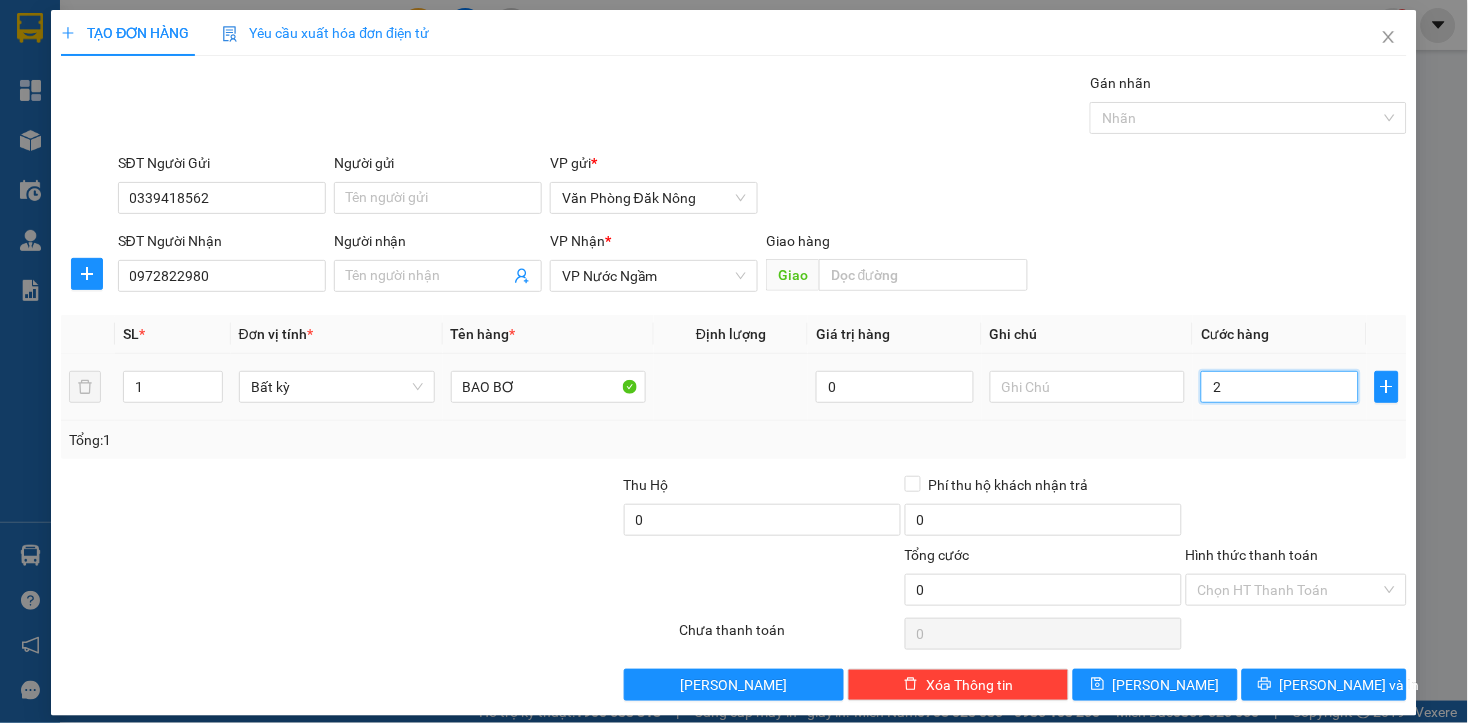 type on "2" 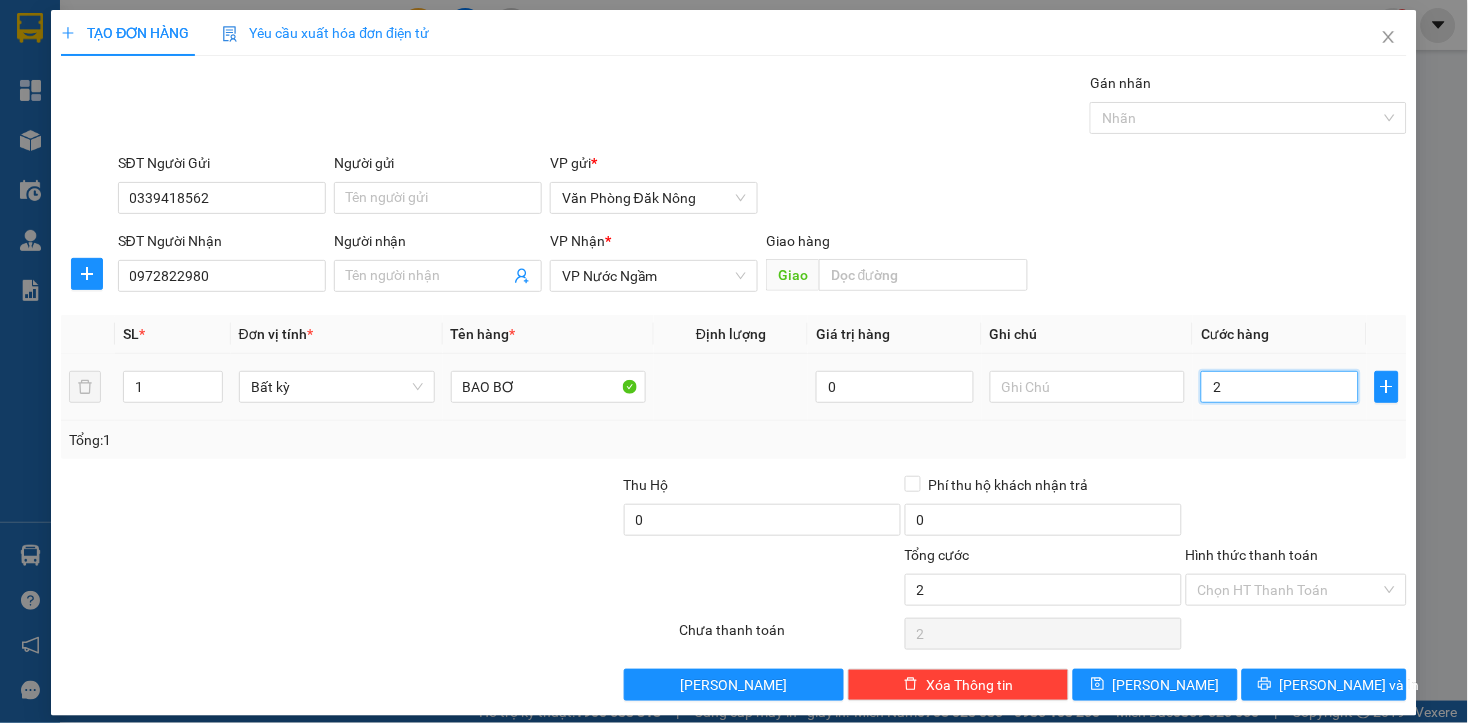 type on "20" 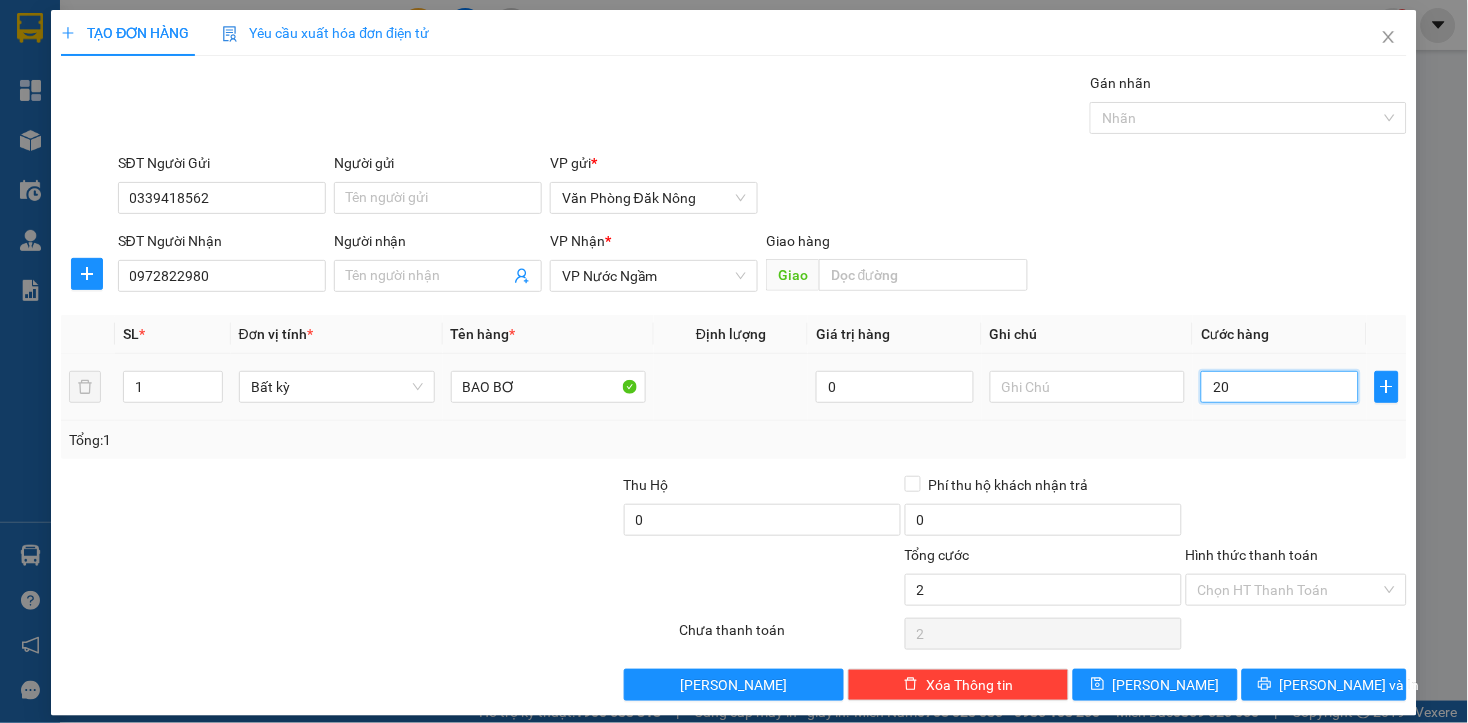 type on "20" 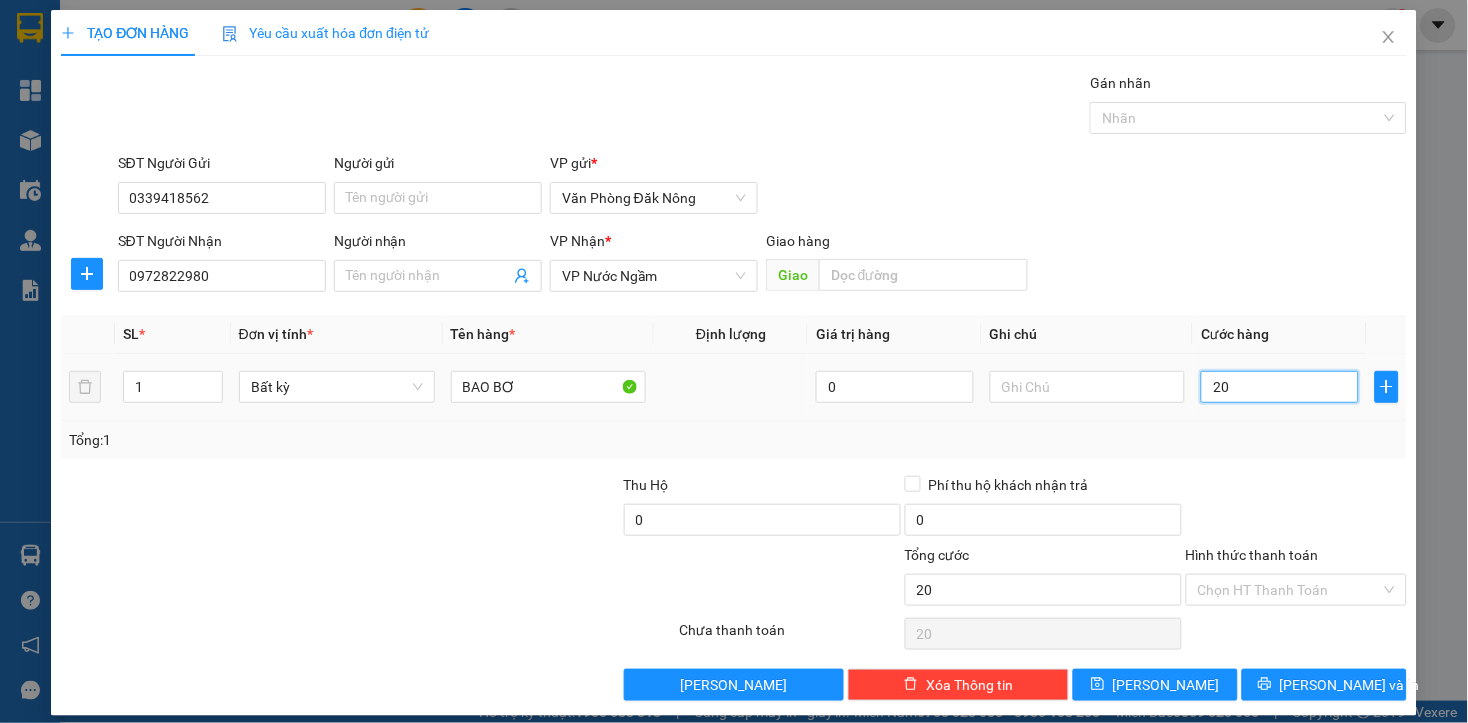 type on "200" 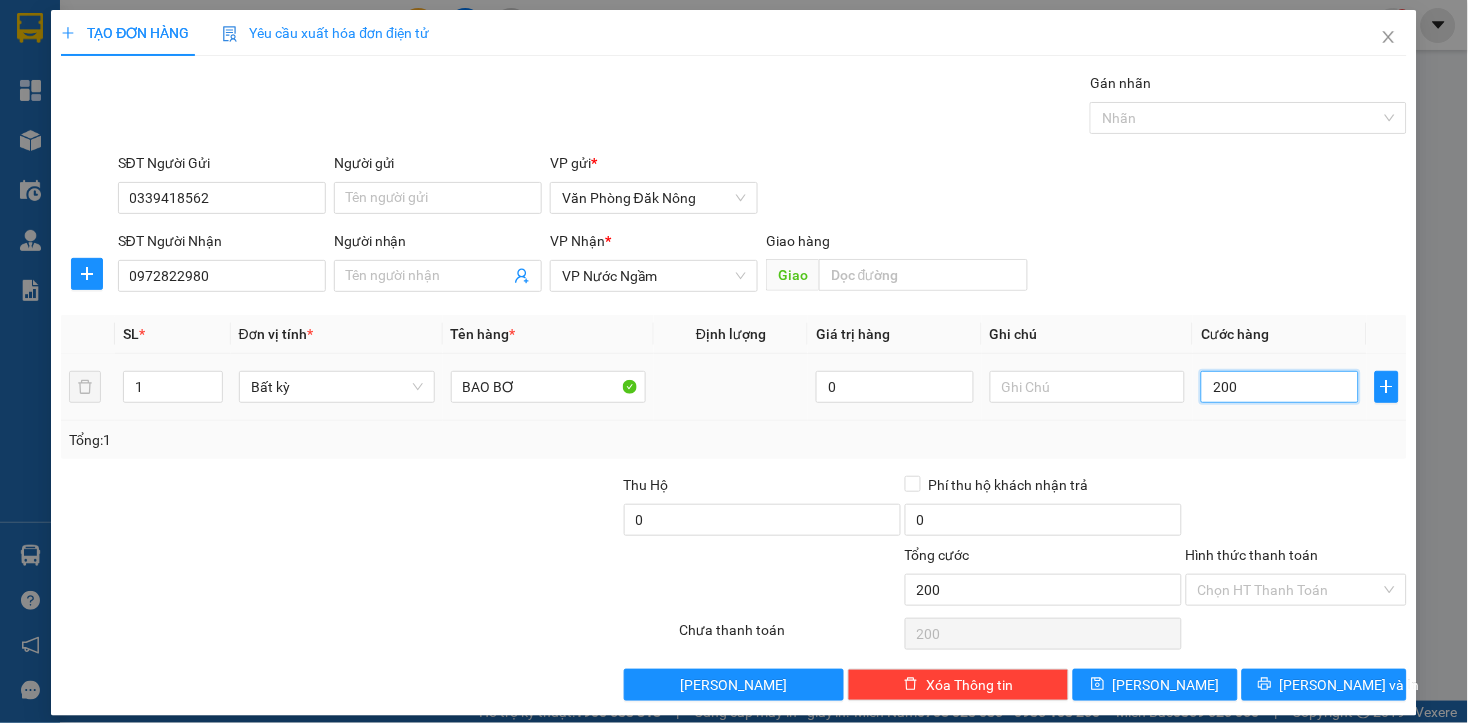 type on "2.000" 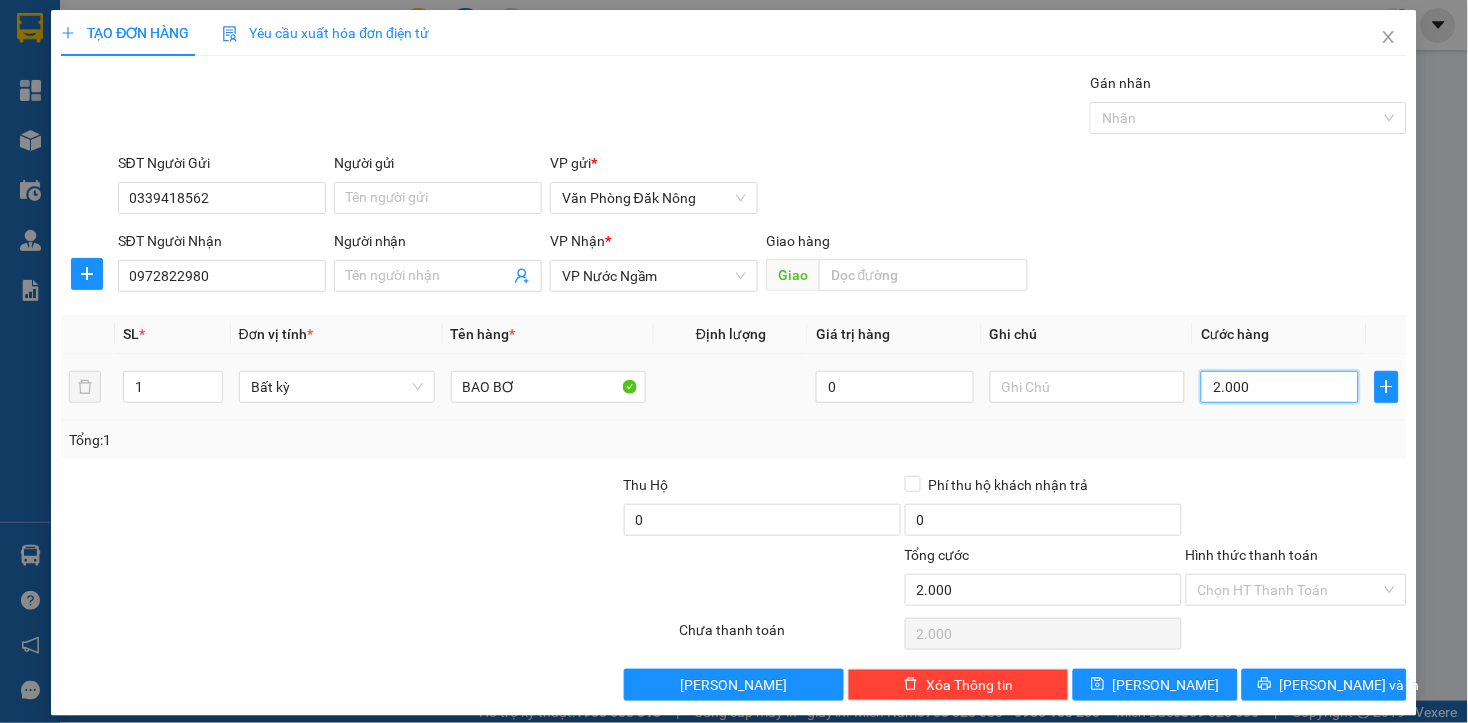type on "20.000" 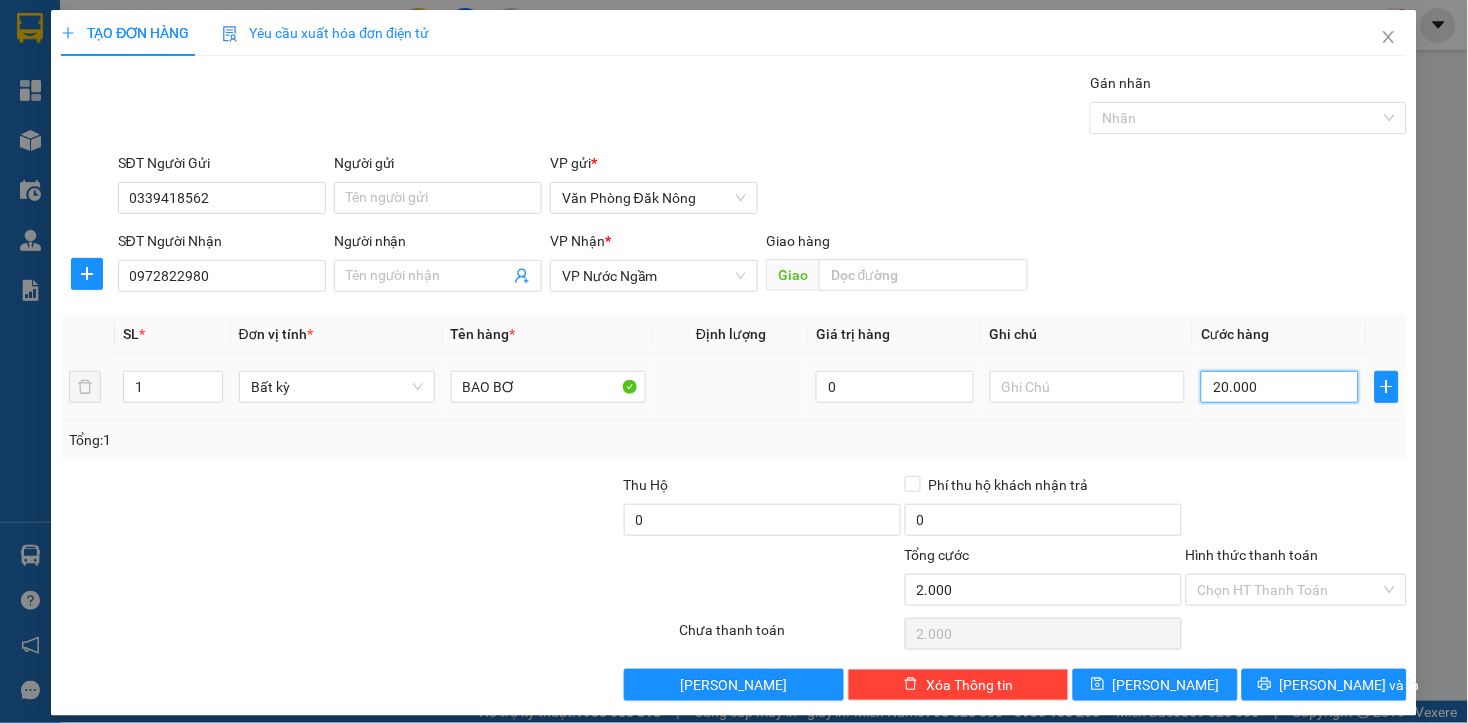 type on "20.000" 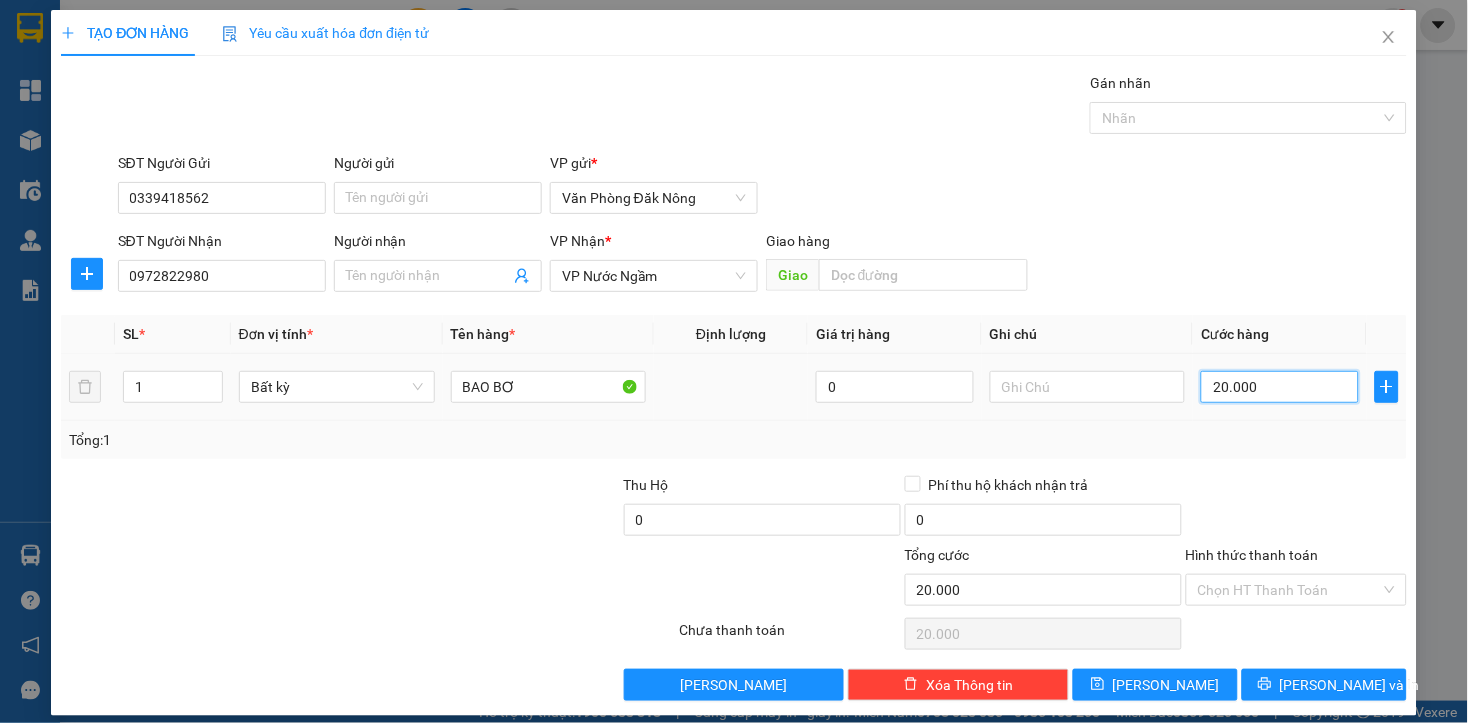 type on "200.000" 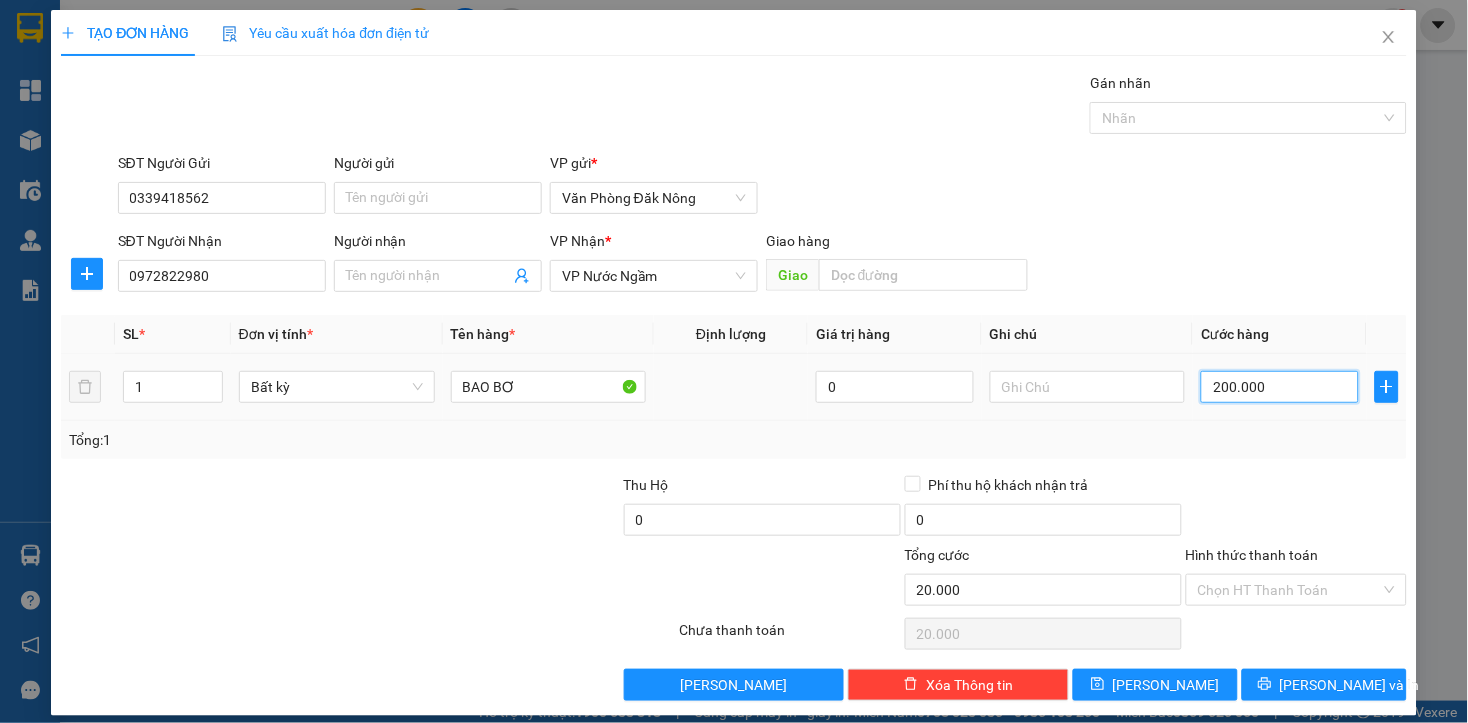 type on "200.000" 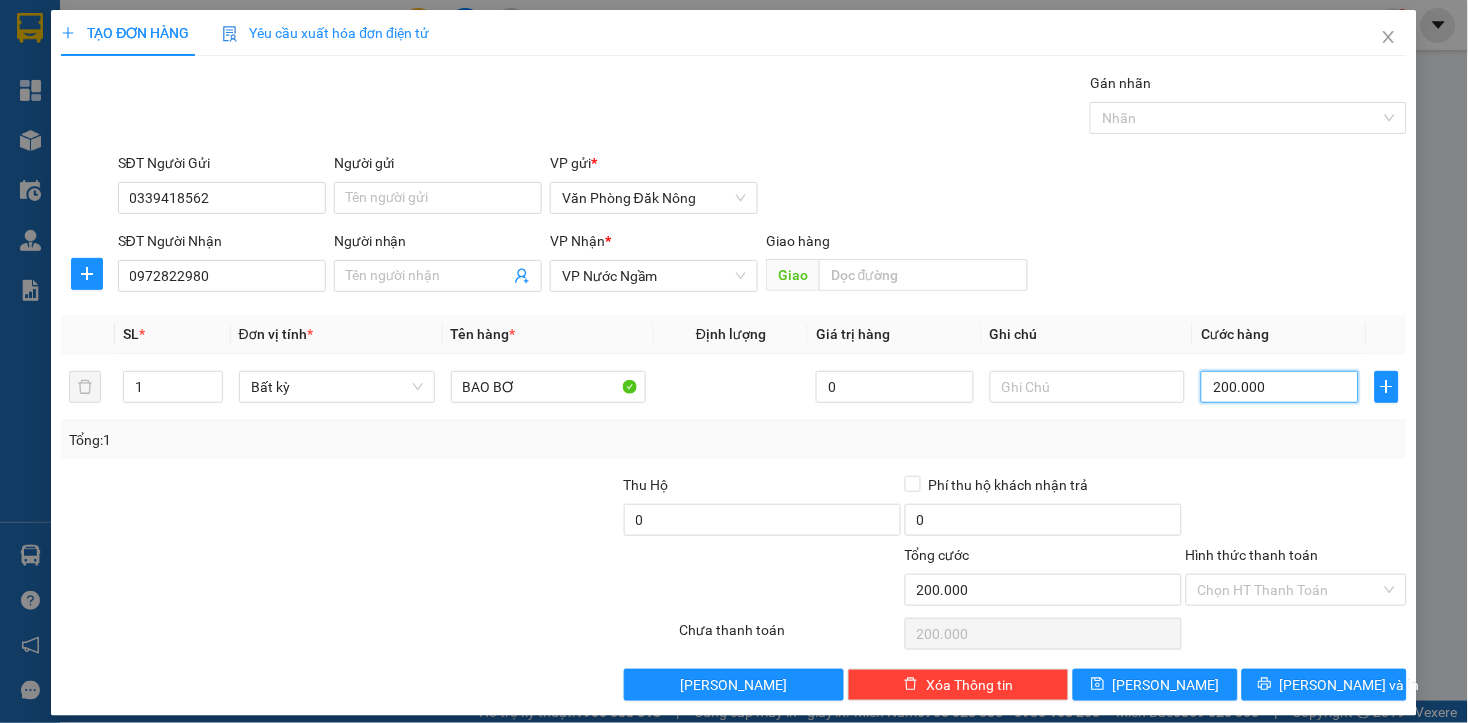 type on "200.000" 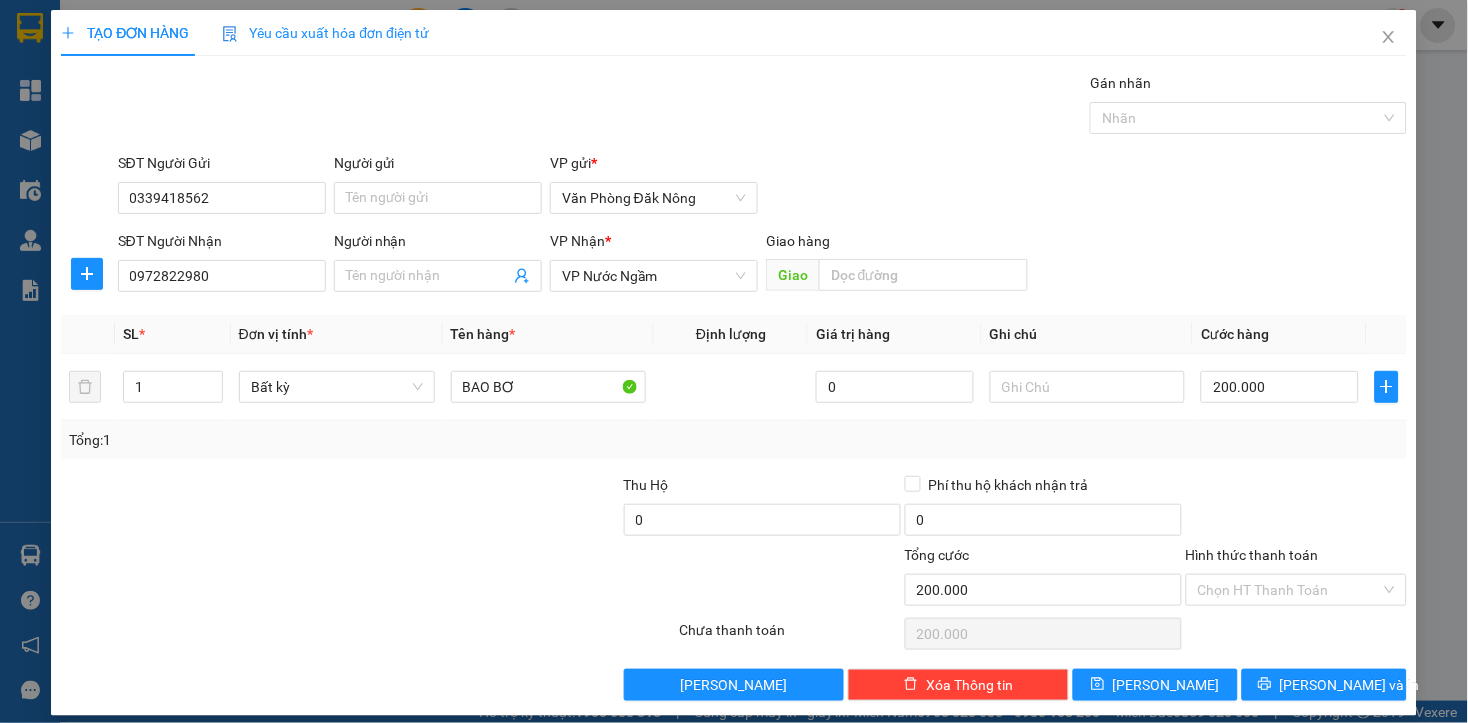 drag, startPoint x: 393, startPoint y: 586, endPoint x: 427, endPoint y: 570, distance: 37.576588 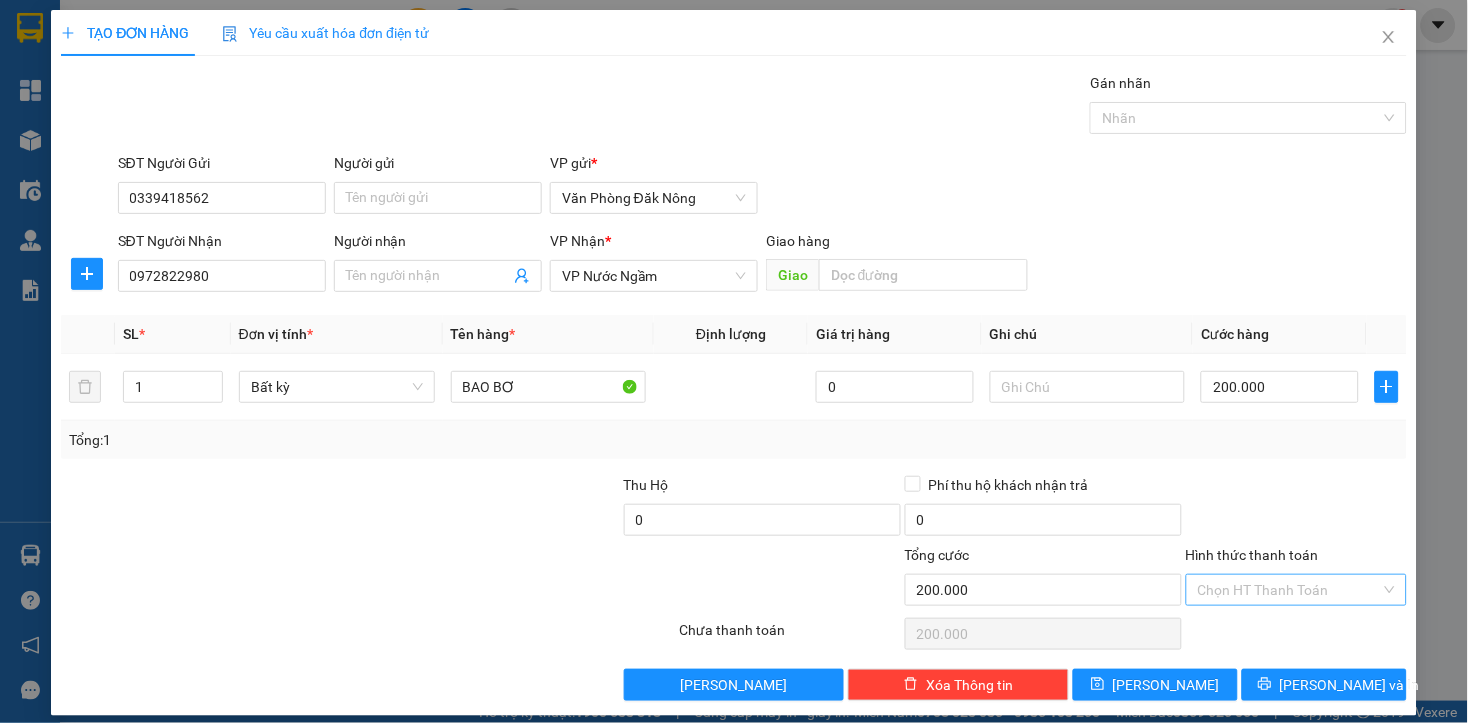 click on "Hình thức thanh toán" at bounding box center [1289, 590] 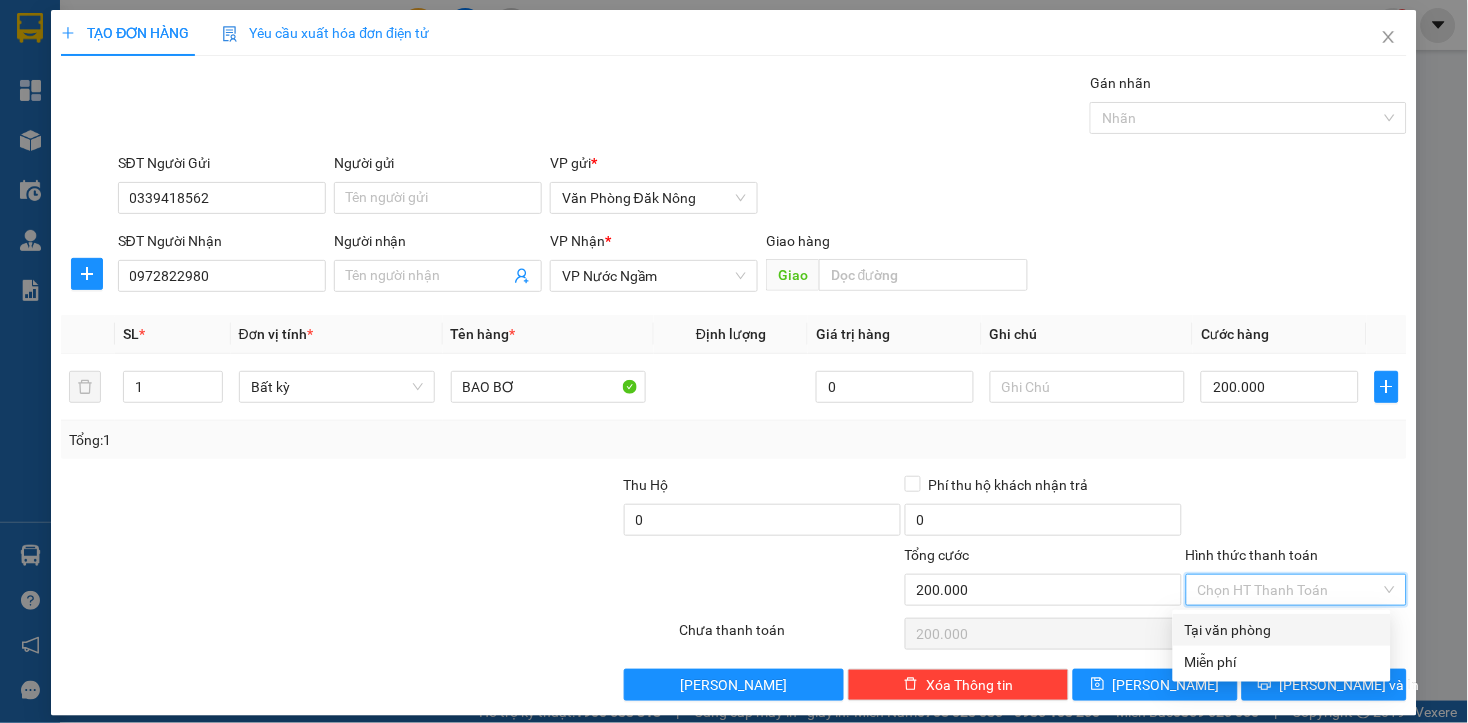 click on "Tại văn phòng" at bounding box center (1282, 630) 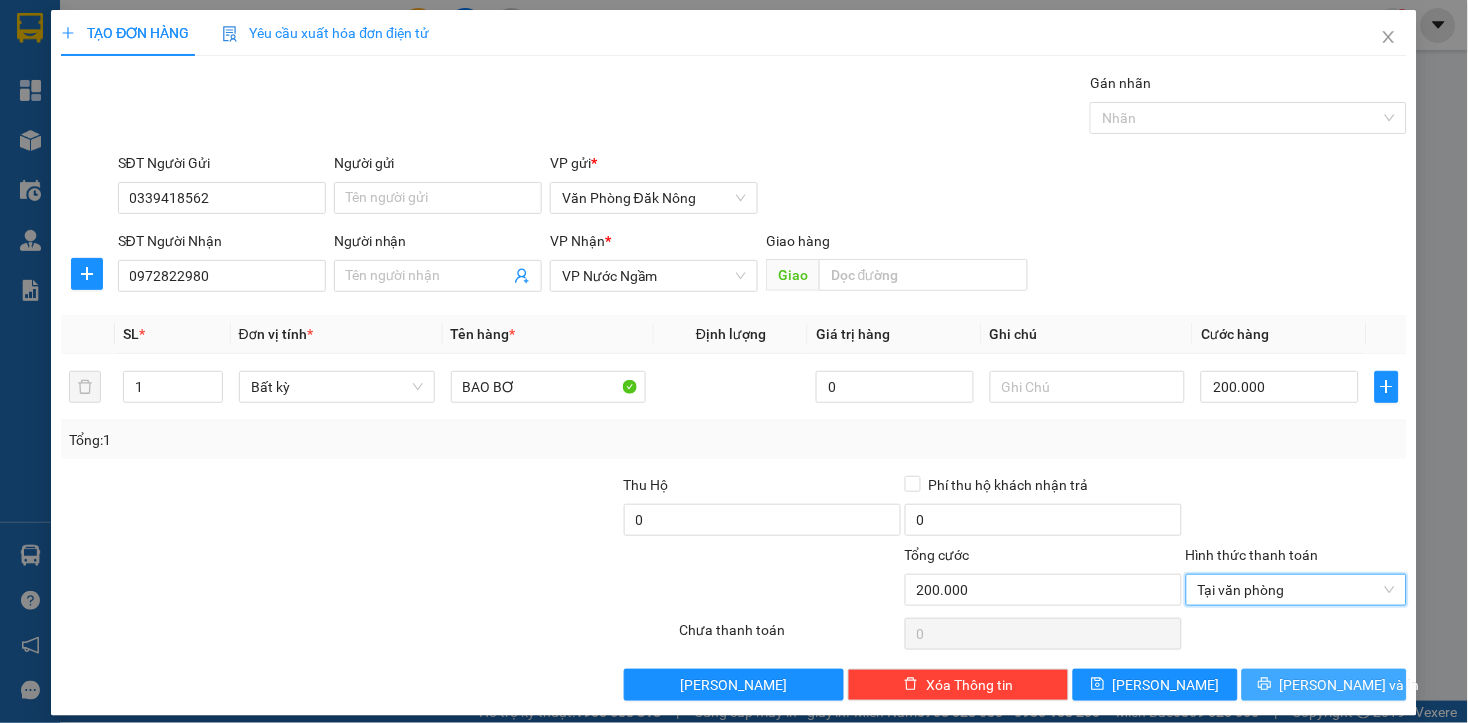 click on "[PERSON_NAME] và In" at bounding box center (1350, 685) 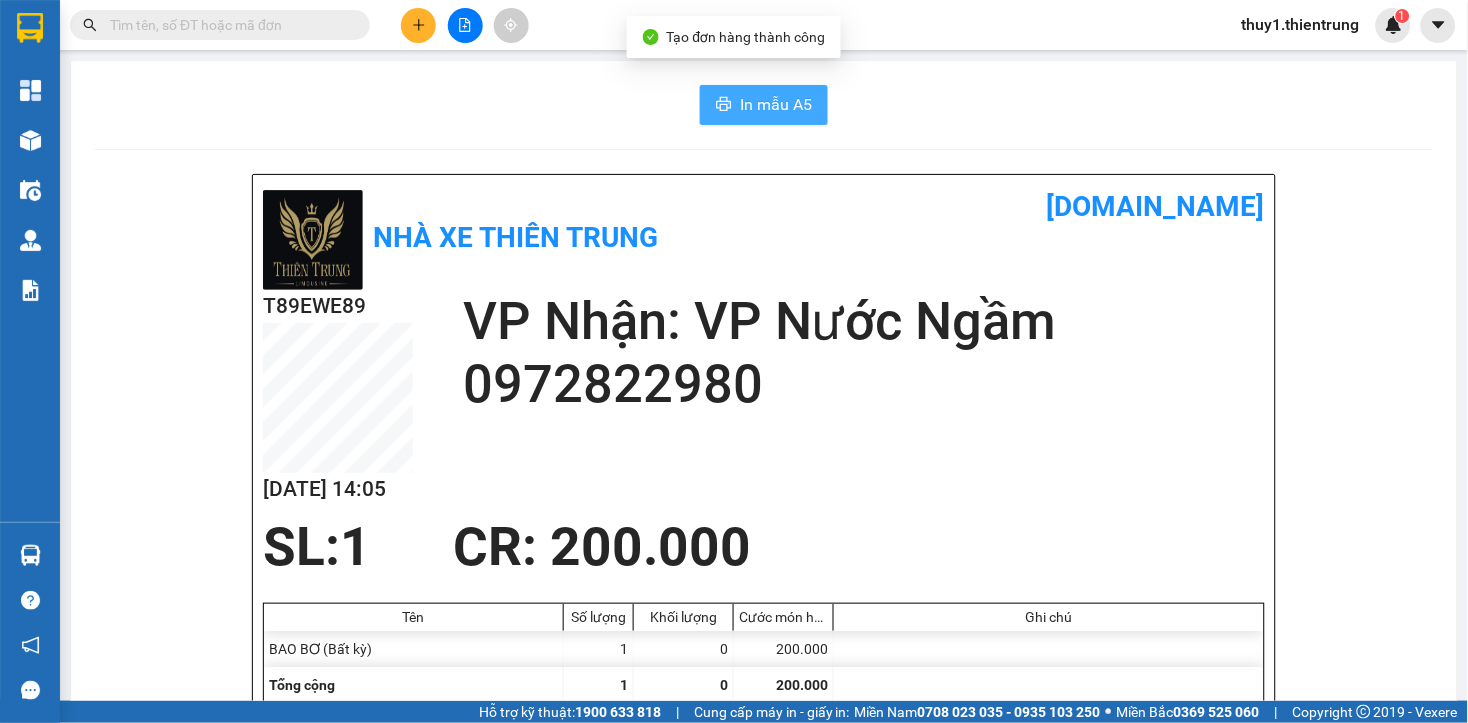 click on "In mẫu A5" at bounding box center [764, 105] 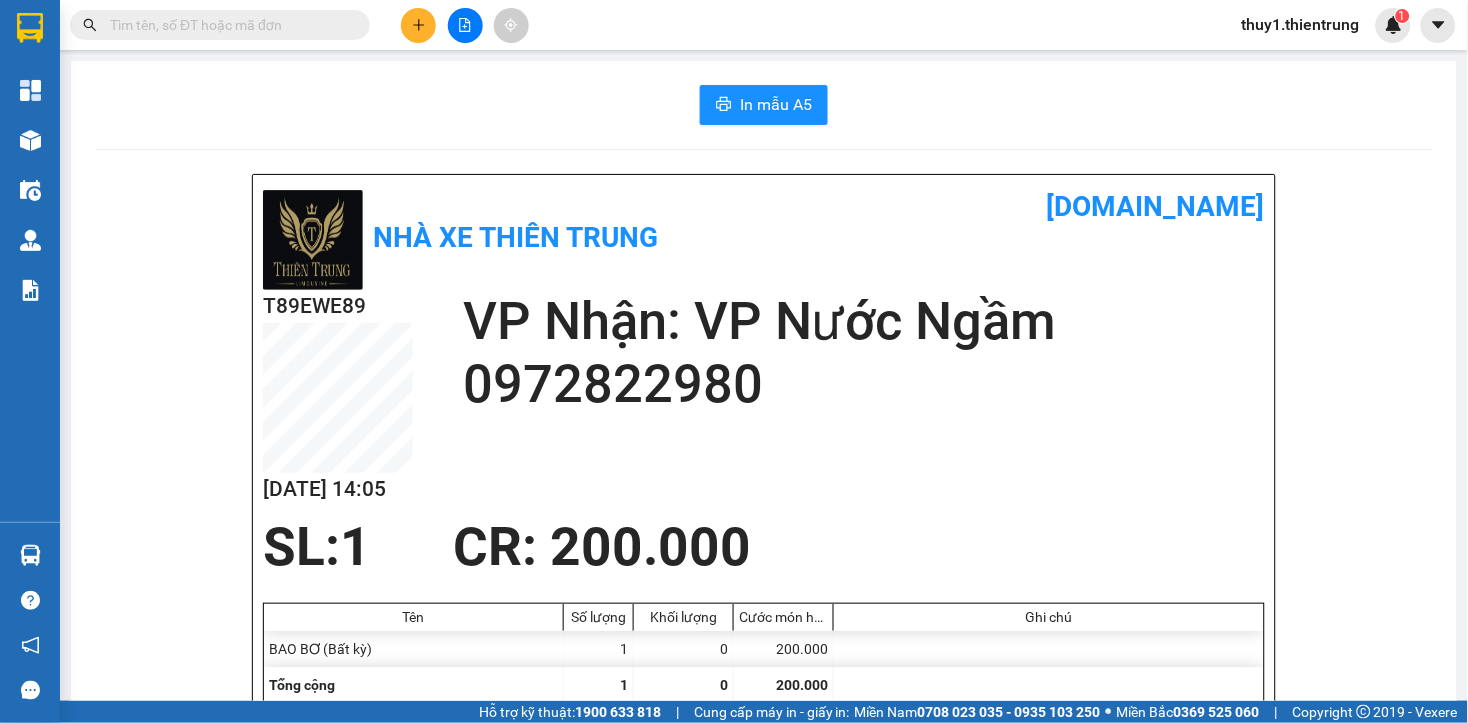 drag, startPoint x: 1073, startPoint y: 526, endPoint x: 25, endPoint y: 281, distance: 1076.257 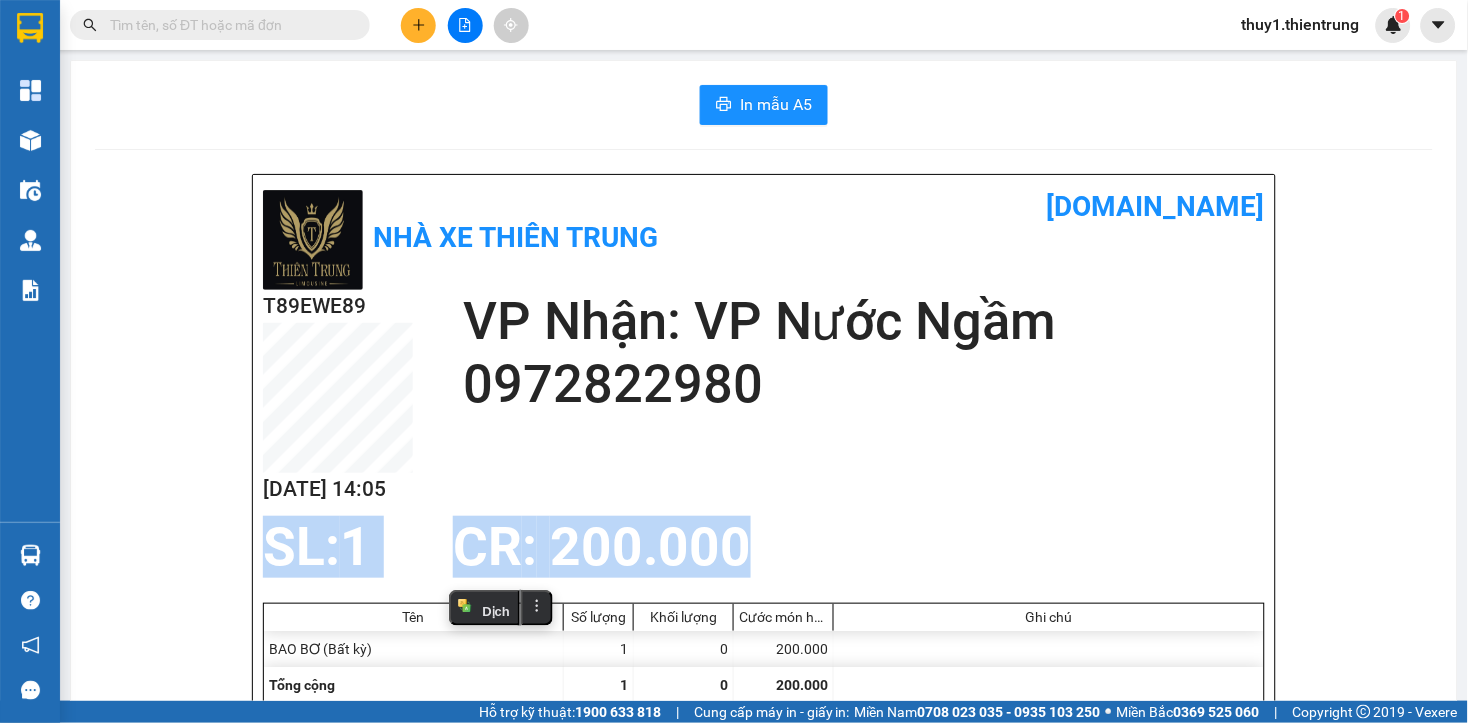 click on "T89EWE89 [DATE] 14:05 VP Nhận:   VP Nước Ngầm 0972822980" at bounding box center (764, 403) 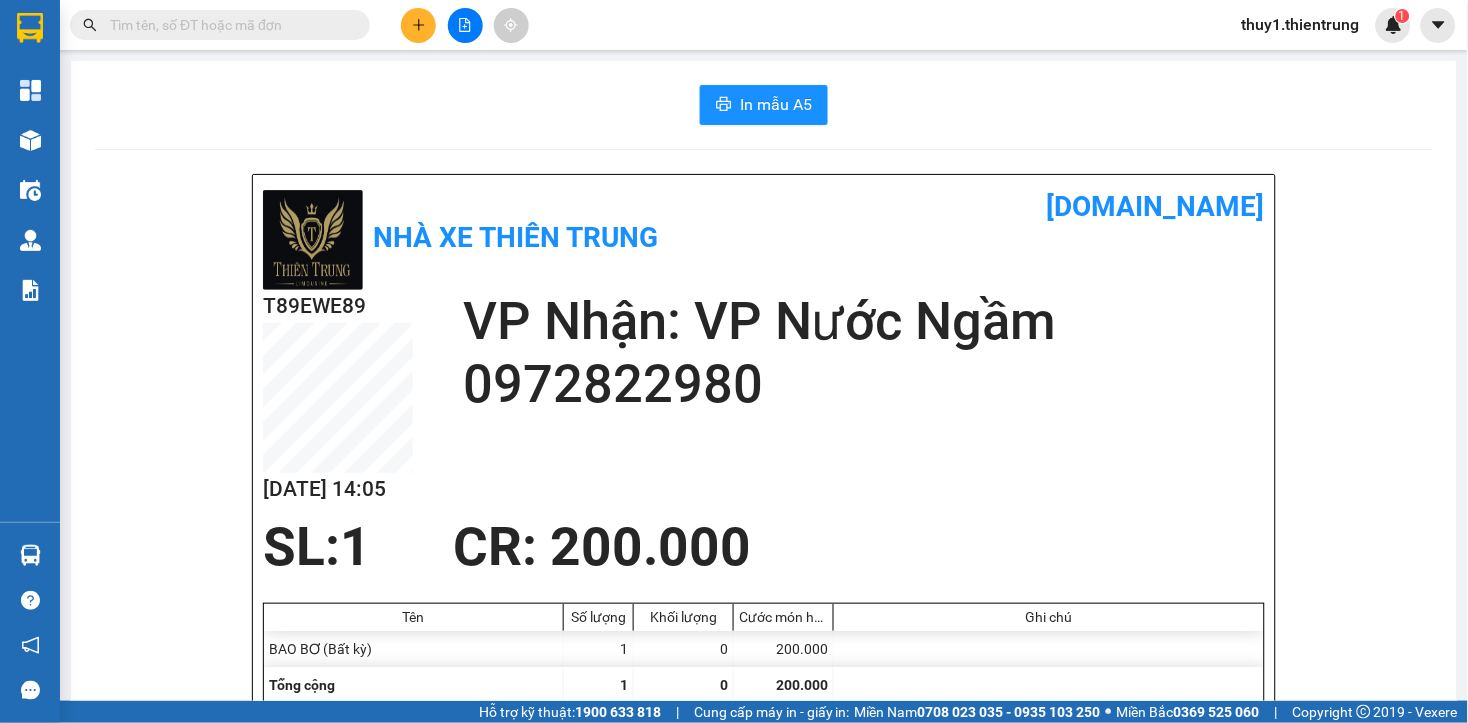 drag, startPoint x: 821, startPoint y: 433, endPoint x: 803, endPoint y: 443, distance: 20.59126 